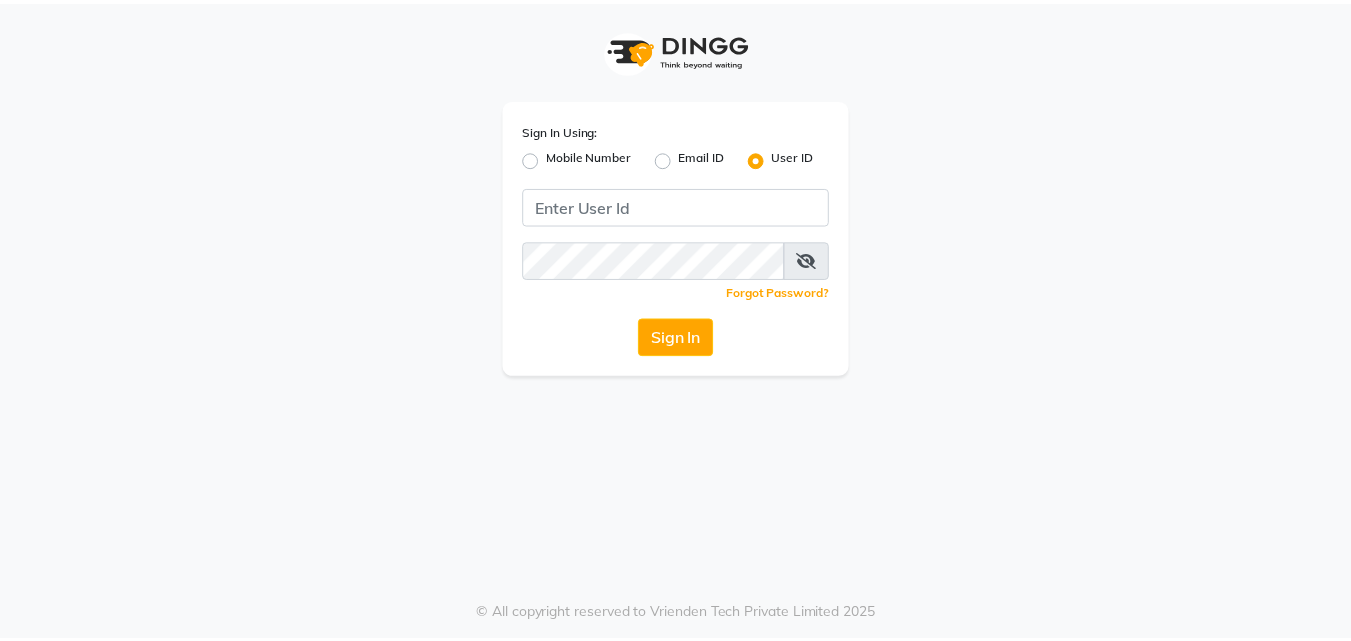 scroll, scrollTop: 0, scrollLeft: 0, axis: both 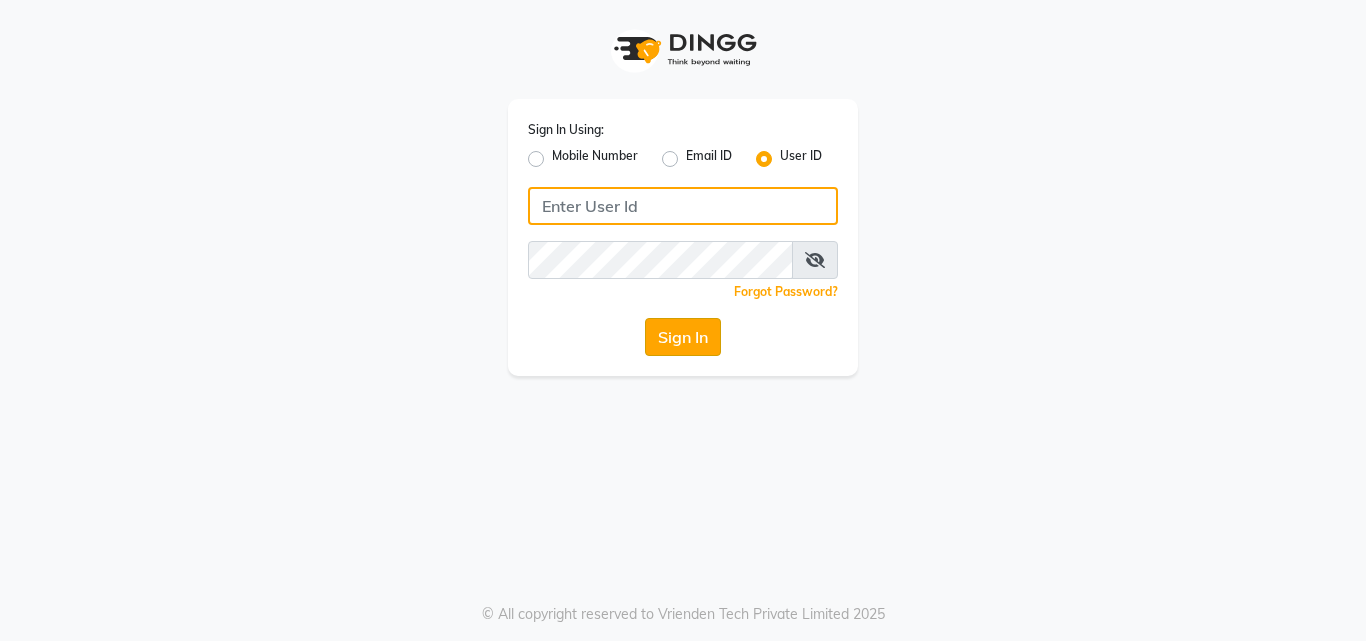 type on "arjun" 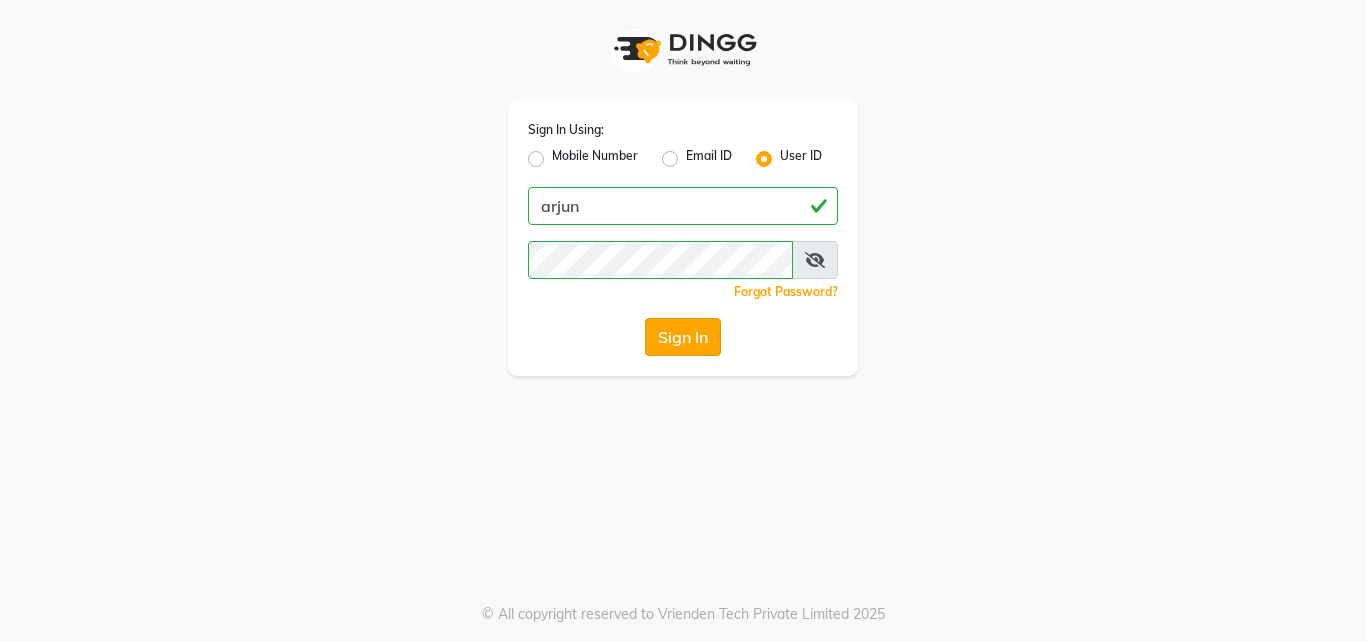 click on "Sign In" 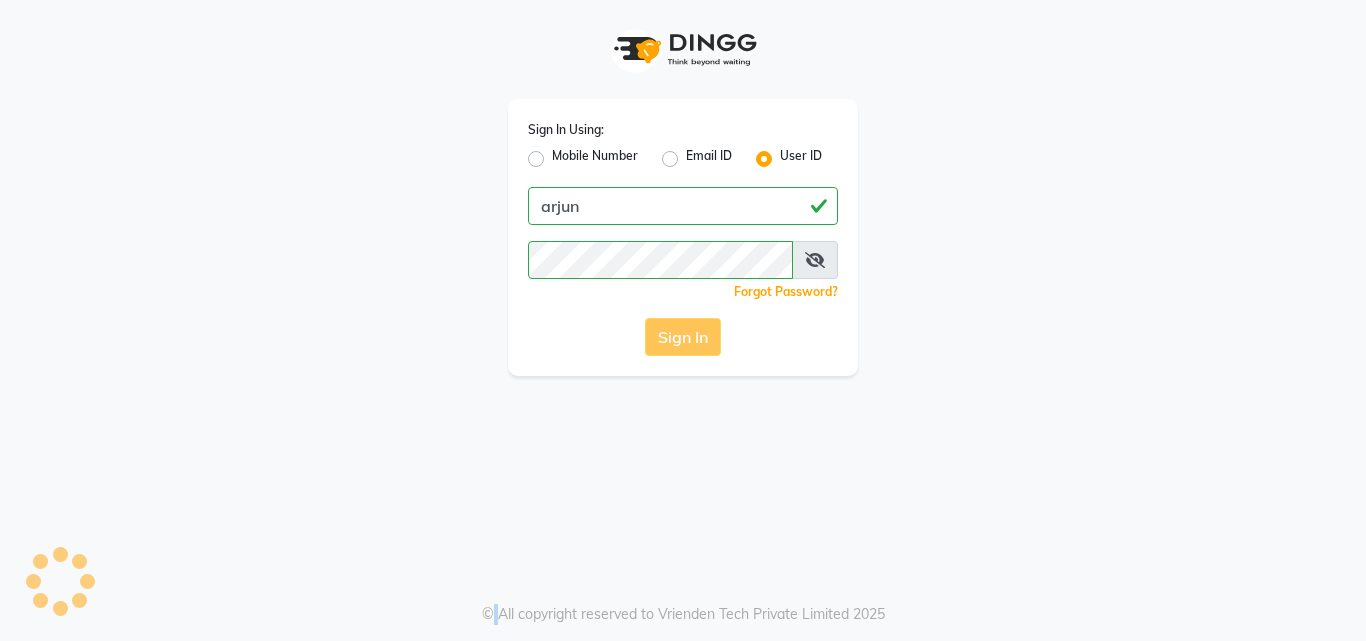 click on "Sign In" 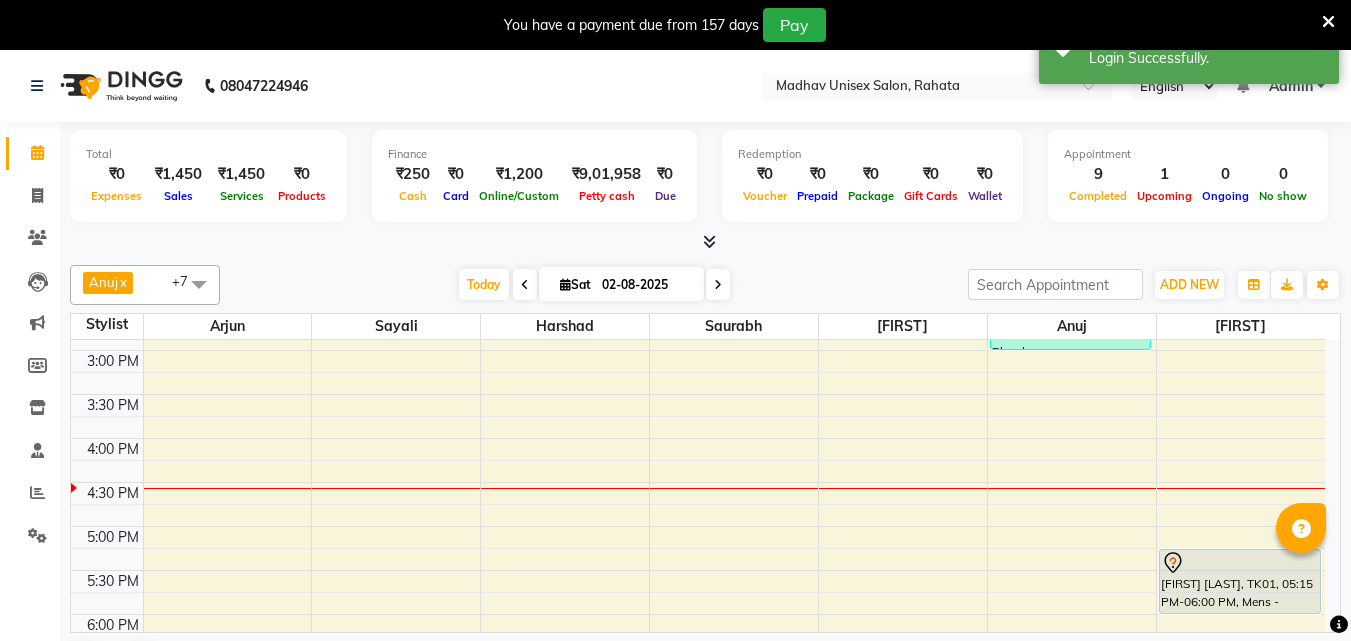 scroll, scrollTop: 781, scrollLeft: 0, axis: vertical 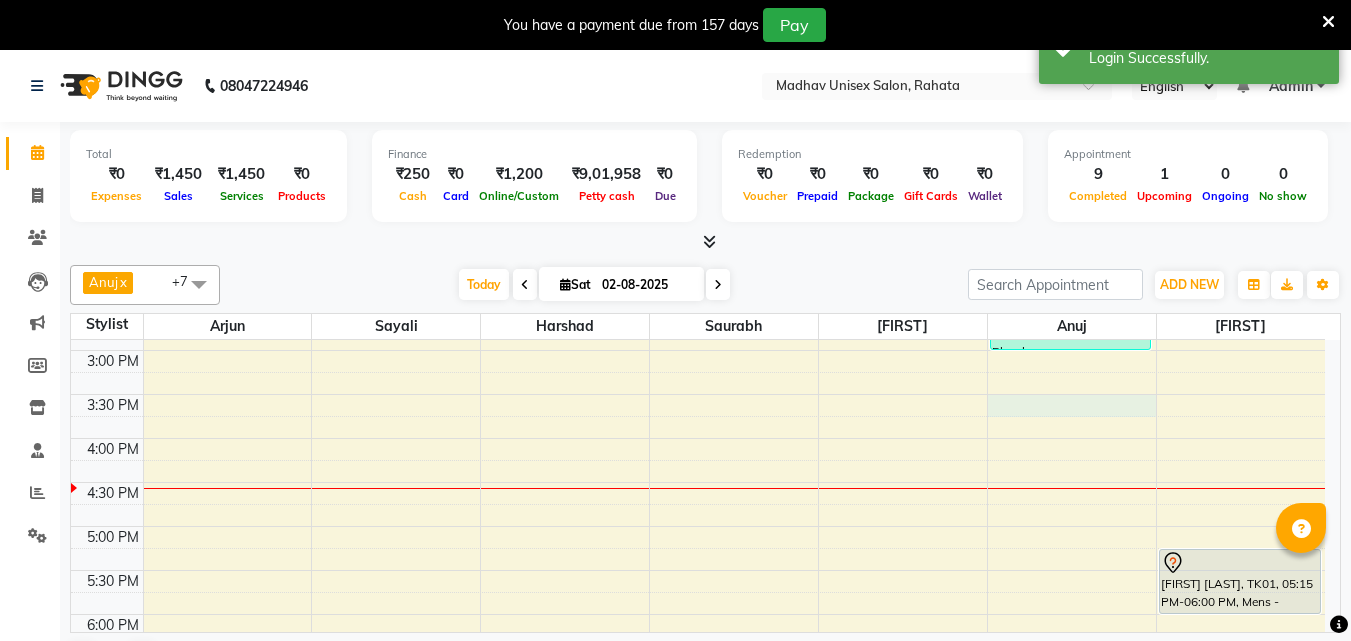 click on "[FIRST] [LAST], TK04, 09:00 AM-09:30 AM, Haircut (Men)  - Mens Haircut W/O Wash     [FIRST] [LAST], TK04, 09:30 AM-10:00 AM, Globle Colour (Men)  - Majirel             [FIRST] [LAST], TK07, 01:30 PM-02:00 PM, Beard (Men)  - Beard Trim     [FIRST], TK03, 10:00 AM-10:30 AM, Haircut (Men)  - Mens Haircut W/O Wash     [FIRST], TK05, 11:30 AM-12:00 PM, Haircut (Men)  - Mens Haircut With Wash     [FIRST], TK06, 12:45 PM-01:15 PM, Haircut (Men)  - Mens Haircut W/O Wash     [FIRST] [LAST], TK07, 01:15 PM-01:45 PM, Haircut (Men)  - Boys (Below 12 Years) With Wash     [FIRST] [LAST], TK08, 02:15 PM-03:00 PM, Mens - Bleach     [FIRST], TK02, 10:00 AM-10:30 AM, Beard (Men)  - Crafting / Shaving             [FIRST] [LAST], TK01, 05:15 PM-06:00 PM, Mens - Cleanup" at bounding box center (698, 306) 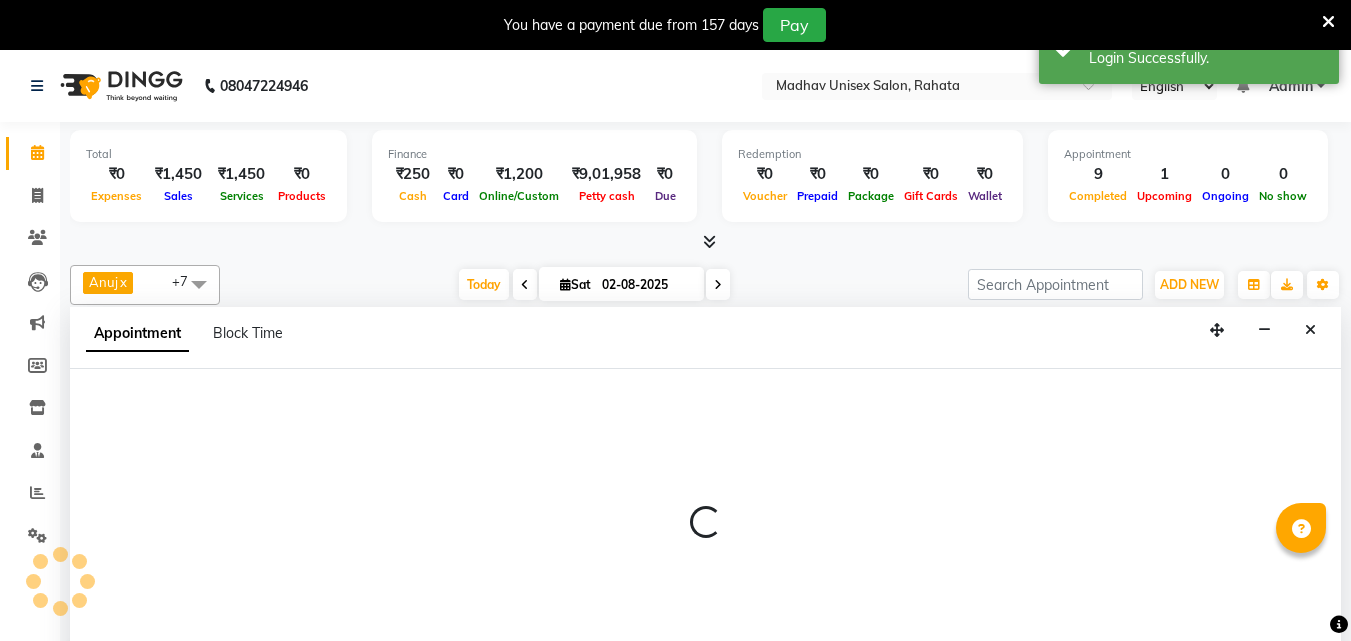 scroll, scrollTop: 51, scrollLeft: 0, axis: vertical 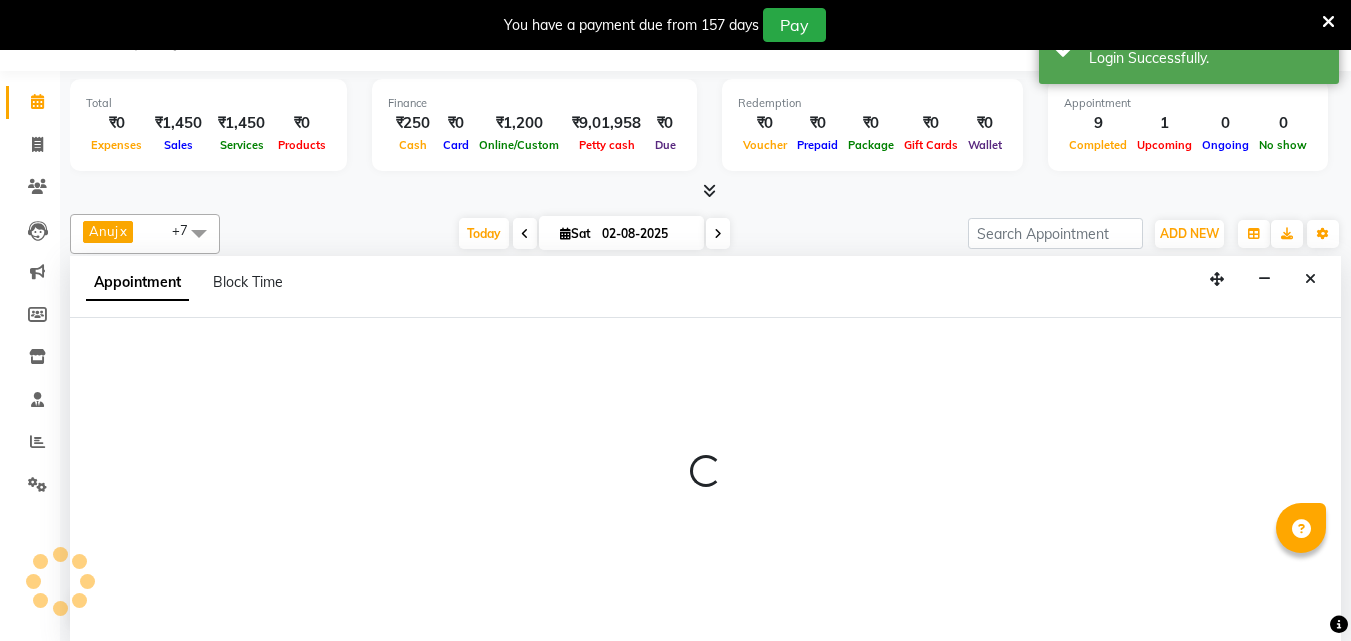 select on "60298" 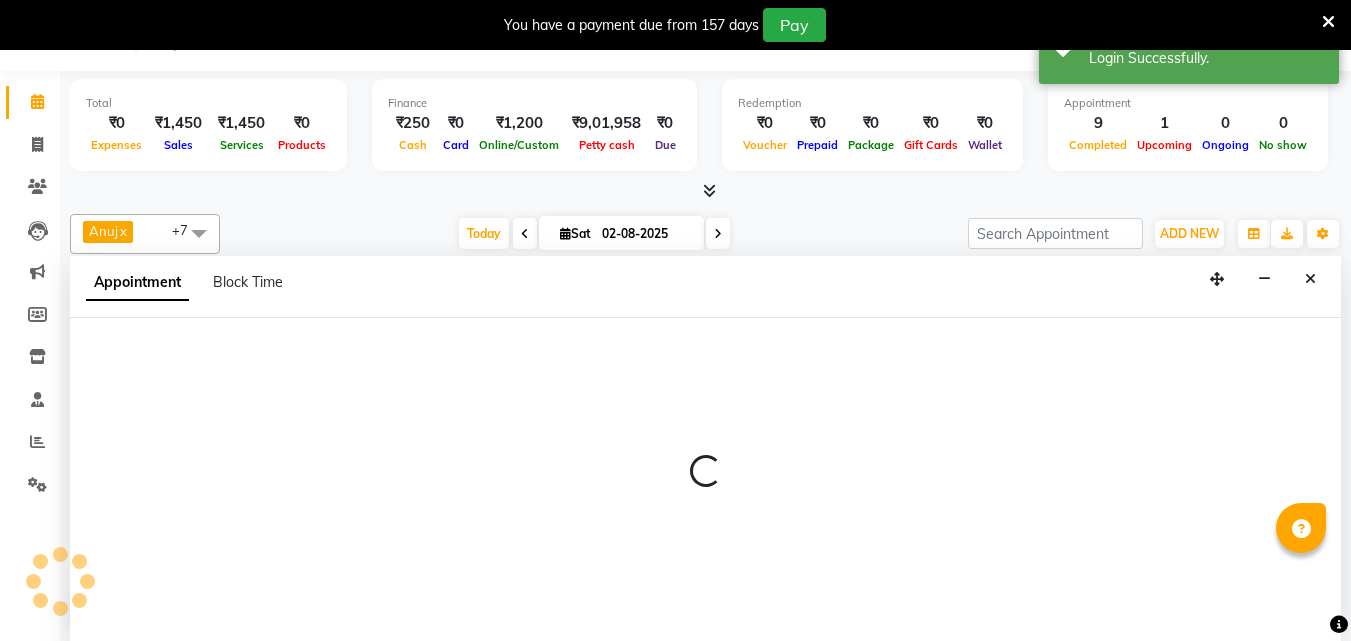 select on "930" 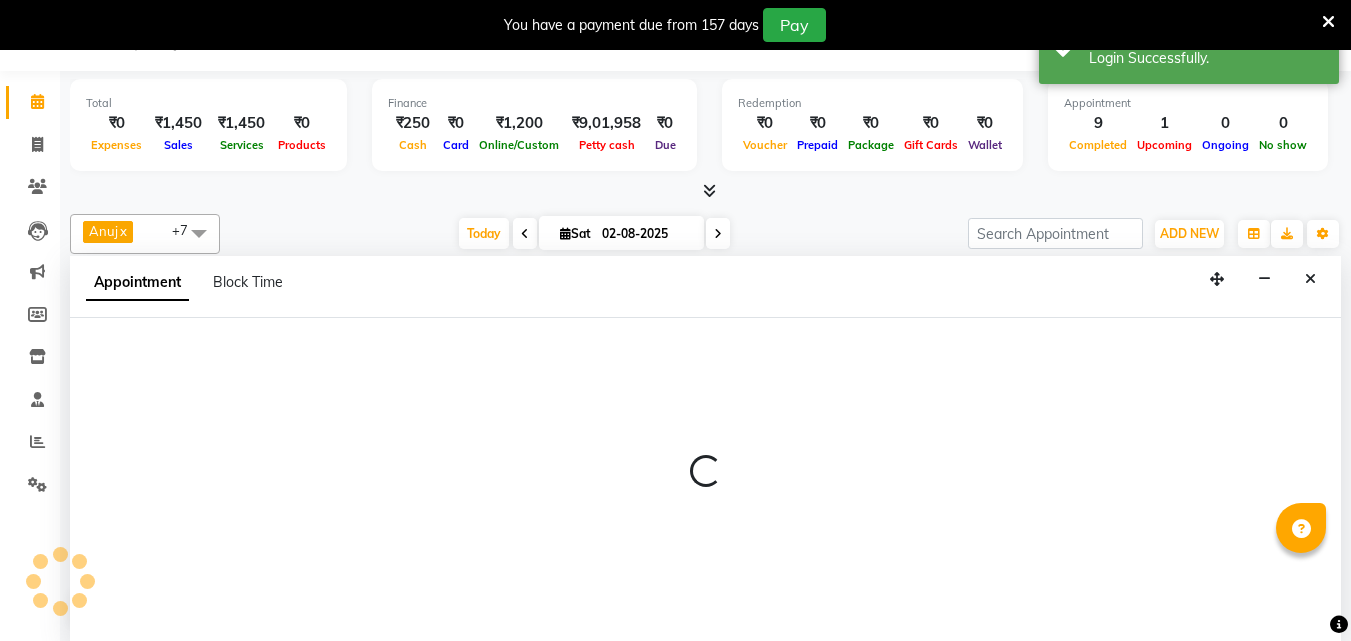 select on "tentative" 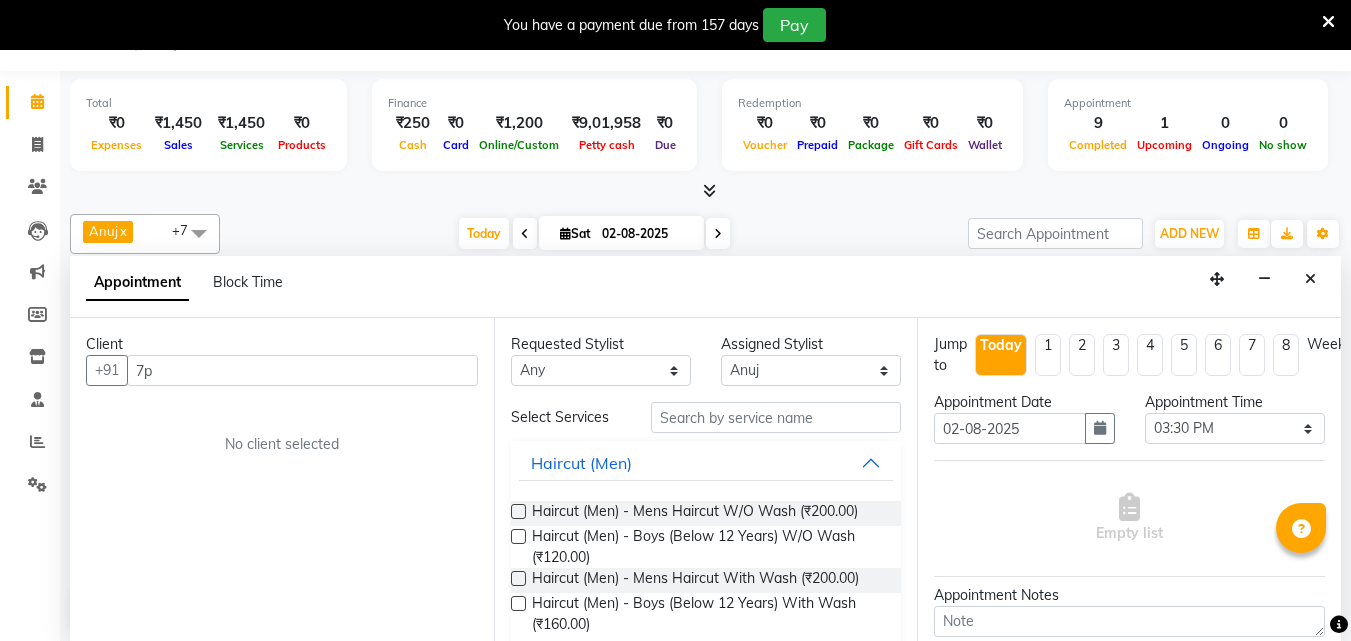 type on "7" 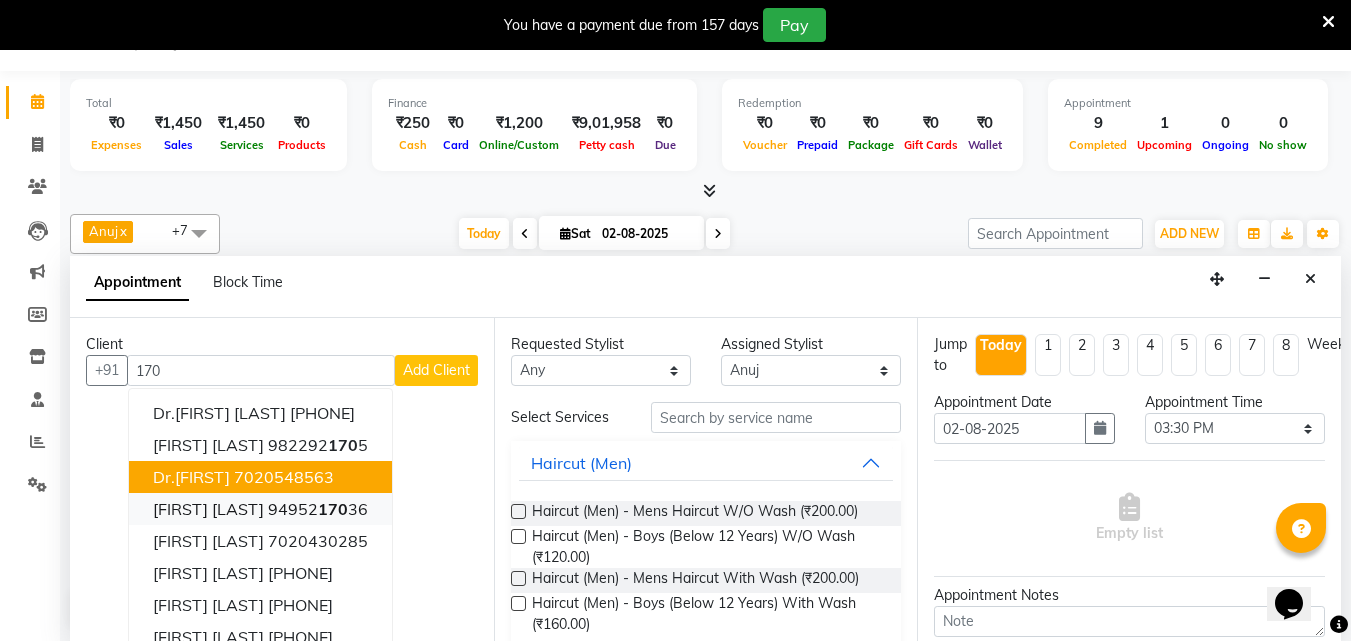 scroll, scrollTop: 0, scrollLeft: 0, axis: both 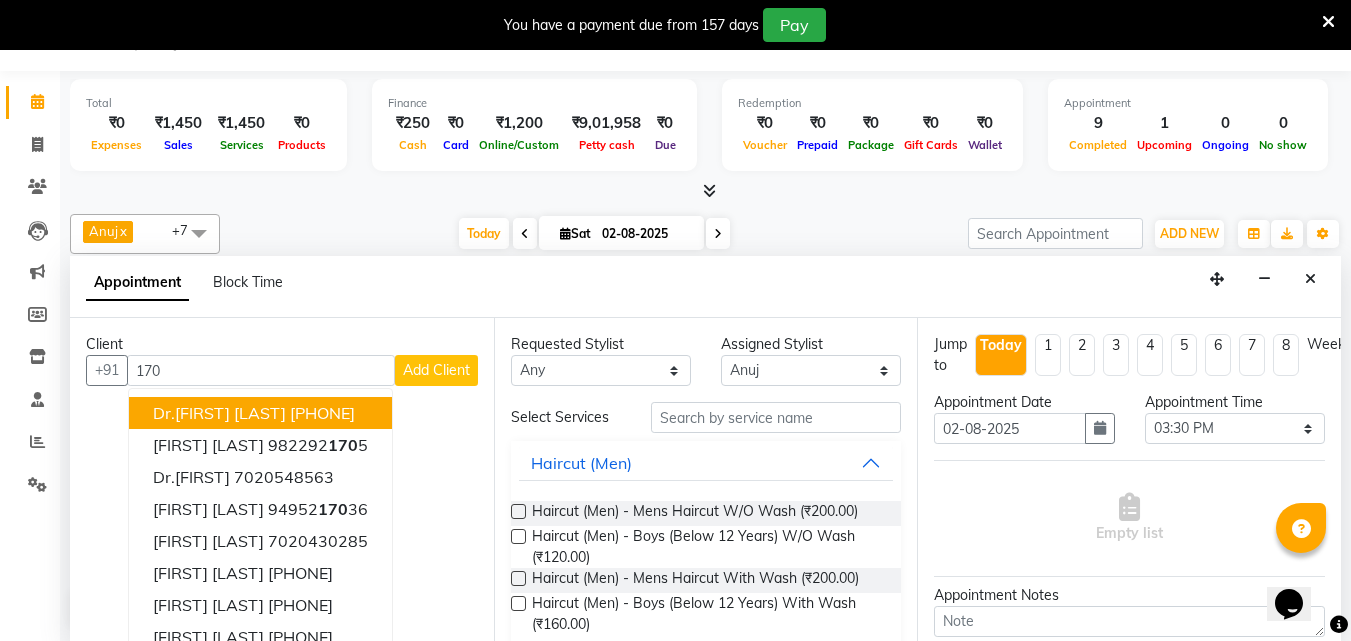 click on "170" at bounding box center (261, 370) 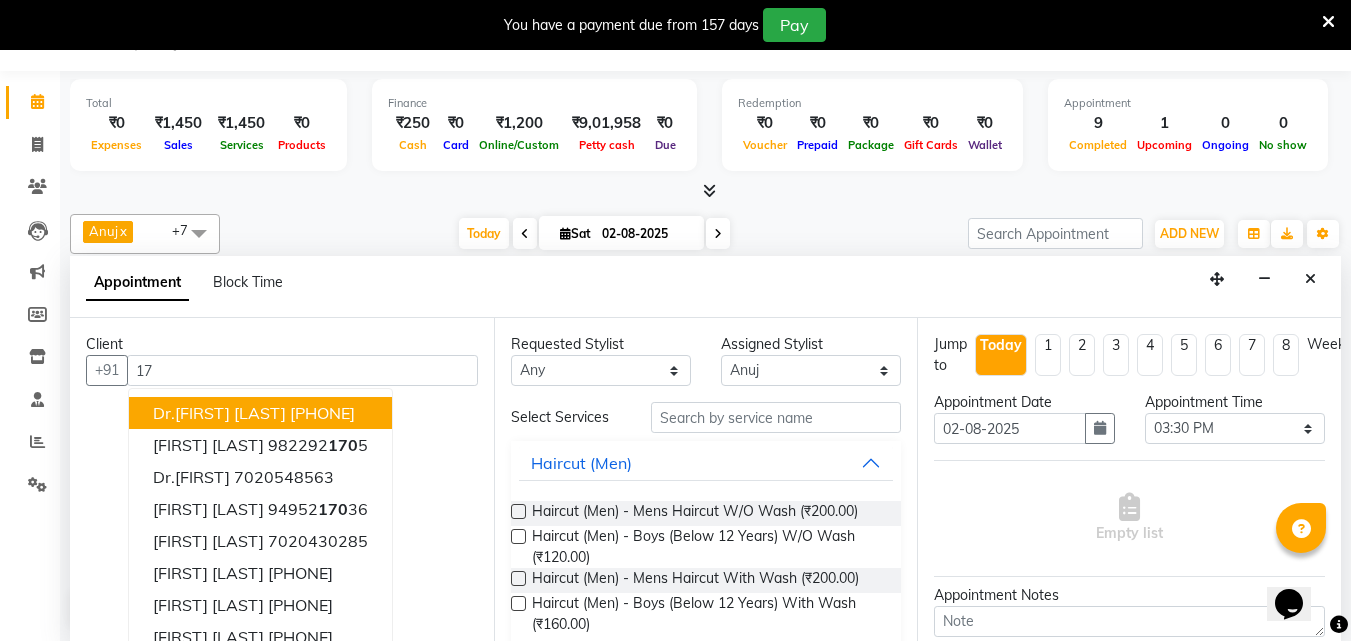type on "1" 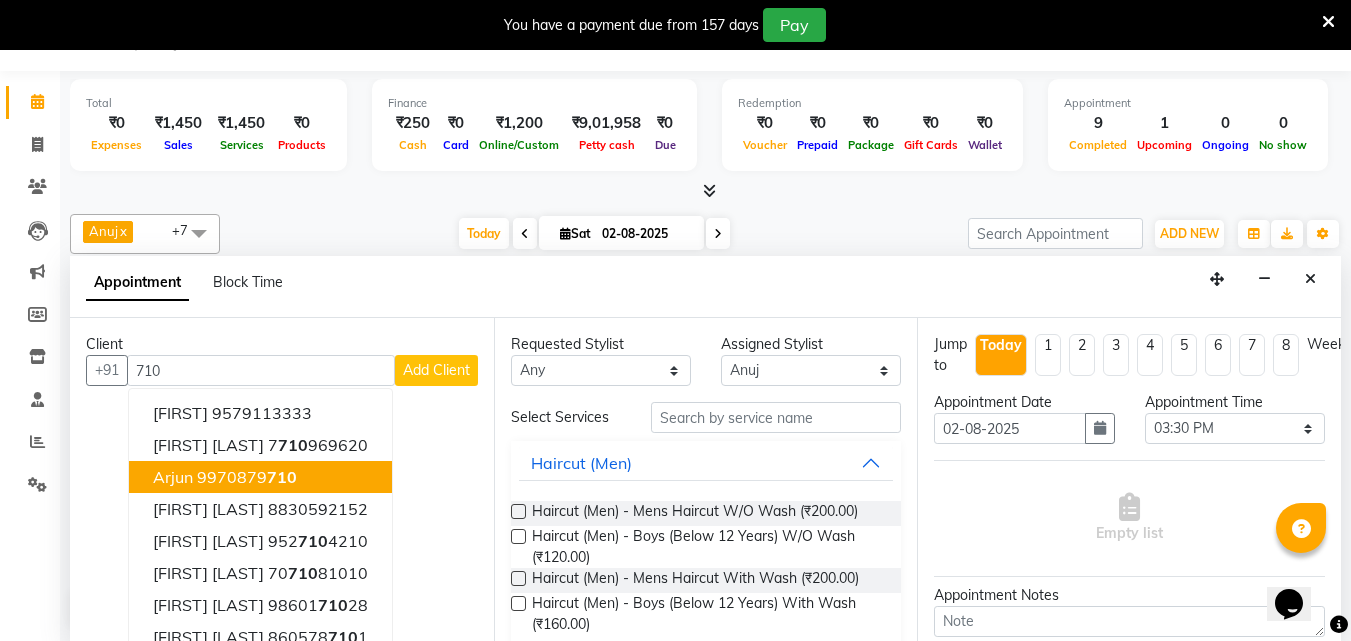 click on "Arjun  9970879 710" at bounding box center (260, 477) 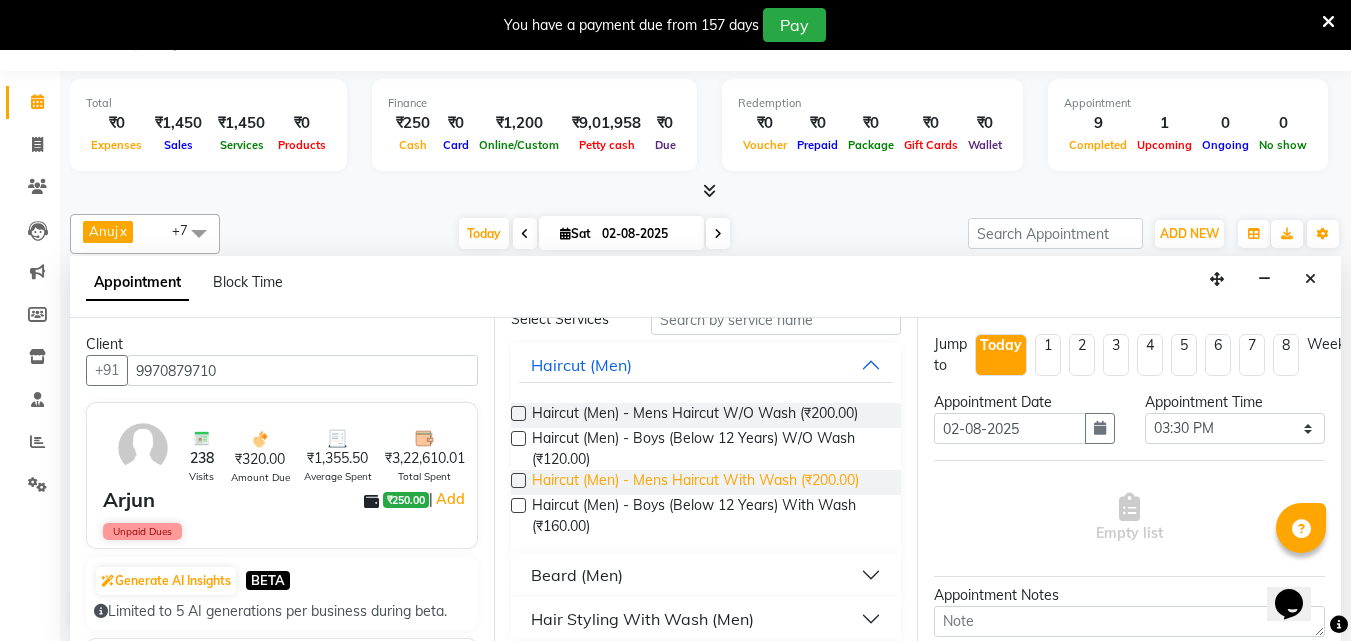 scroll, scrollTop: 104, scrollLeft: 0, axis: vertical 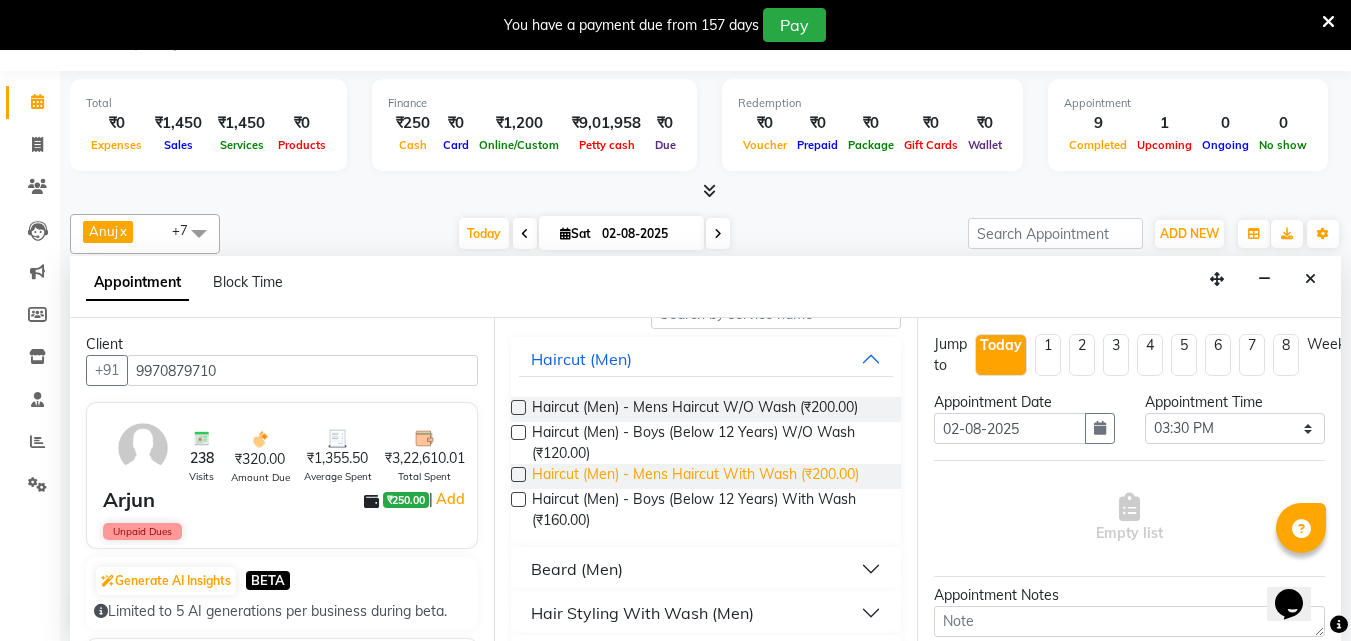 type on "9970879710" 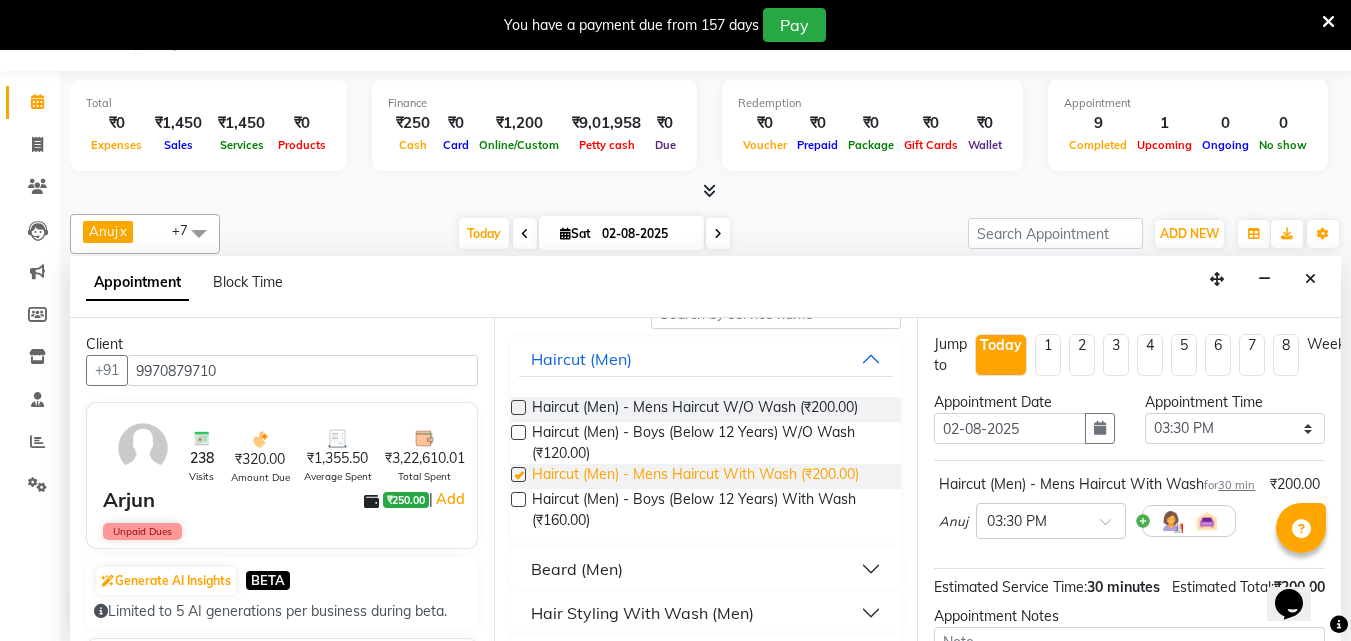 checkbox on "false" 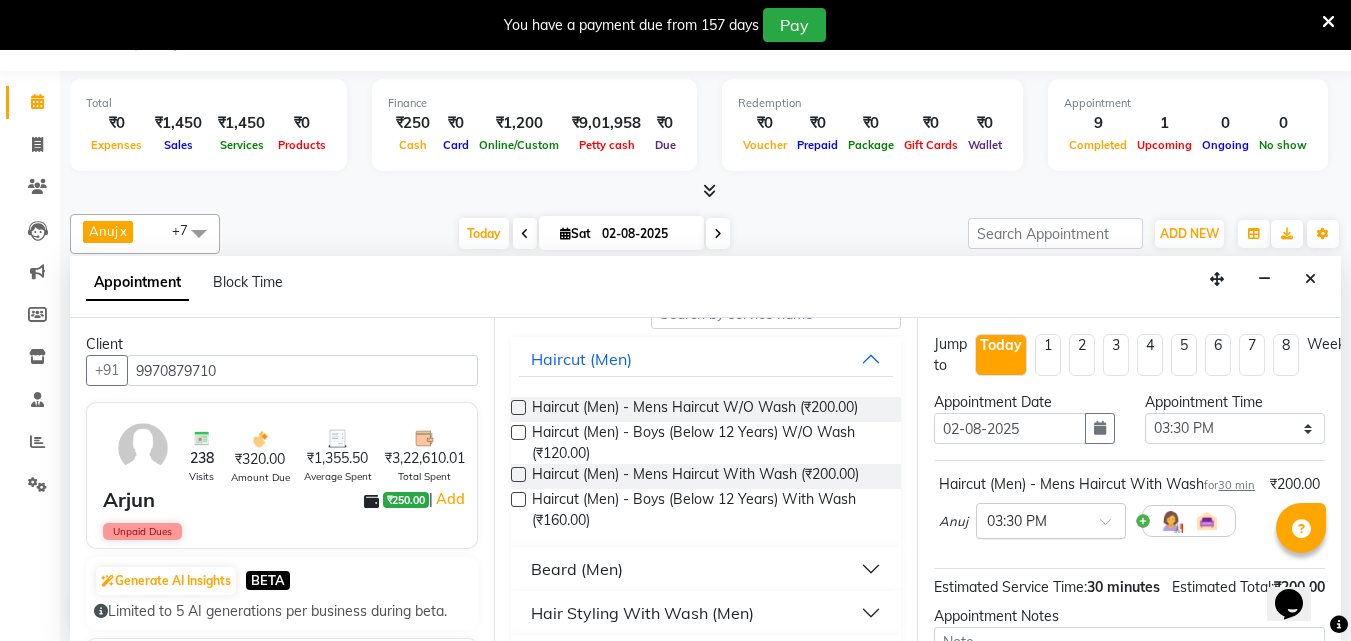 click at bounding box center [1031, 519] 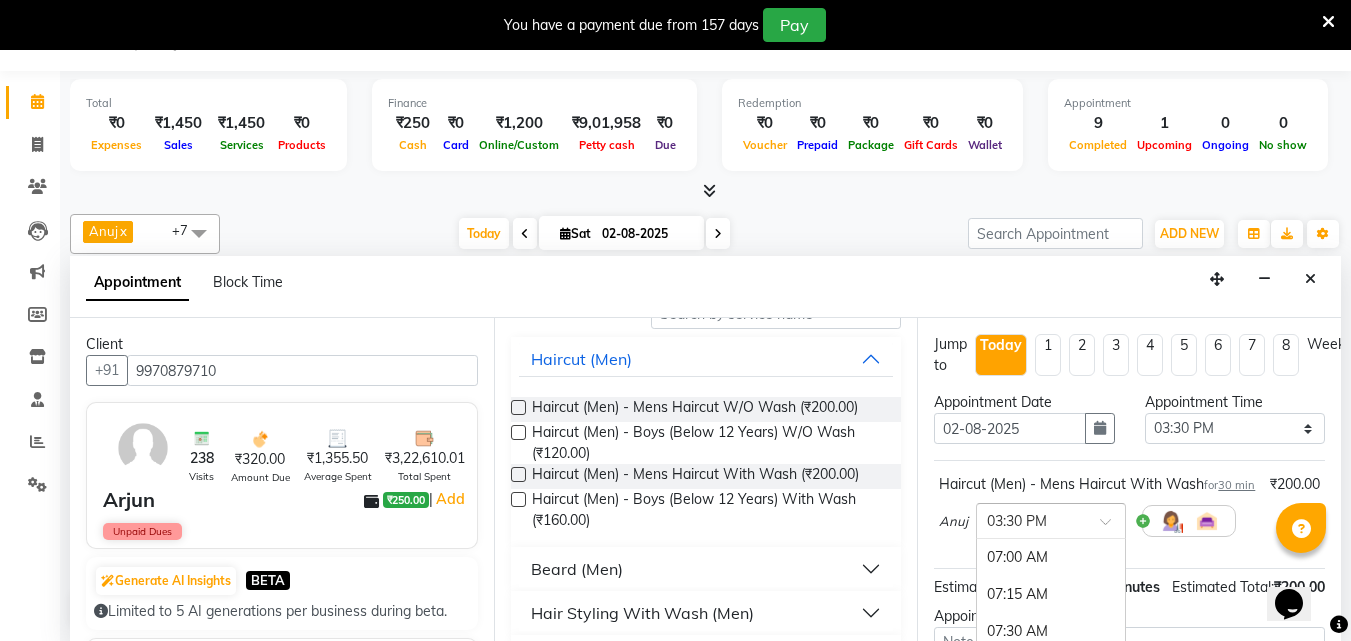scroll, scrollTop: 260, scrollLeft: 0, axis: vertical 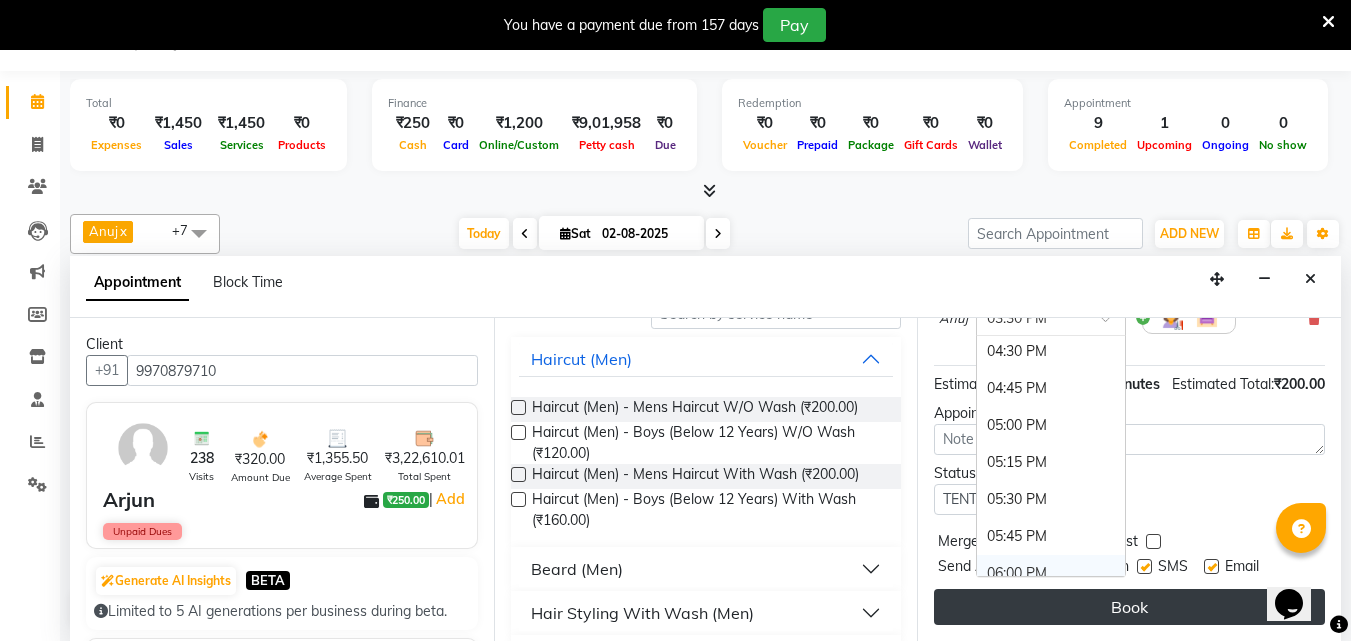 click on "Book" at bounding box center (1129, 607) 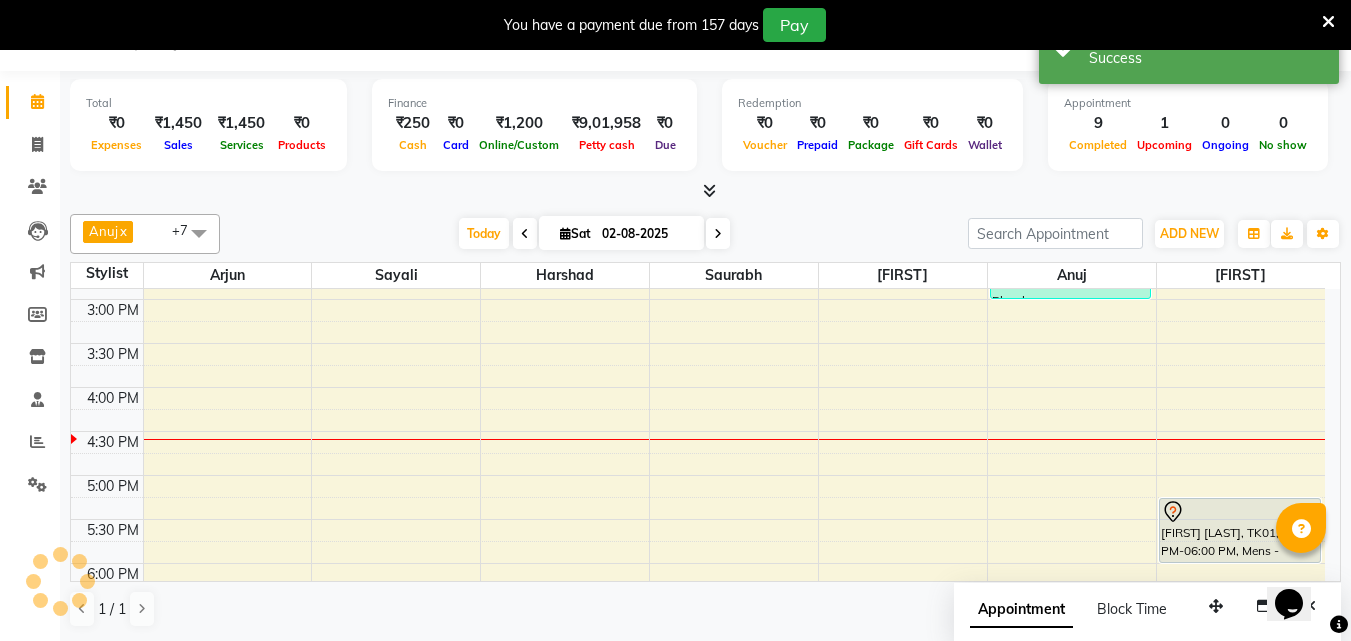 scroll, scrollTop: 0, scrollLeft: 0, axis: both 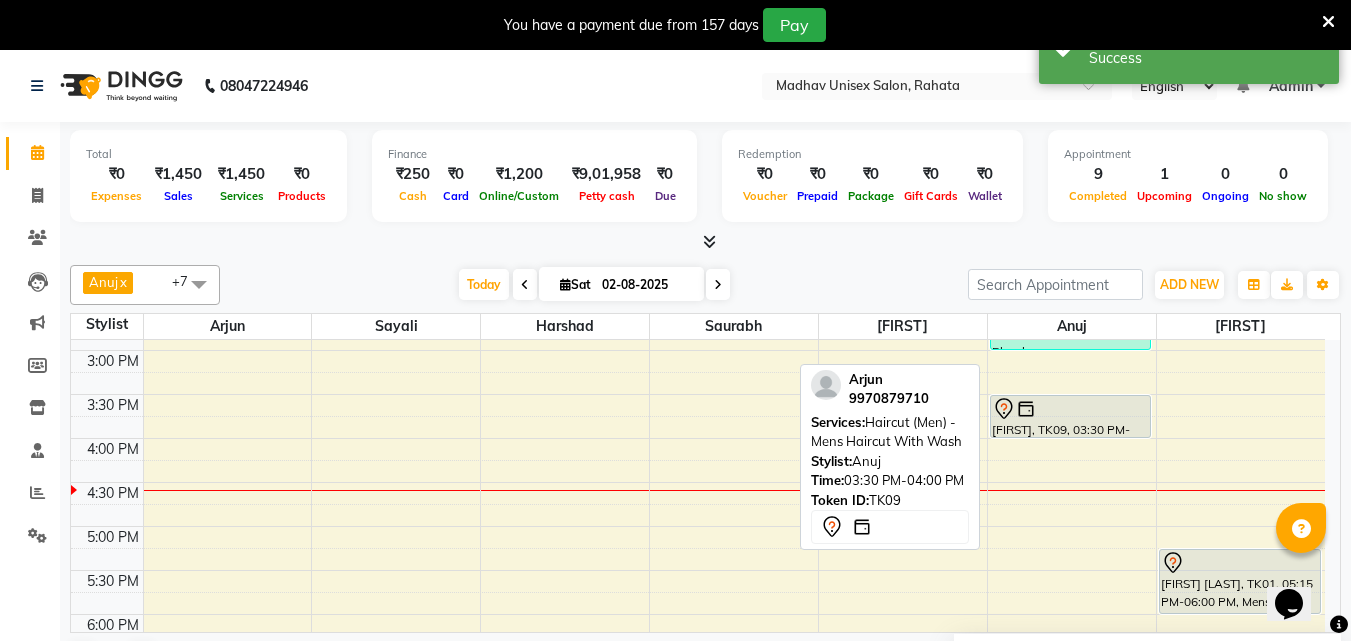 click on "[FIRST], TK03, 10:00 AM-10:30 AM, Haircut (Men)  - Mens Haircut W/O Wash     [FIRST], TK05, 11:30 AM-12:00 PM, Haircut (Men)  - Mens Haircut With Wash     [FIRST], TK06, 12:45 PM-01:15 PM, Haircut (Men)  - Mens Haircut W/O Wash     [FIRST] [LAST], TK07, 01:15 PM-01:45 PM, Haircut (Men)  - Boys (Below 12 Years) With Wash     [FIRST] [LAST], TK08, 02:15 PM-03:00 PM, Mens - Bleach             [FIRST], TK09, 03:30 PM-04:00 PM, Haircut (Men)  - Mens Haircut With Wash" at bounding box center [1072, 306] 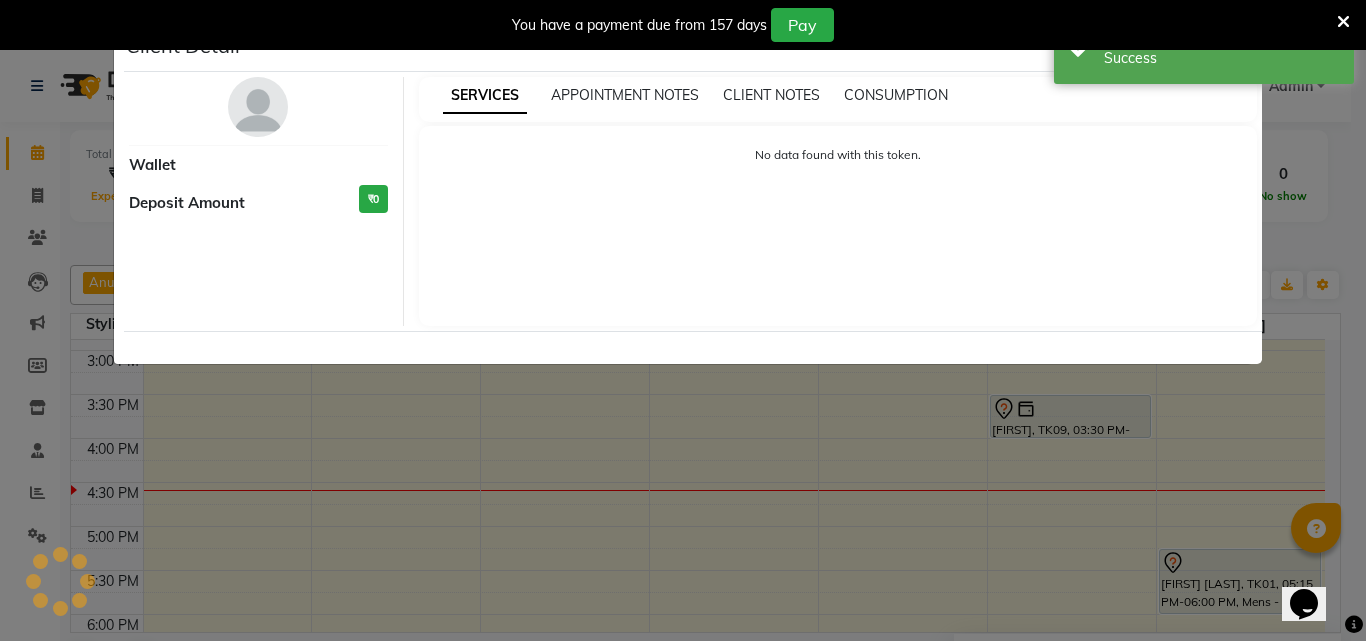 select on "7" 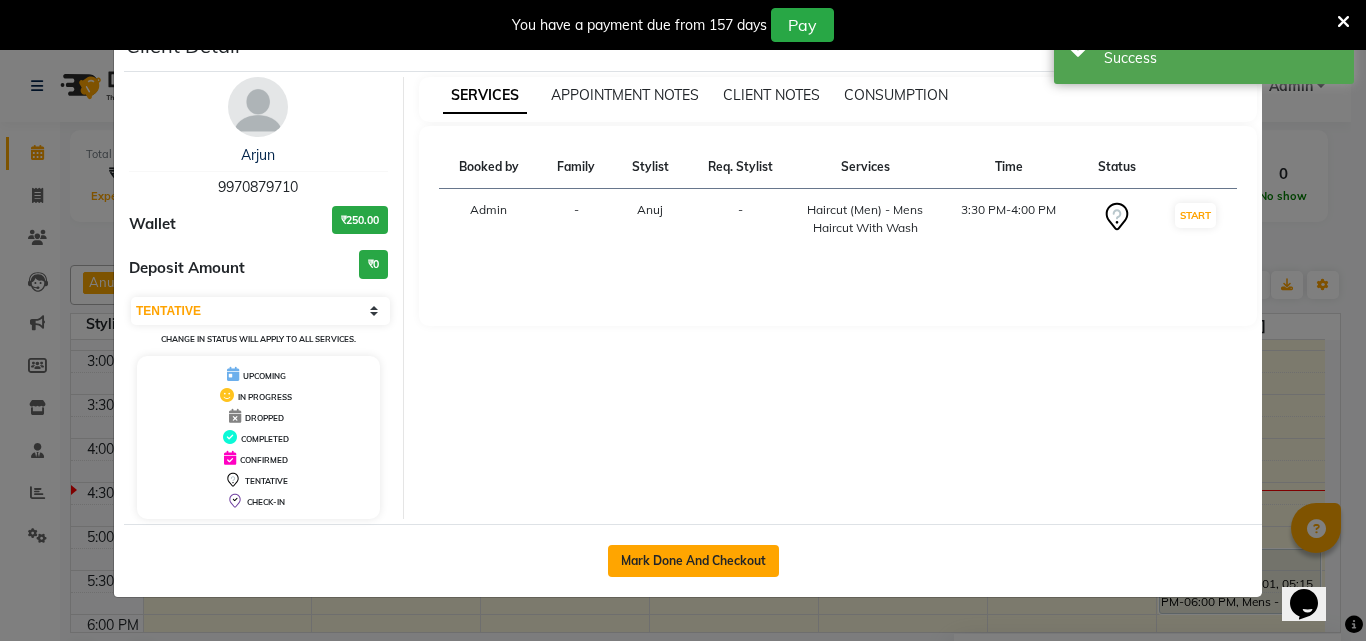 click on "Mark Done And Checkout" 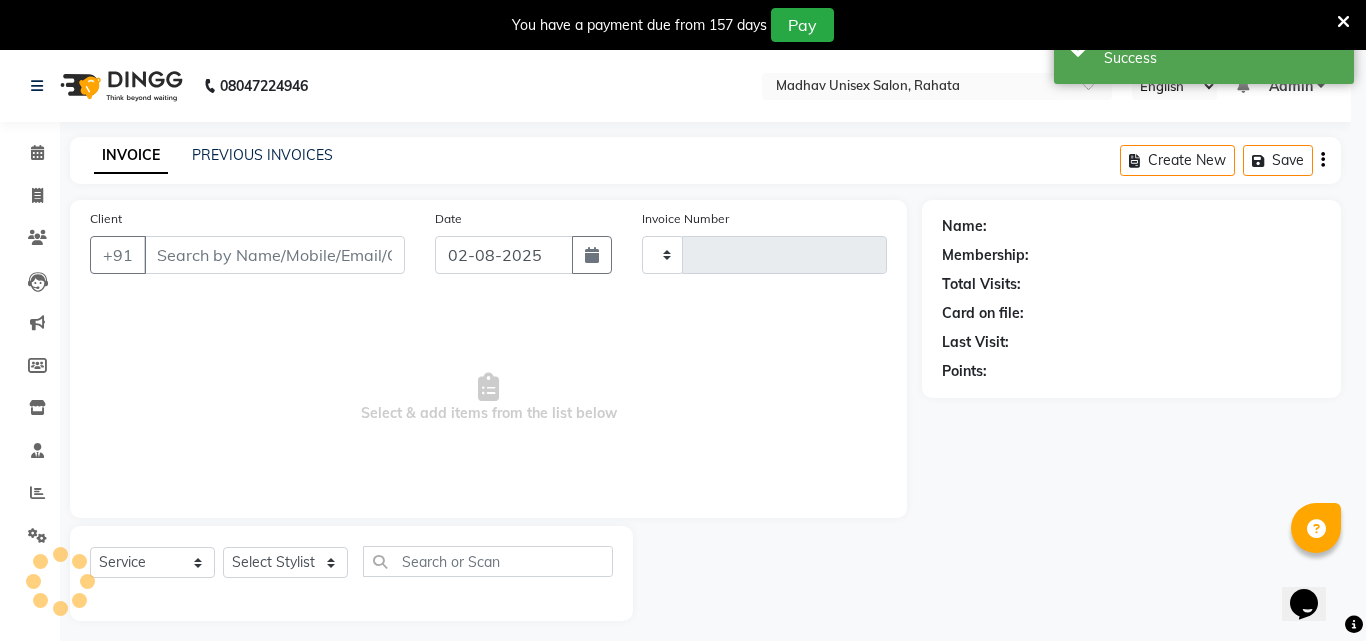 type on "2222" 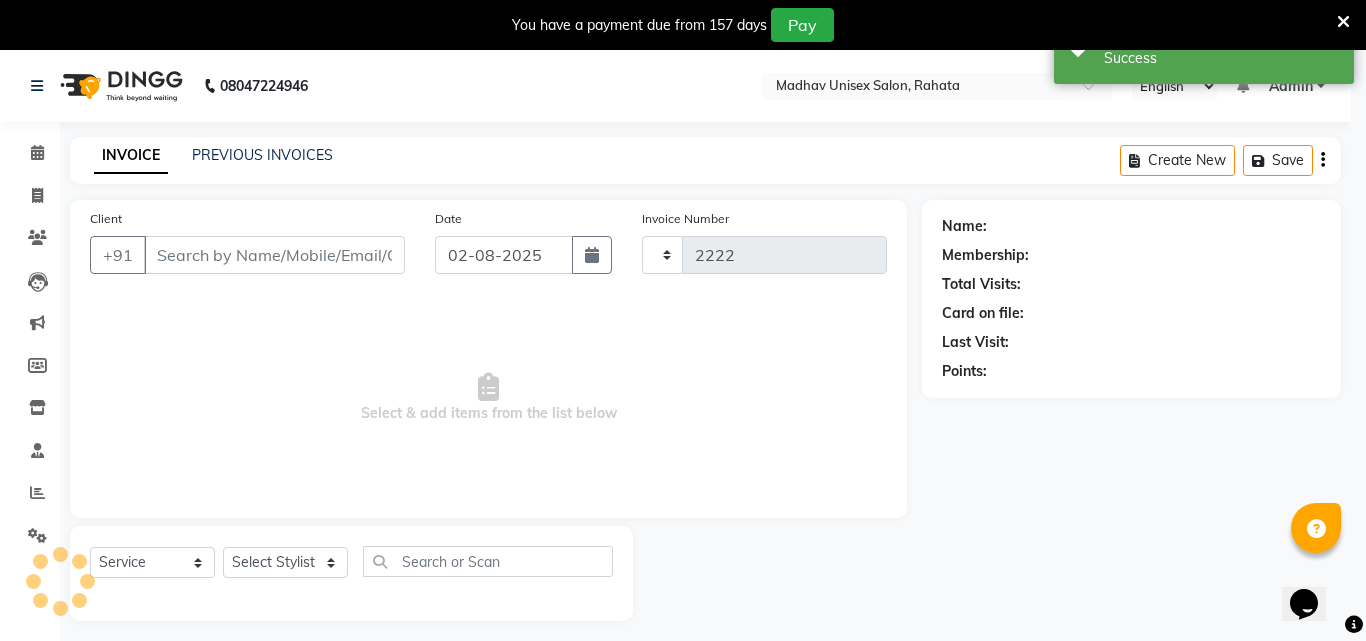 select on "870" 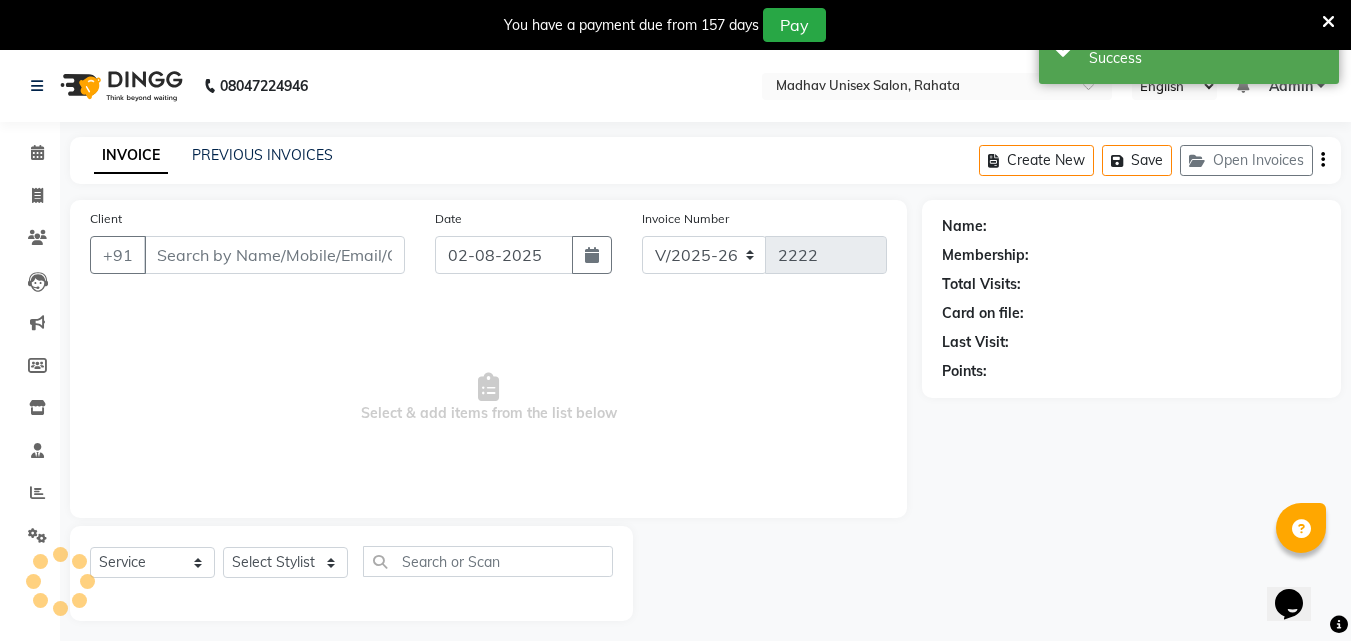 type on "9970879710" 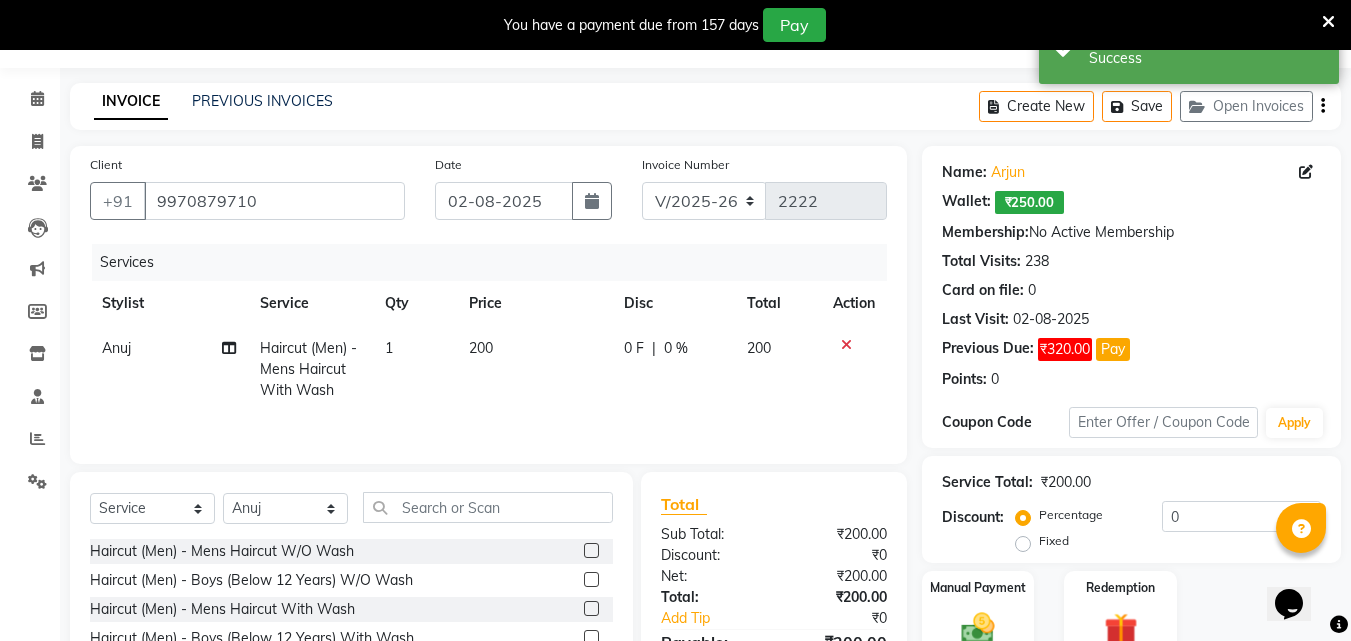 scroll, scrollTop: 210, scrollLeft: 0, axis: vertical 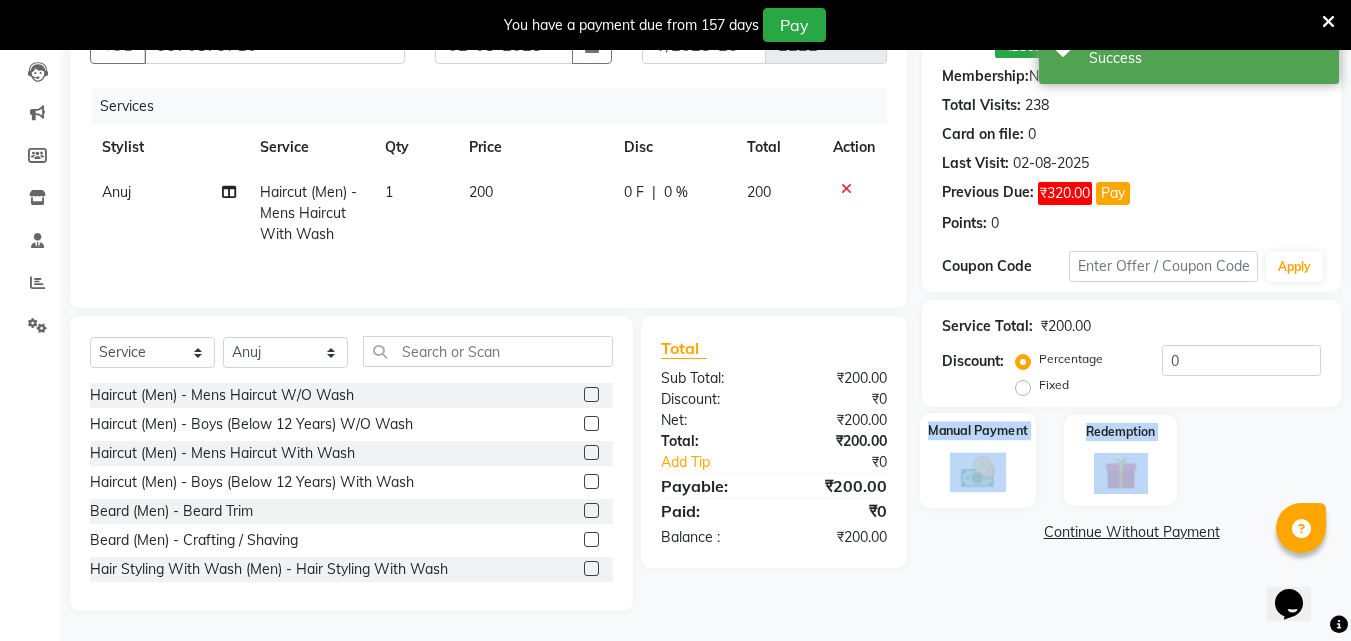 drag, startPoint x: 990, startPoint y: 508, endPoint x: 992, endPoint y: 490, distance: 18.110771 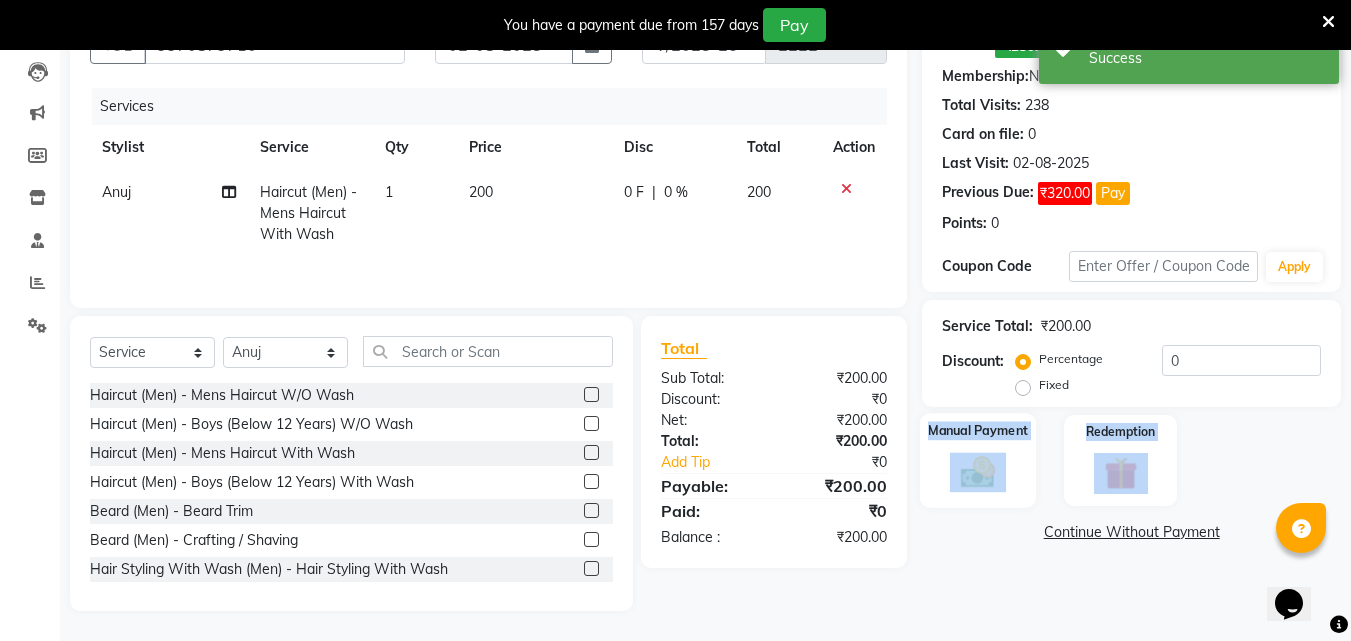 click on "Name: [FIRST]   Wallet:   ₹250.00  Membership:  No Active Membership  Total Visits:  238 Card on file:  0 Last Visit:   02-08-2025 Previous Due:  ₹320.00 Pay Points:   0  Coupon Code Apply Service Total:  ₹200.00  Discount:  Percentage   Fixed  0 Manual Payment Redemption  Continue Without Payment" 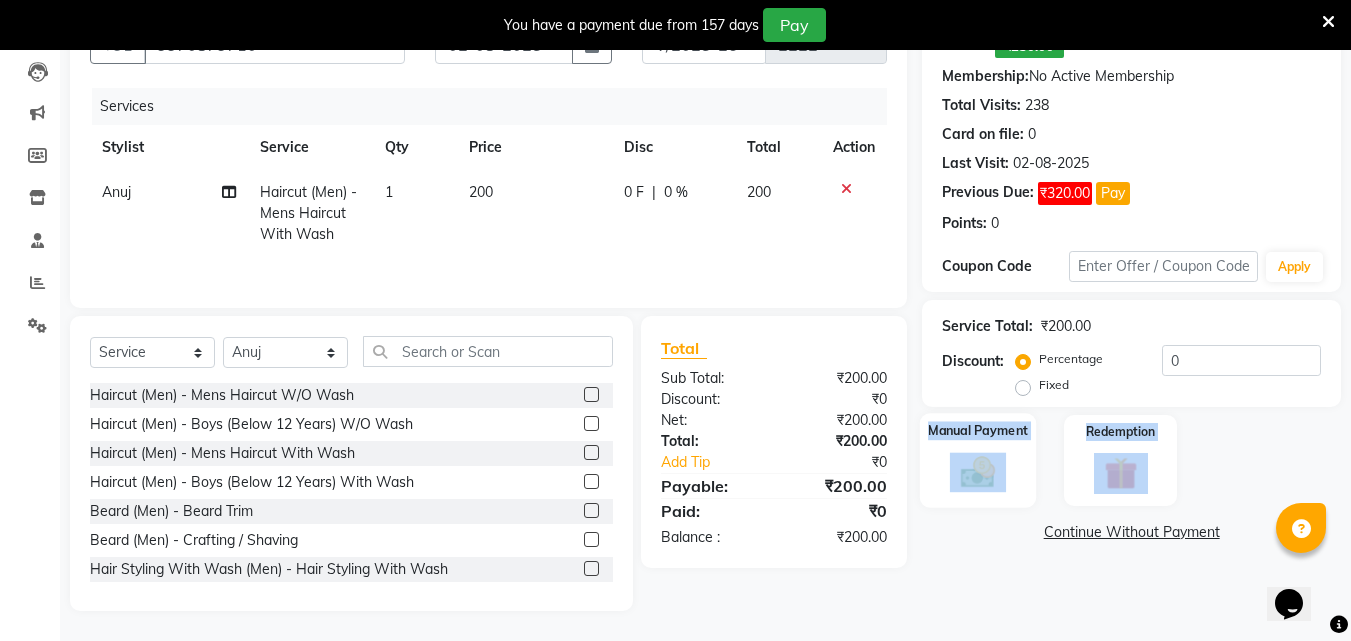 click 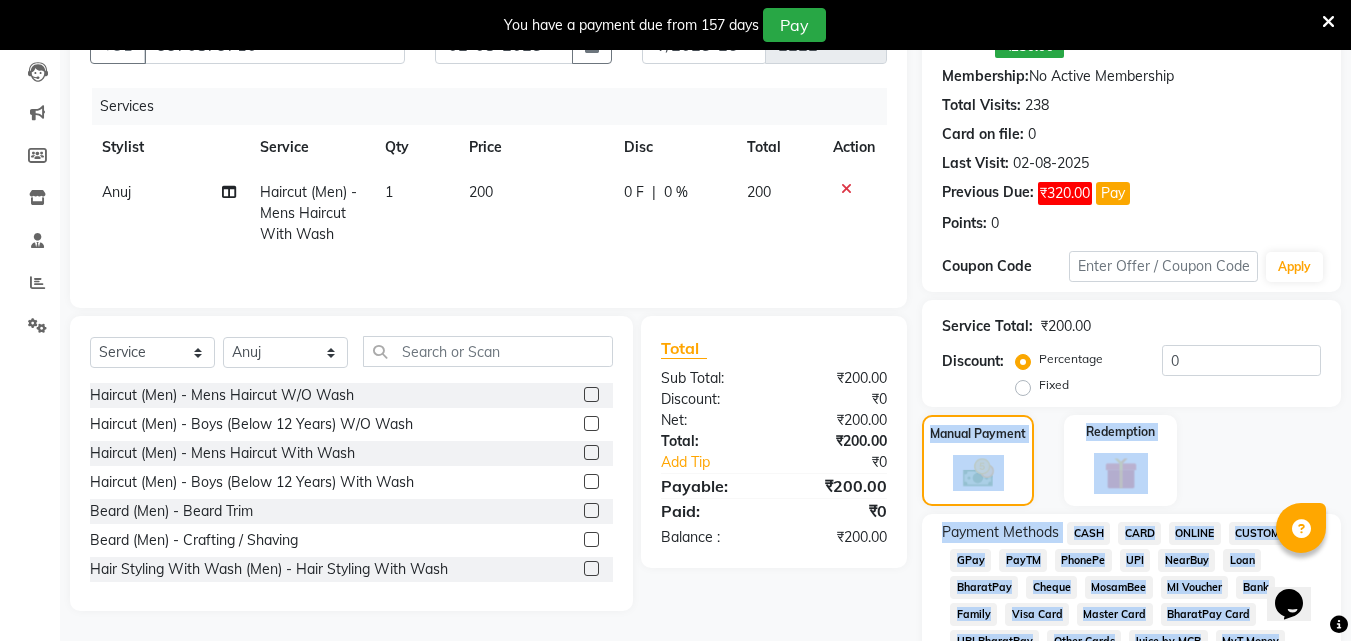 click on "ONLINE" 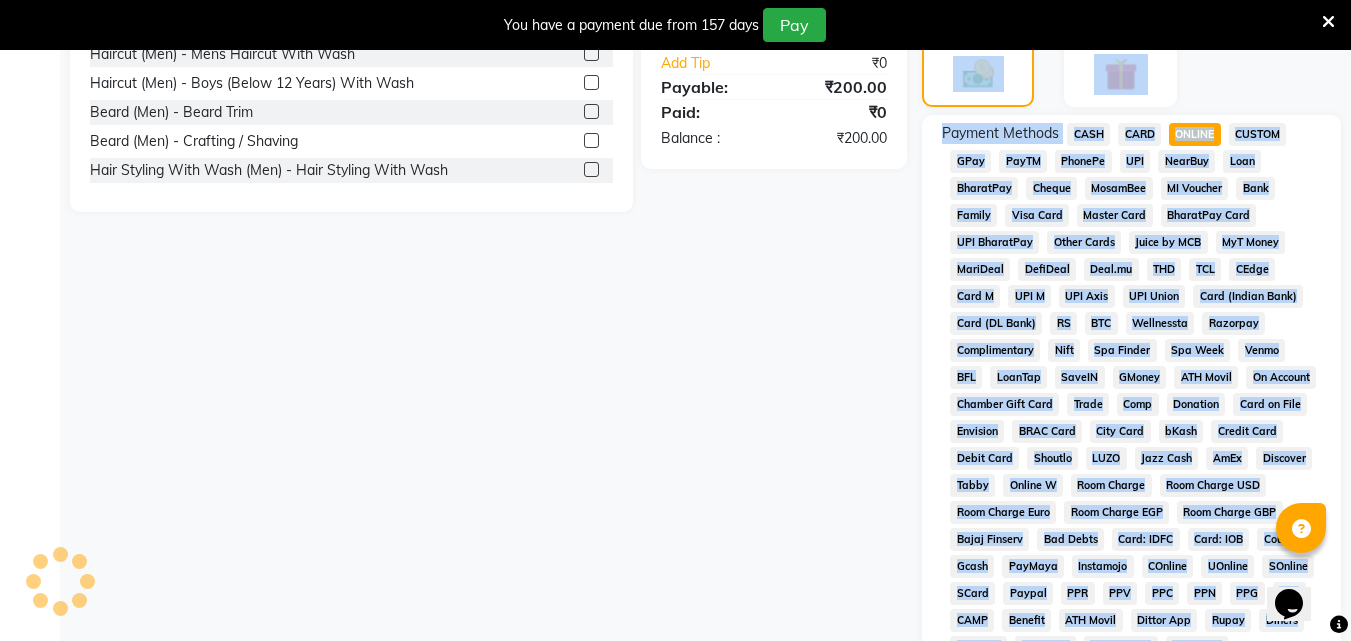 scroll, scrollTop: 973, scrollLeft: 0, axis: vertical 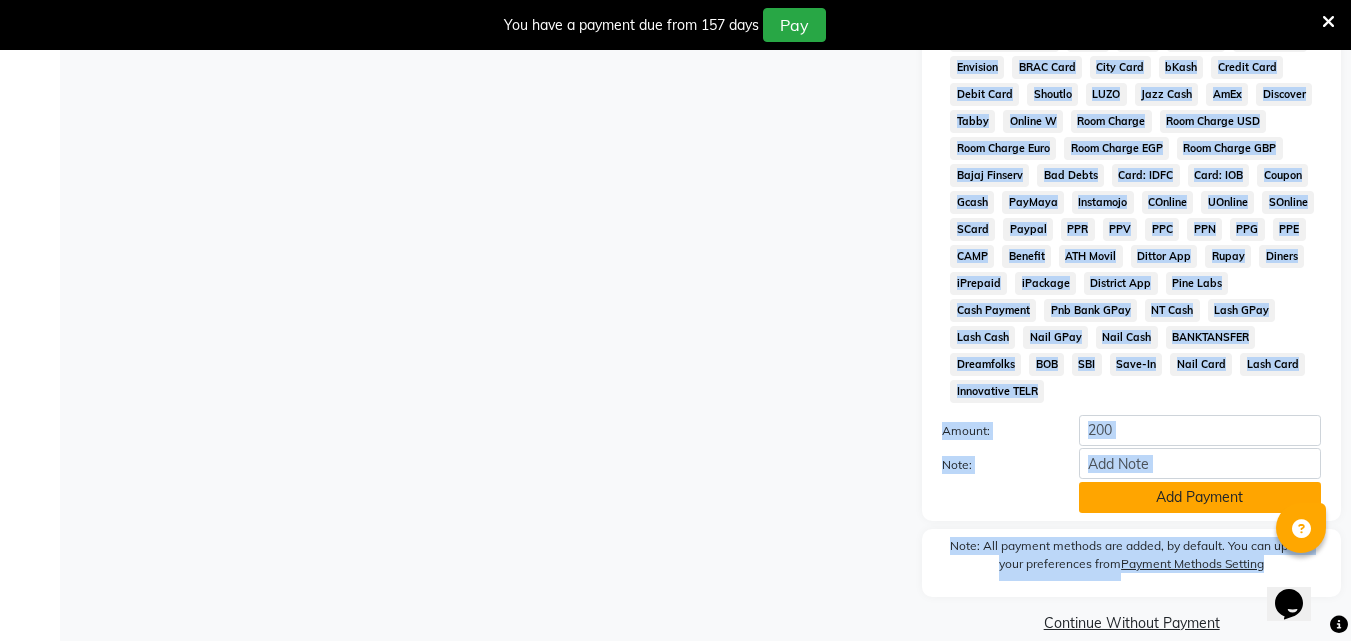click on "Add Payment" 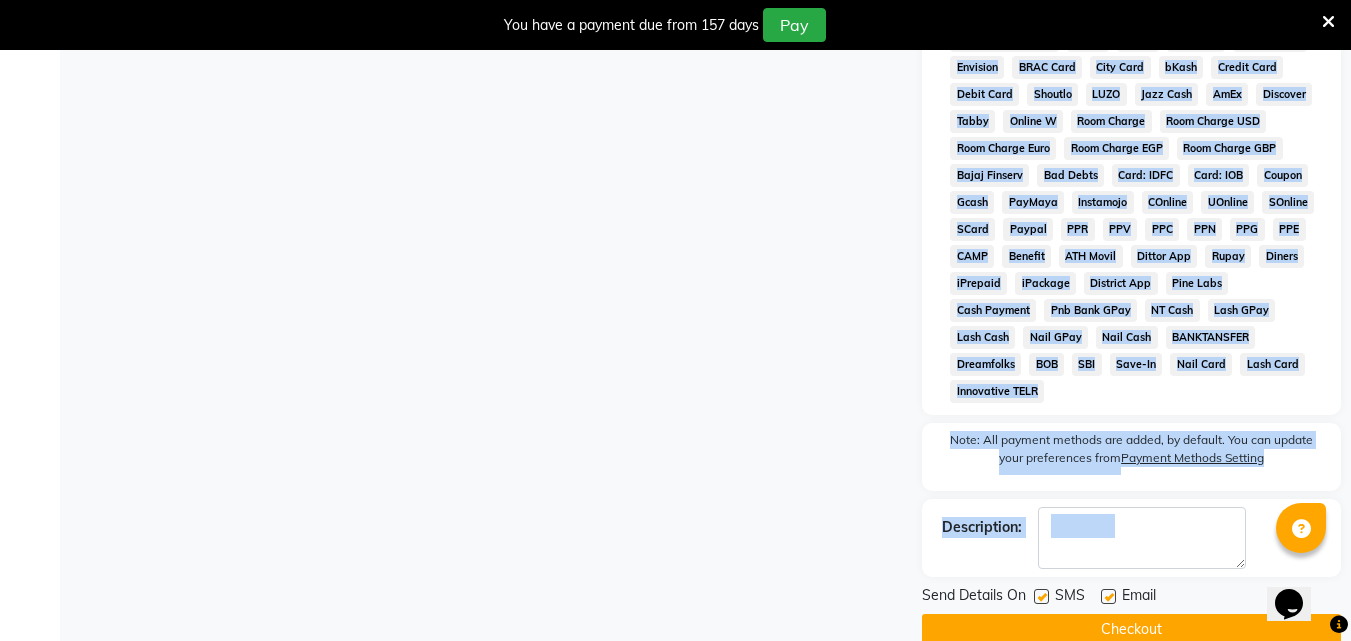 click on "Checkout" 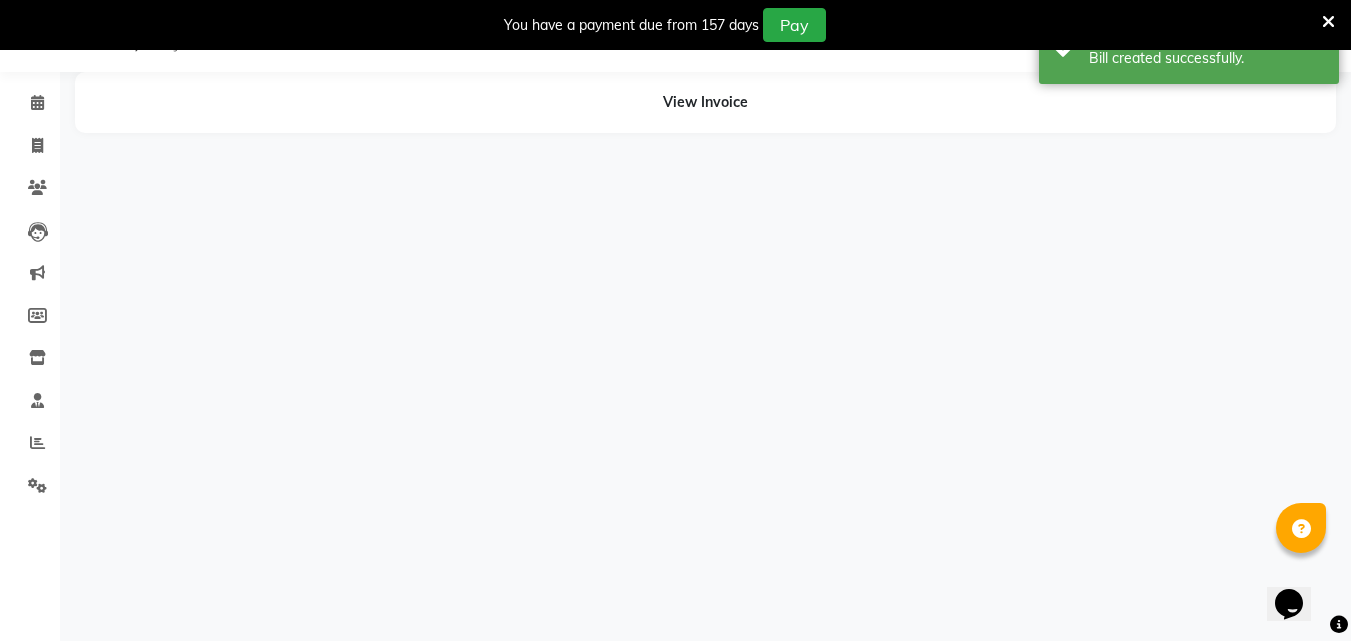 click on "08047224946 Select Location × Madhav Unisex Salon, Rahata English ENGLISH Español العربية मराठी हिंदी ગુજરાતી தமிழ் 中文 Notifications nothing to show Admin Manage Profile Change Password Sign out  Version:3.15.11  ☀ MADHAV UNISEX SALON, Rahata  Calendar  Invoice  Clients  Leads   Marketing  Members  Inventory  Staff  Reports  Settings Completed InProgress Upcoming Dropped Tentative Check-In Confirm Bookings Generate Report Segments Page Builder  View Invoice" at bounding box center [675, 320] 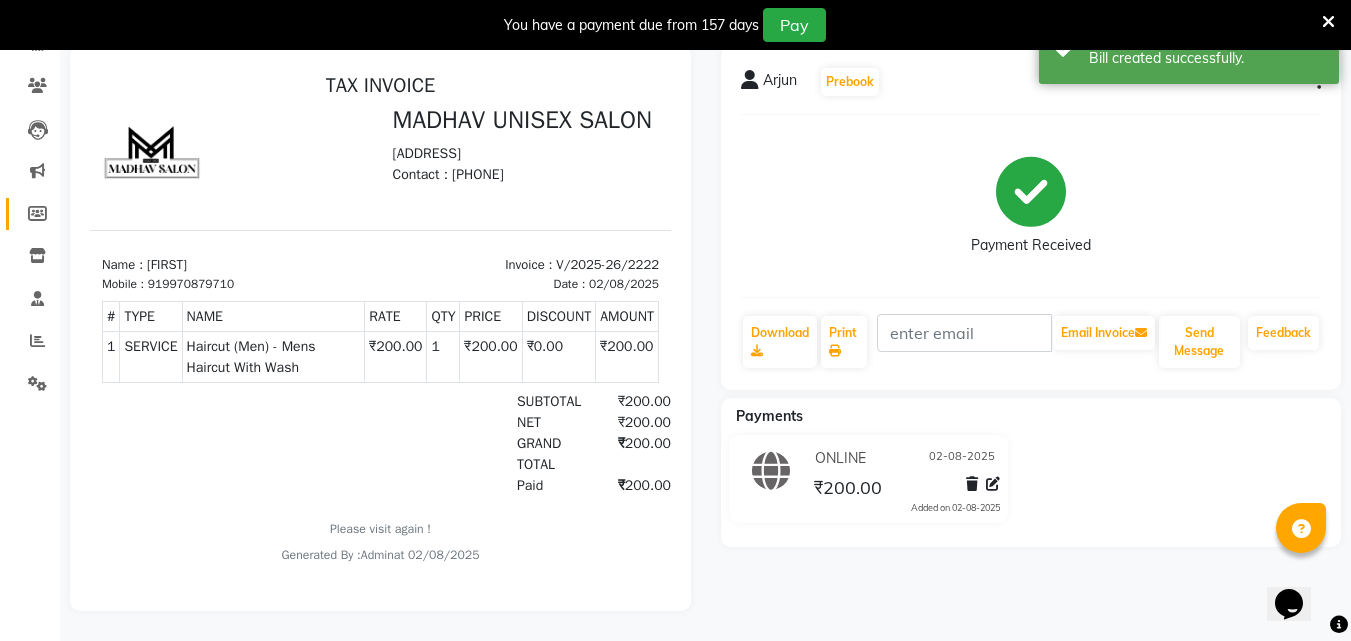 scroll, scrollTop: 0, scrollLeft: 0, axis: both 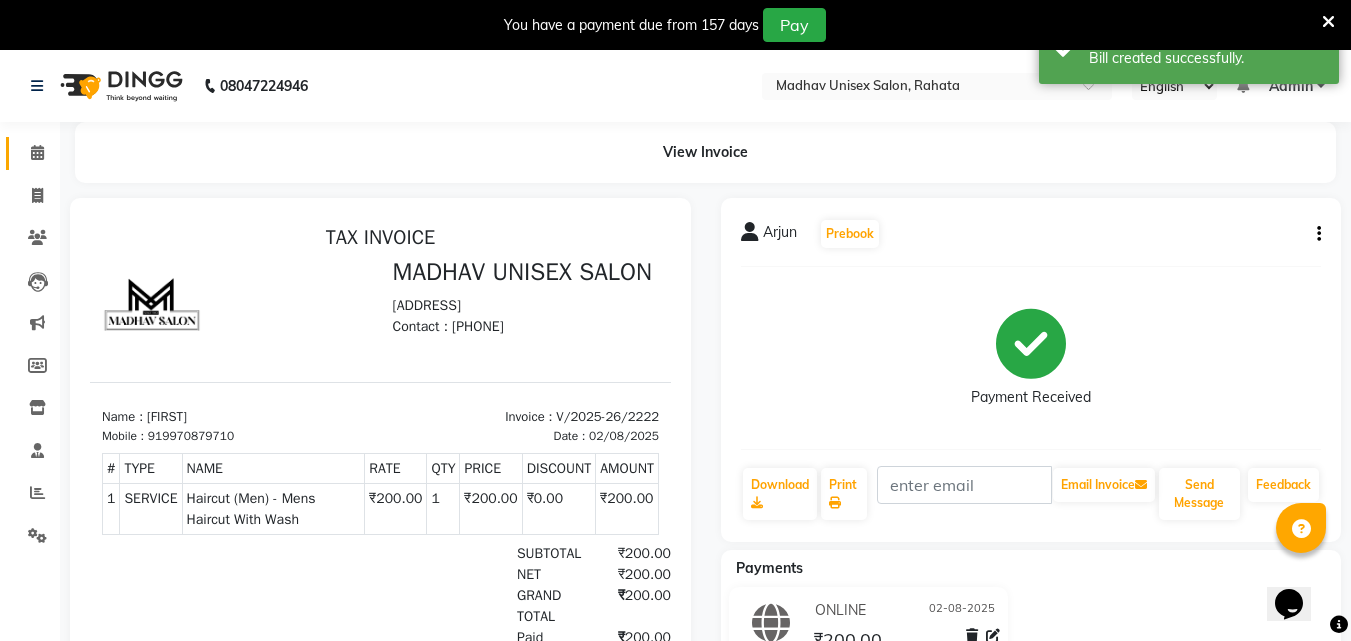 click on "Calendar" 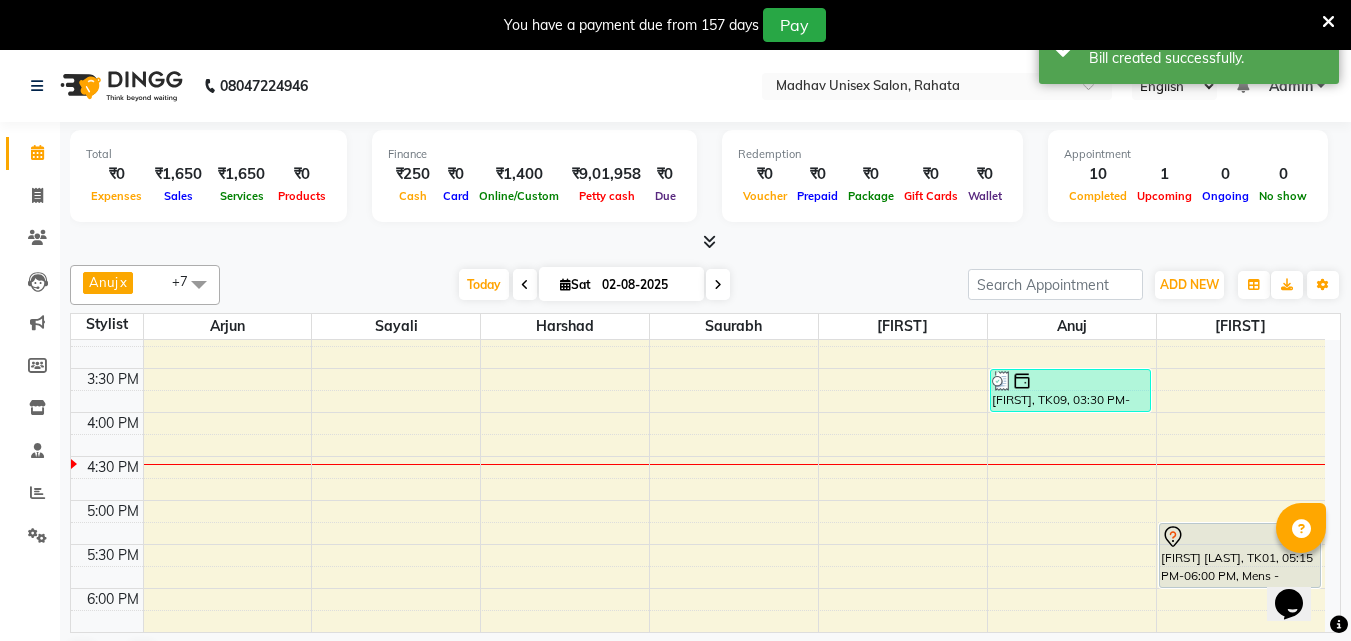 scroll, scrollTop: 692, scrollLeft: 0, axis: vertical 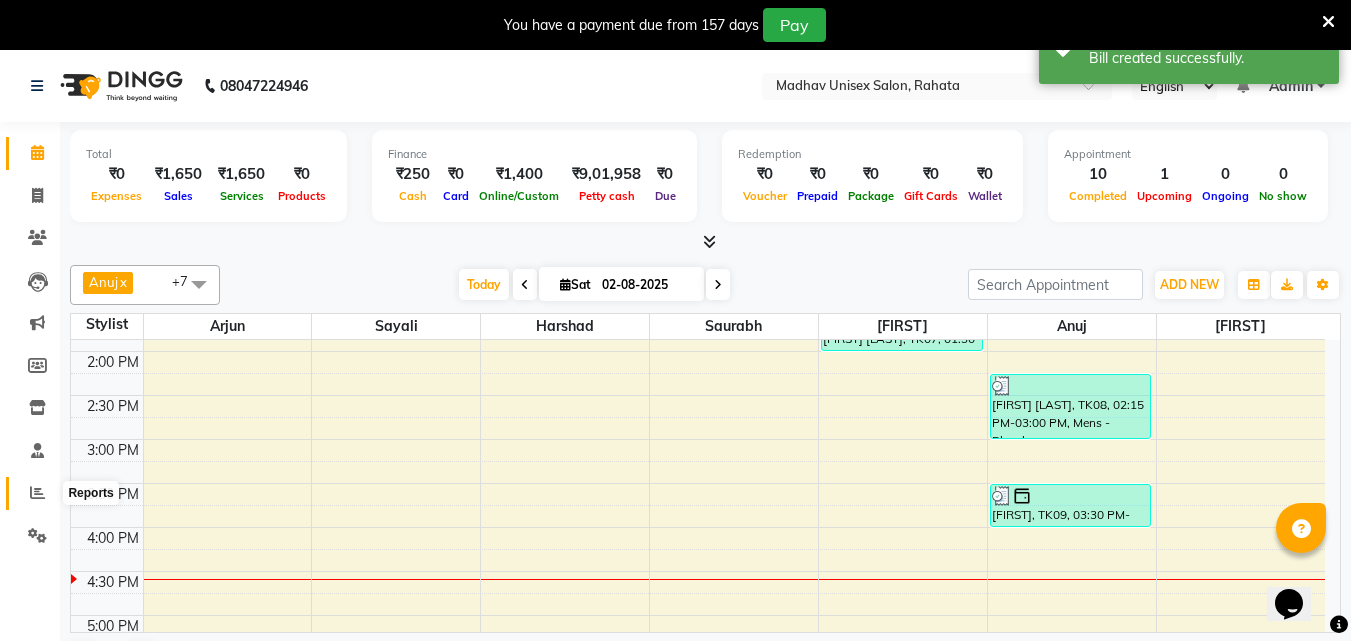 click 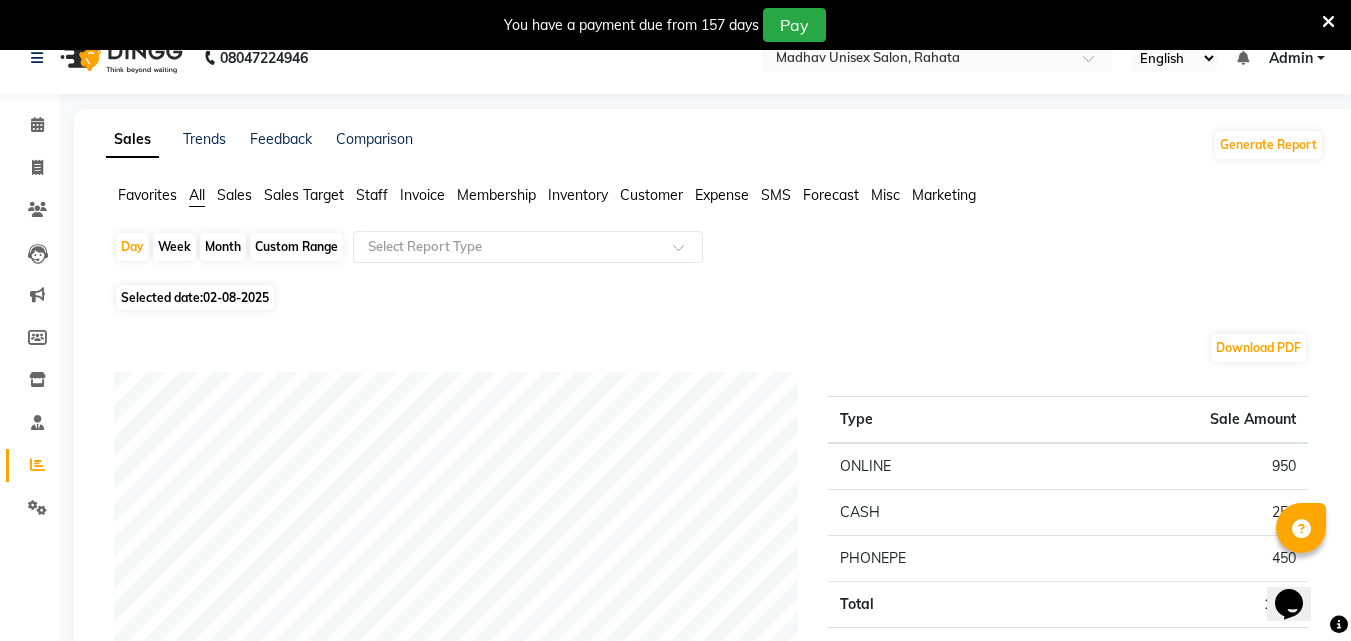 scroll, scrollTop: 0, scrollLeft: 0, axis: both 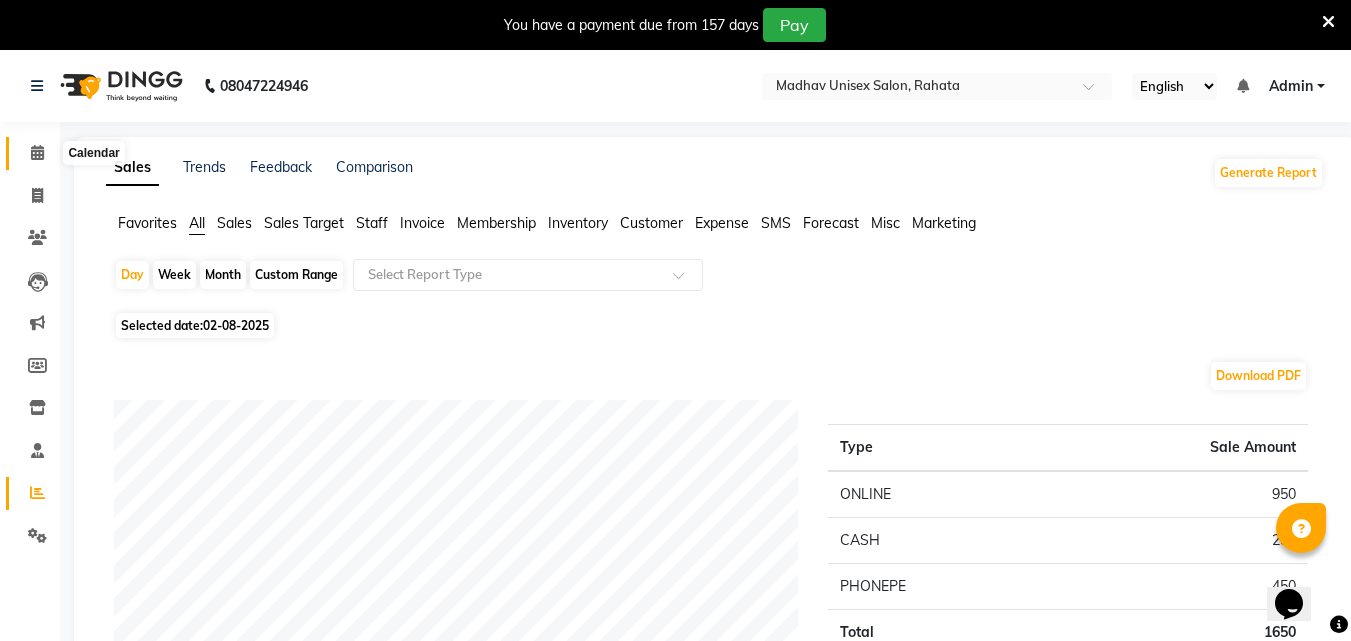 click 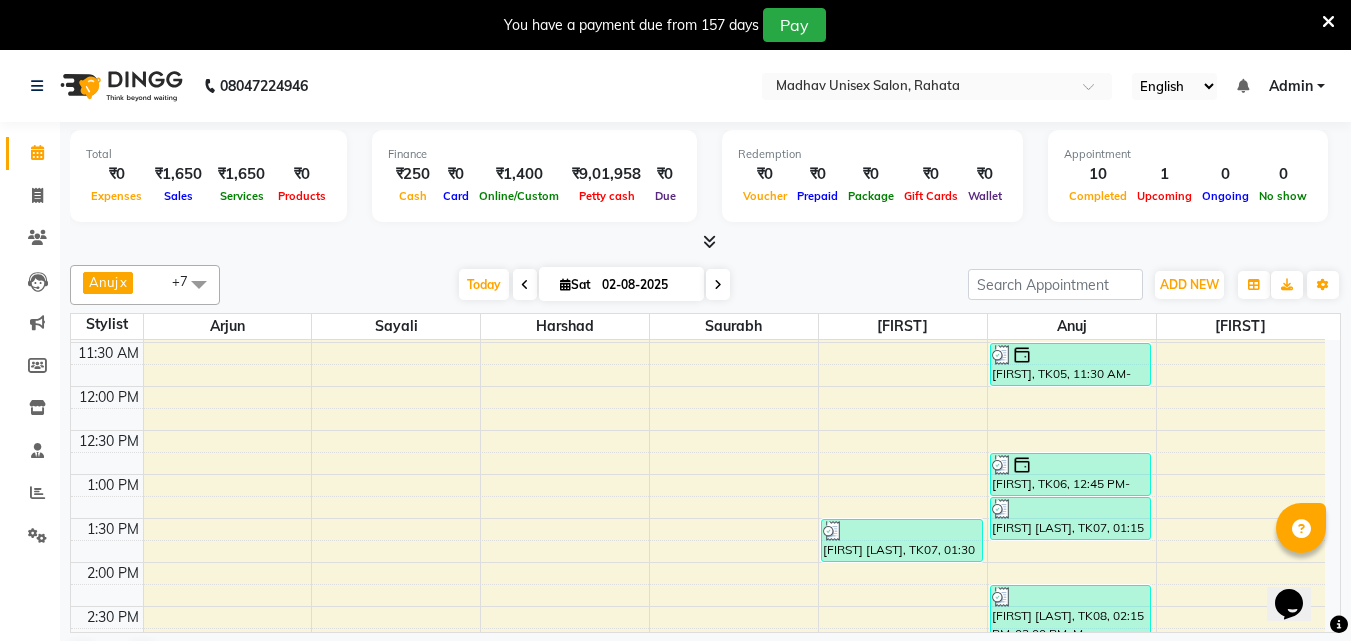 scroll, scrollTop: 480, scrollLeft: 0, axis: vertical 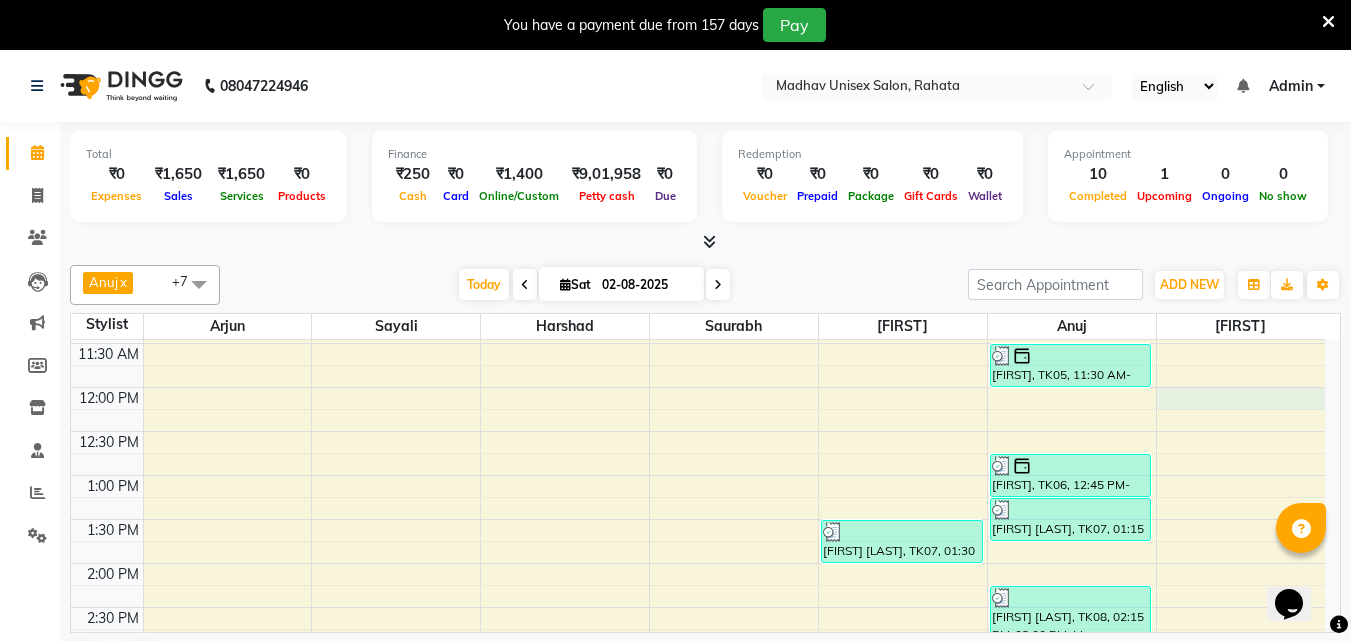 click on "6:00 AM 6:30 AM 7:00 AM 7:30 AM 8:00 AM 8:30 AM 9:00 AM 9:30 AM 10:00 AM 10:30 AM 11:00 AM 11:30 AM 12:00 PM 12:30 PM 1:00 PM 1:30 PM 2:00 PM 2:30 PM 3:00 PM 3:30 PM 4:00 PM 4:30 PM 5:00 PM 5:30 PM 6:00 PM 6:30 PM 7:00 PM 7:30 PM 8:00 PM 8:30 PM 9:00 PM 9:30 PM 10:00 PM 10:30 PM     vijay shinde, TK04, 09:00 AM-09:30 AM, Haircut (Men)  - Mens Haircut W/O Wash     vijay shinde, TK04, 09:30 AM-10:00 AM, Globle Colour (Men)  - Majirel     abhay rohom, TK07, 01:30 PM-02:00 PM, Beard (Men)  - Beard Trim     Arjun, TK03, 10:00 AM-10:30 AM, Haircut (Men)  - Mens Haircut W/O Wash     Arjun, TK05, 11:30 AM-12:00 PM, Haircut (Men)  - Mens Haircut With Wash     Arjun, TK06, 12:45 PM-01:15 PM, Haircut (Men)  - Mens Haircut W/O Wash     abhay rohom, TK07, 01:15 PM-01:45 PM, Haircut (Men)  - Boys (Below 12 Years) With Wash     sahil pangavhANE, TK08, 02:15 PM-03:00 PM, Mens - Bleach     Arjun, TK09, 03:30 PM-04:00 PM, Haircut (Men)  - Mens Haircut With Wash" at bounding box center [698, 607] 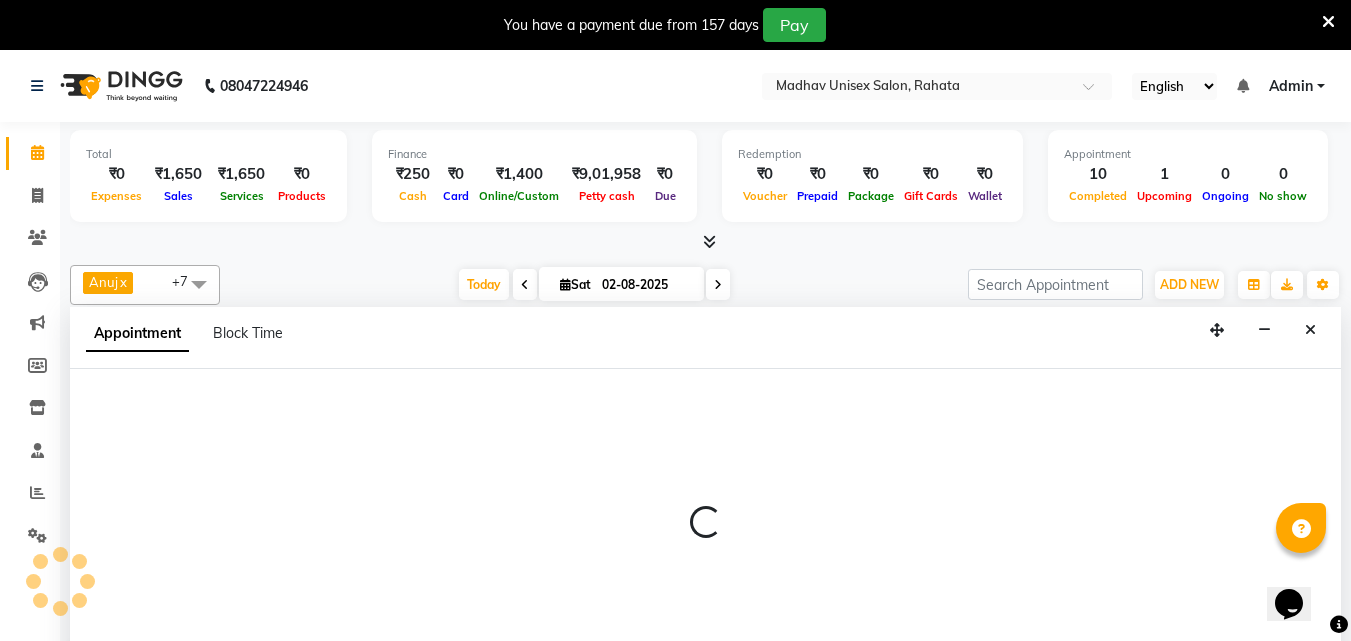 scroll, scrollTop: 51, scrollLeft: 0, axis: vertical 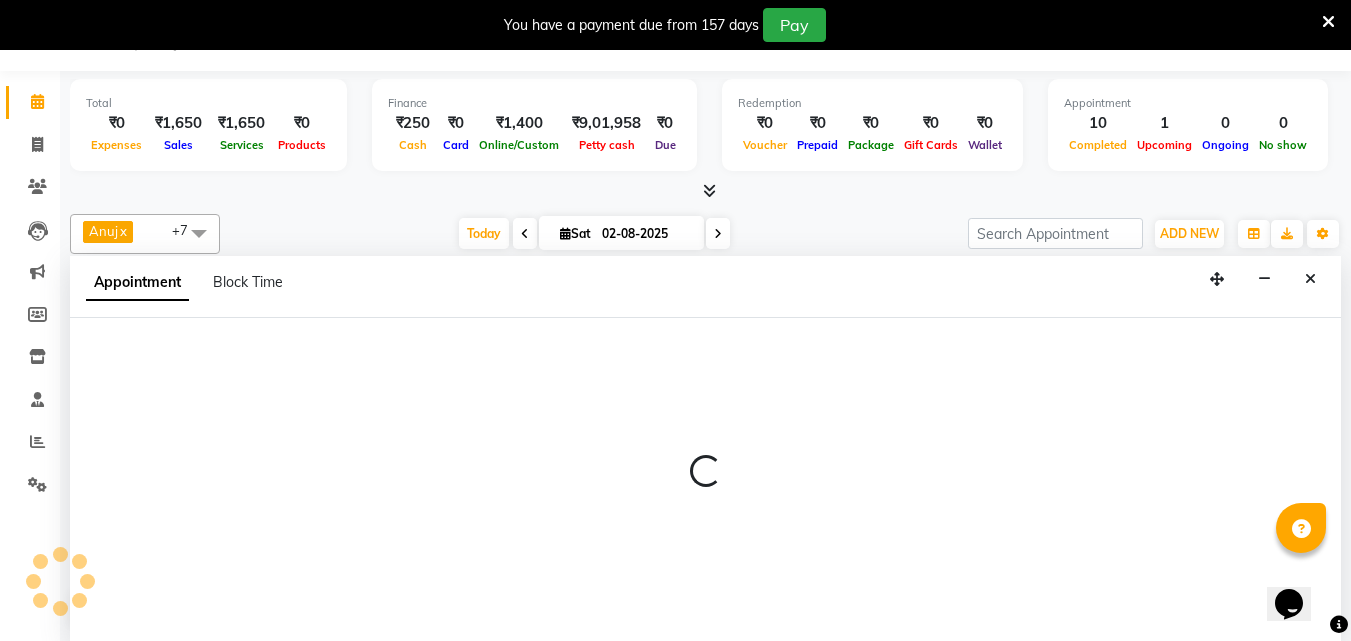 select on "82393" 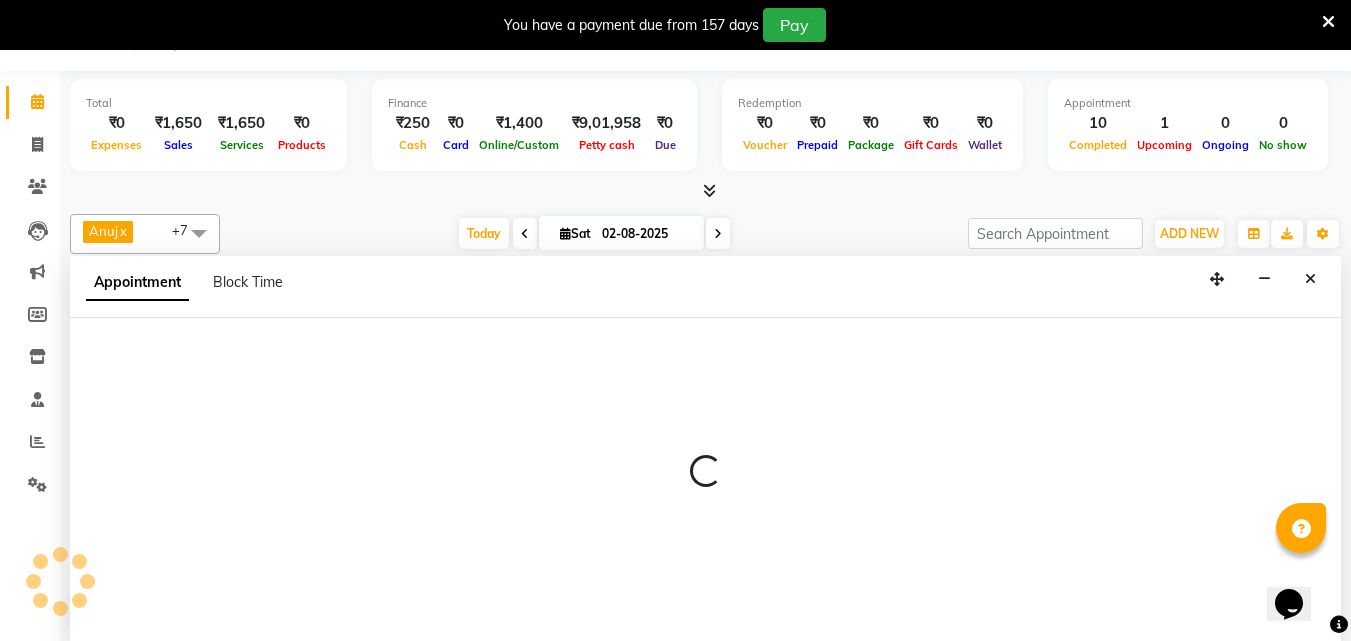 select on "720" 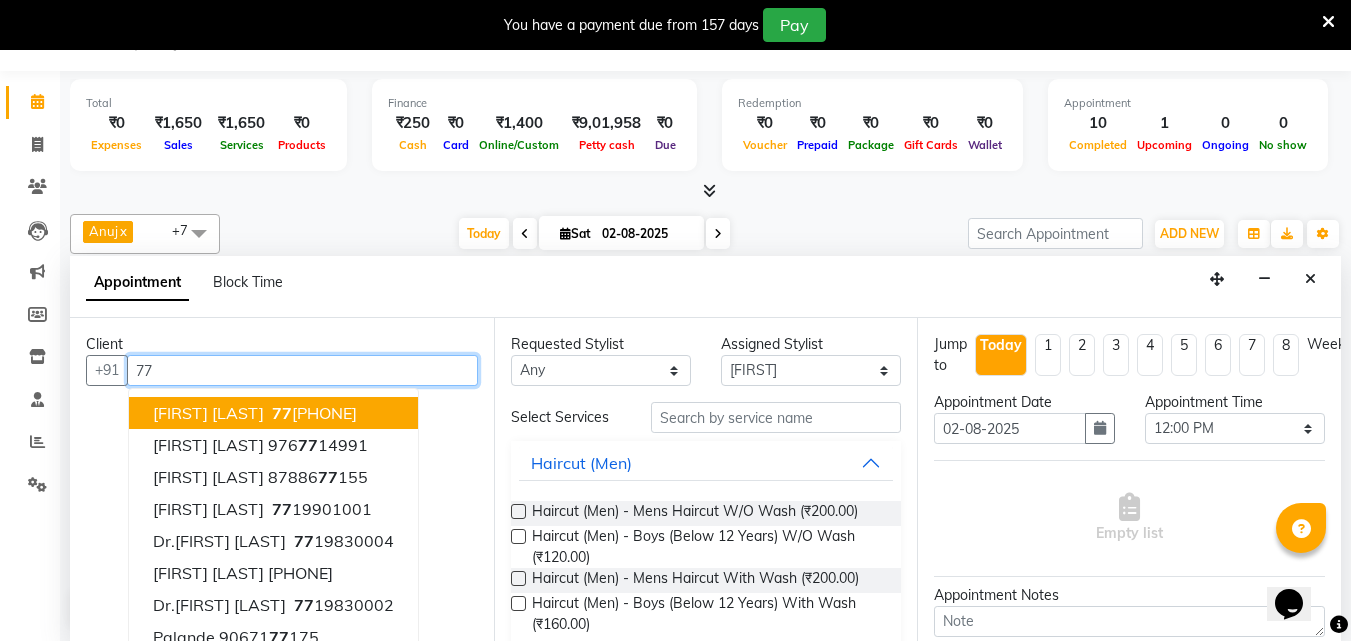 type on "7" 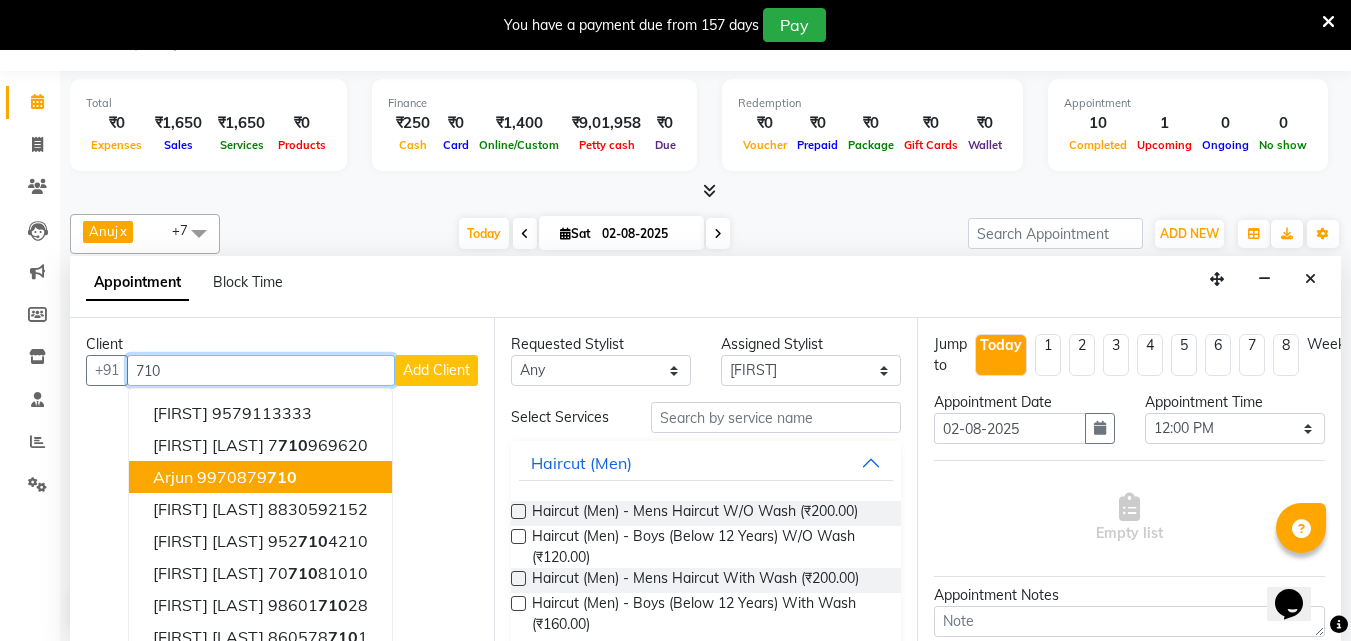 click on "9970879 710" at bounding box center [247, 477] 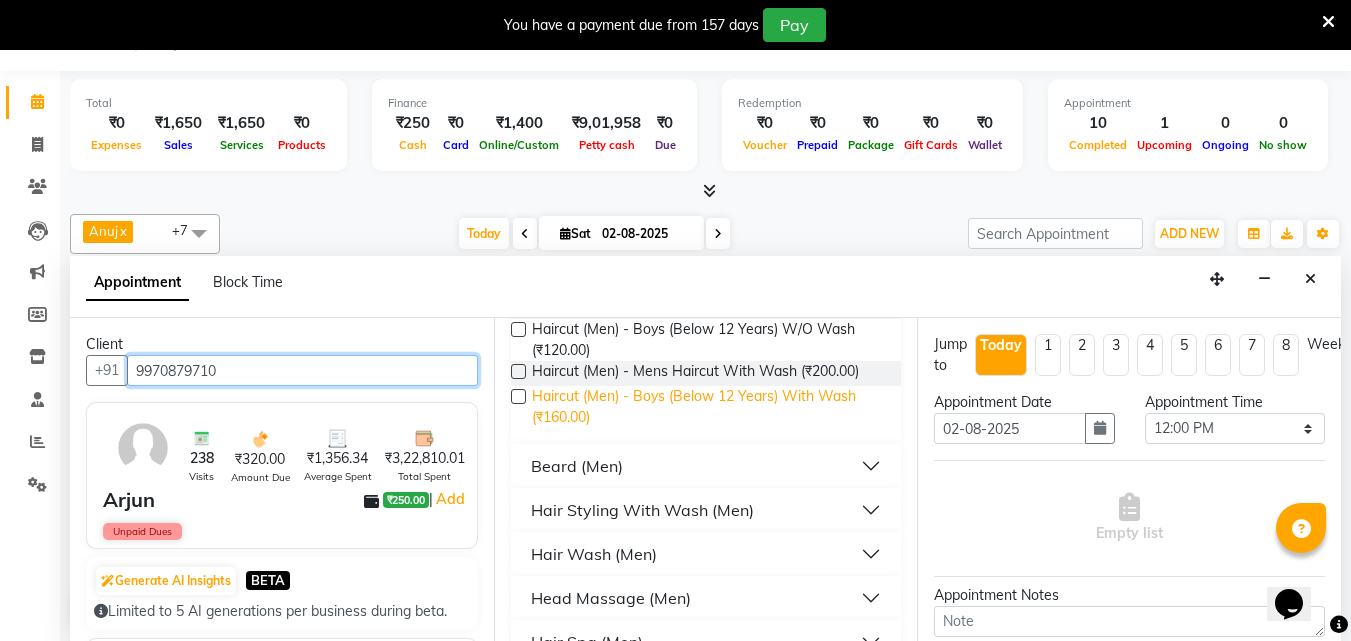 scroll, scrollTop: 216, scrollLeft: 0, axis: vertical 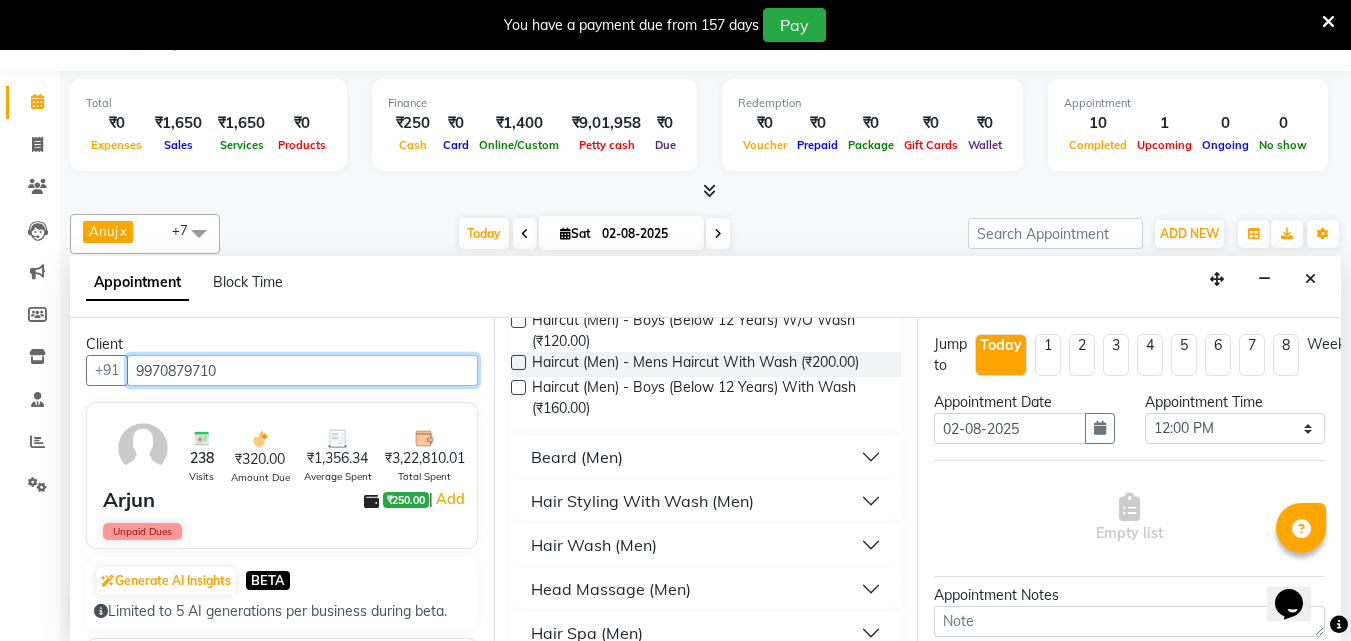 type on "9970879710" 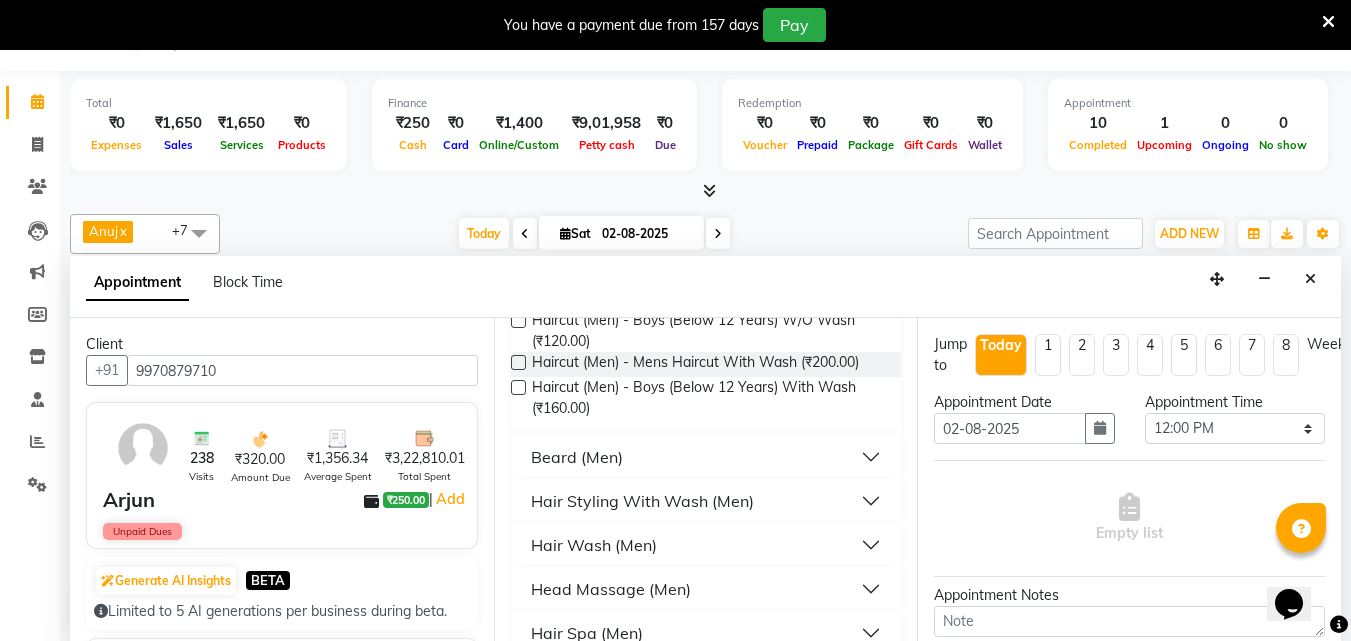 click on "Beard (Men)" at bounding box center (577, 457) 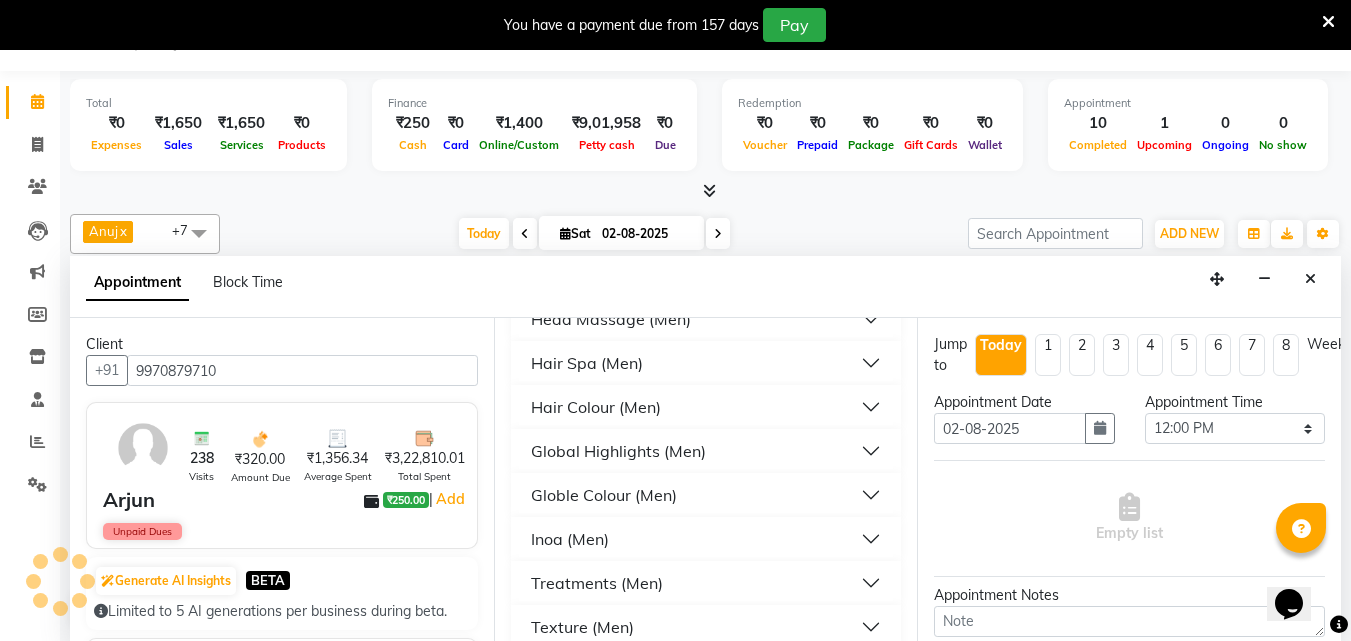 scroll, scrollTop: 567, scrollLeft: 0, axis: vertical 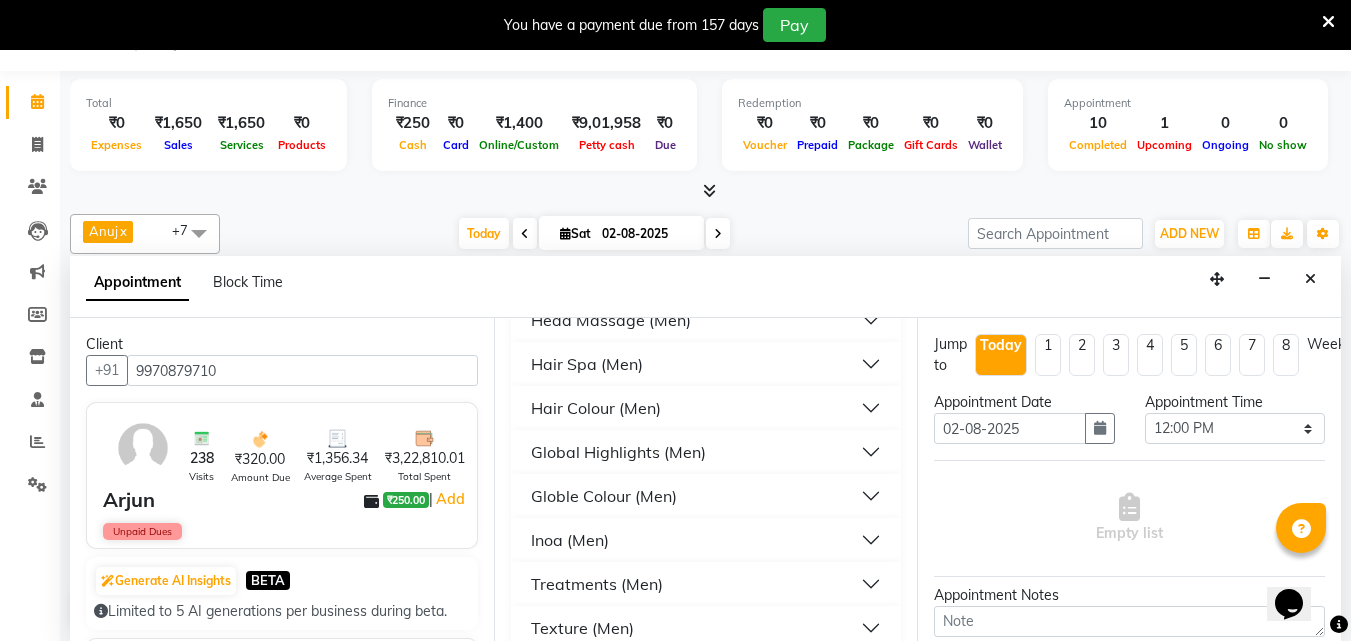 click on "Globle Colour (Men)" at bounding box center (604, 496) 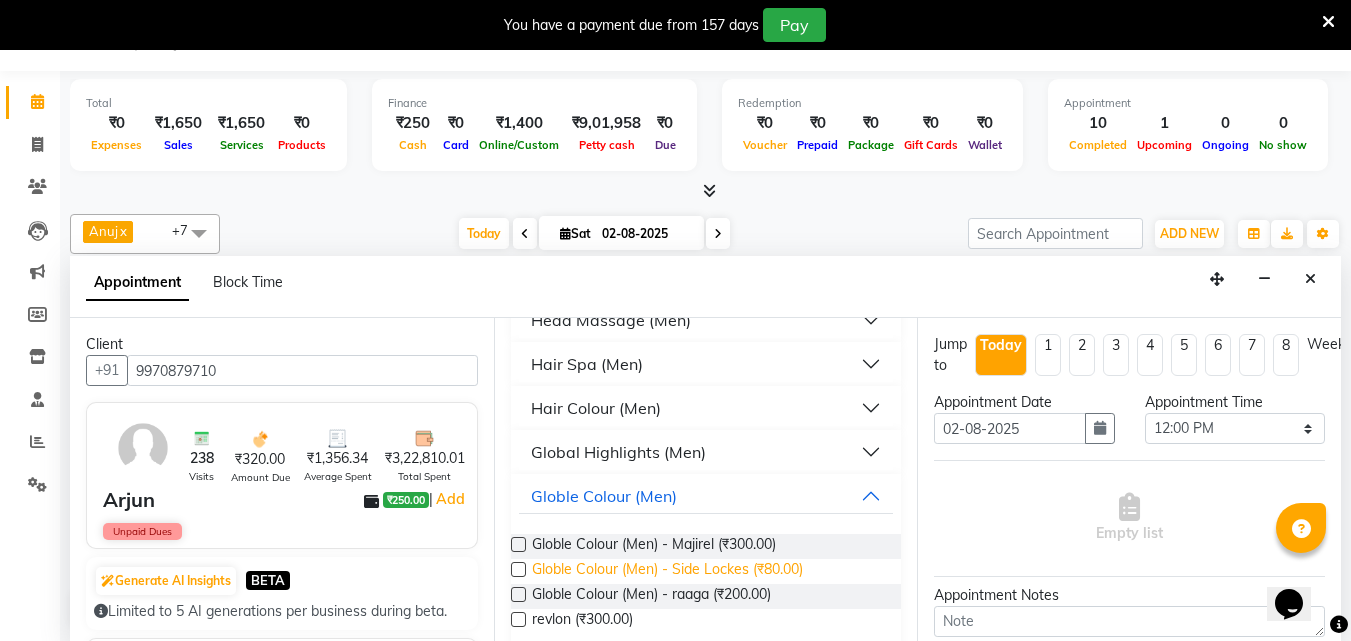 click on "Globle Colour (Men)  - Side Lockes (₹80.00)" at bounding box center (667, 571) 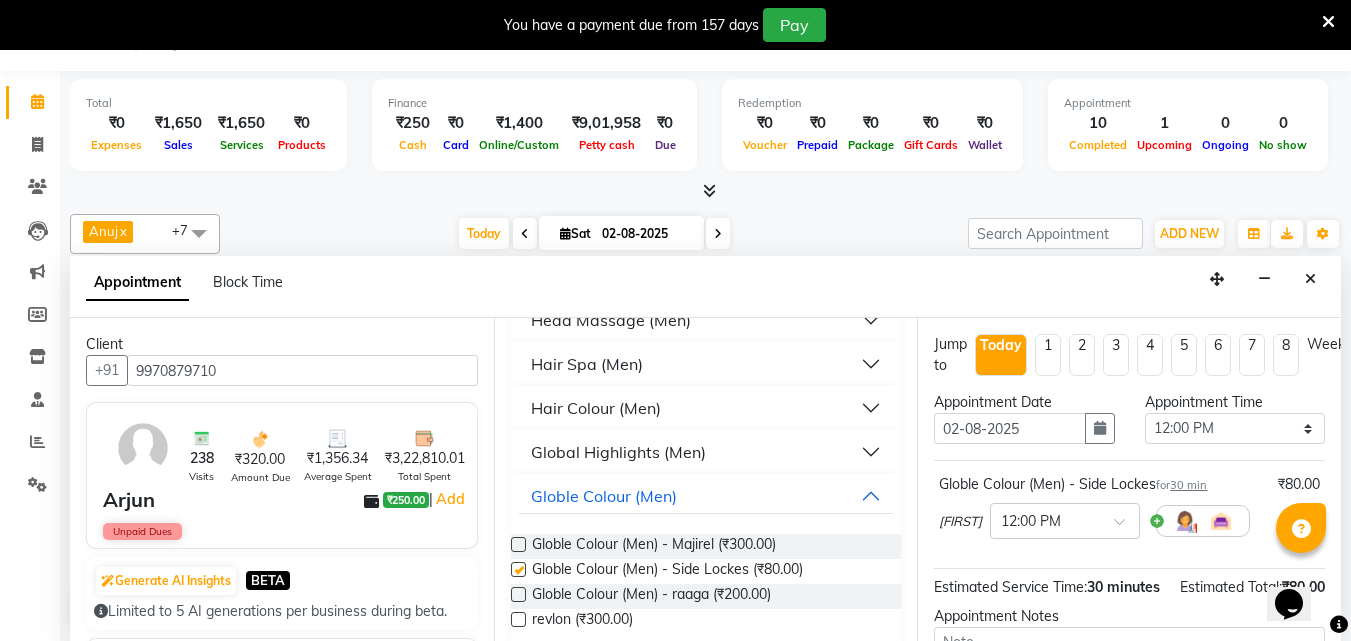 checkbox on "false" 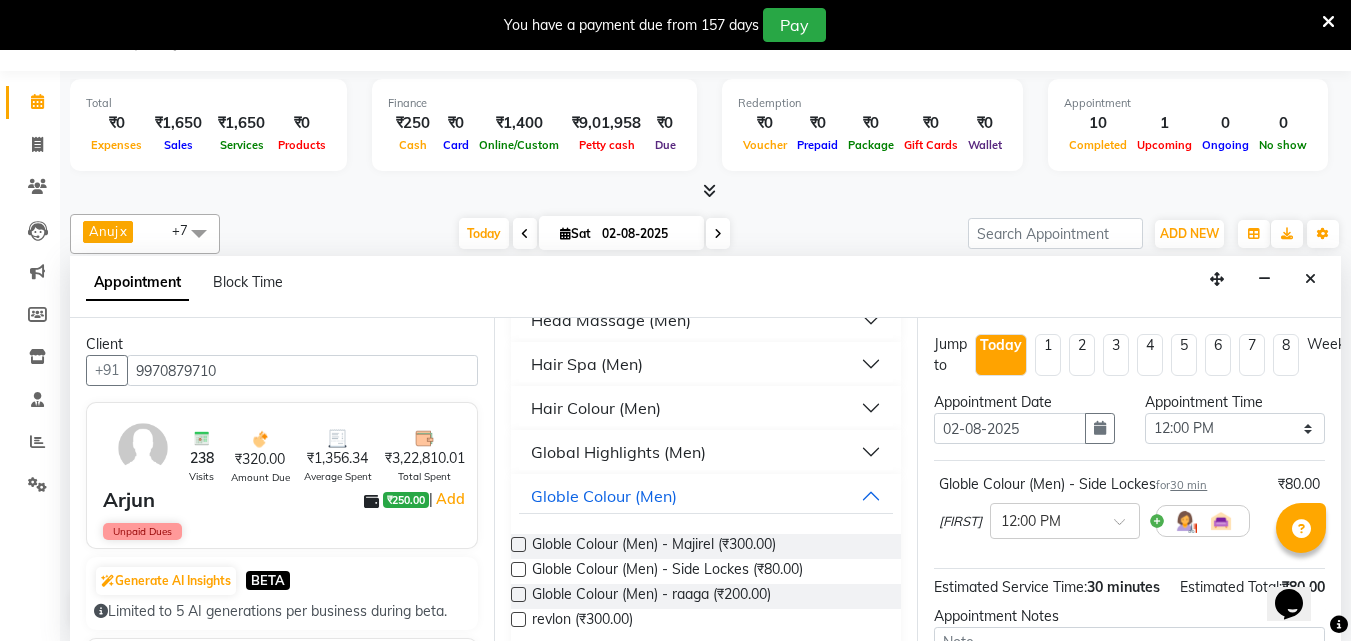 scroll, scrollTop: 239, scrollLeft: 0, axis: vertical 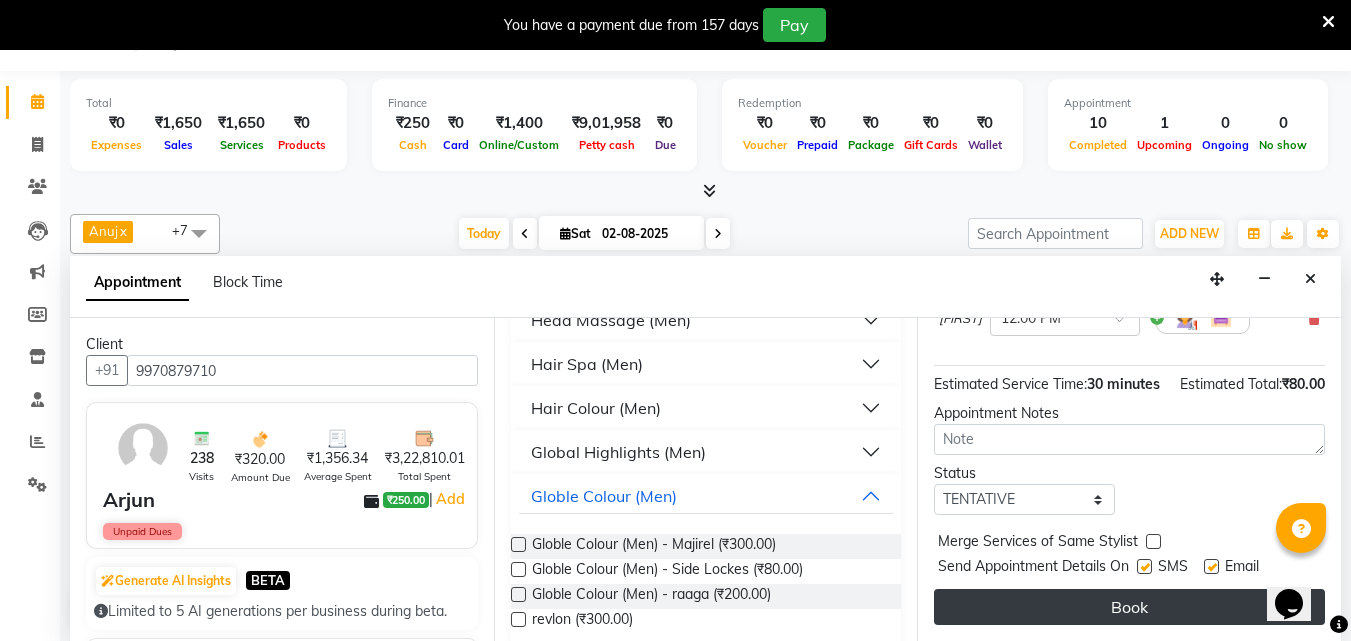click on "Book" at bounding box center (1129, 607) 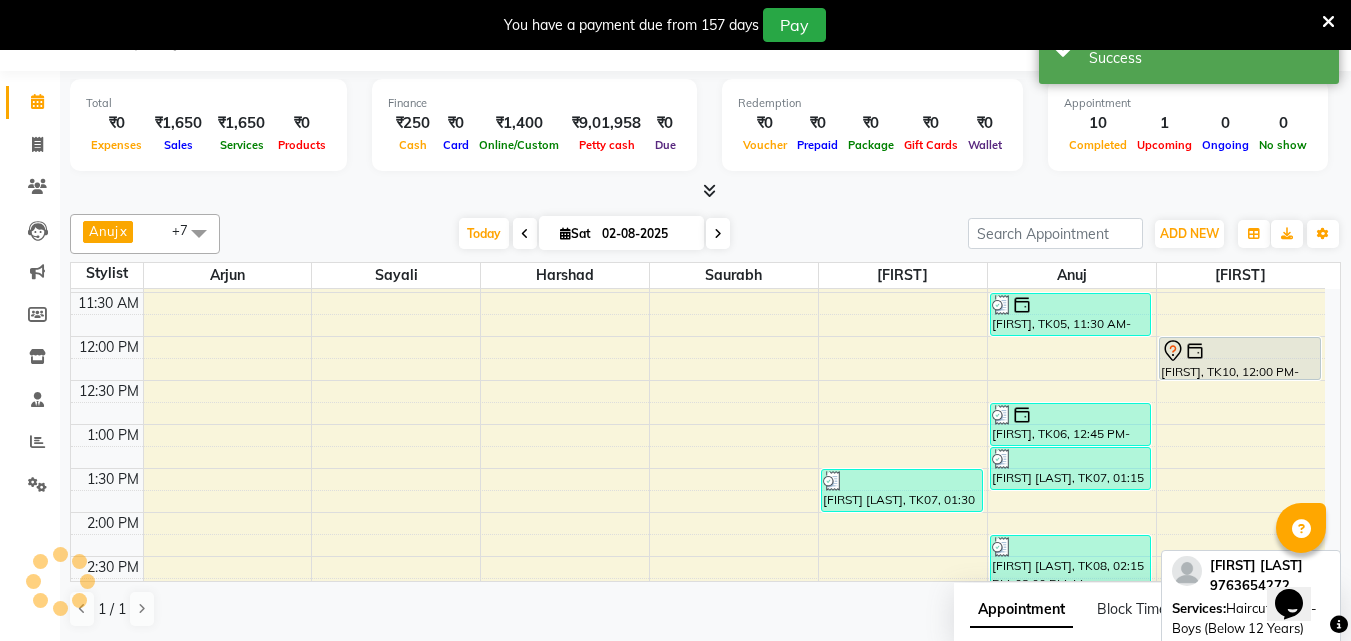 scroll, scrollTop: 0, scrollLeft: 0, axis: both 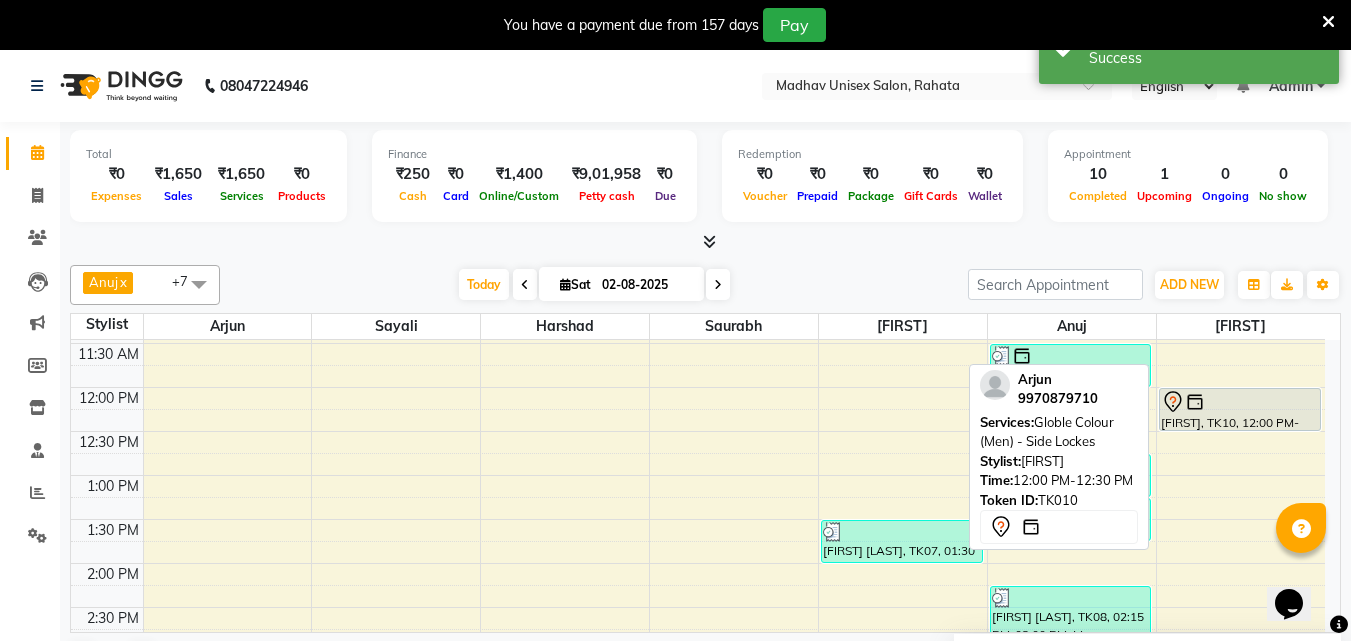 click at bounding box center (1195, 402) 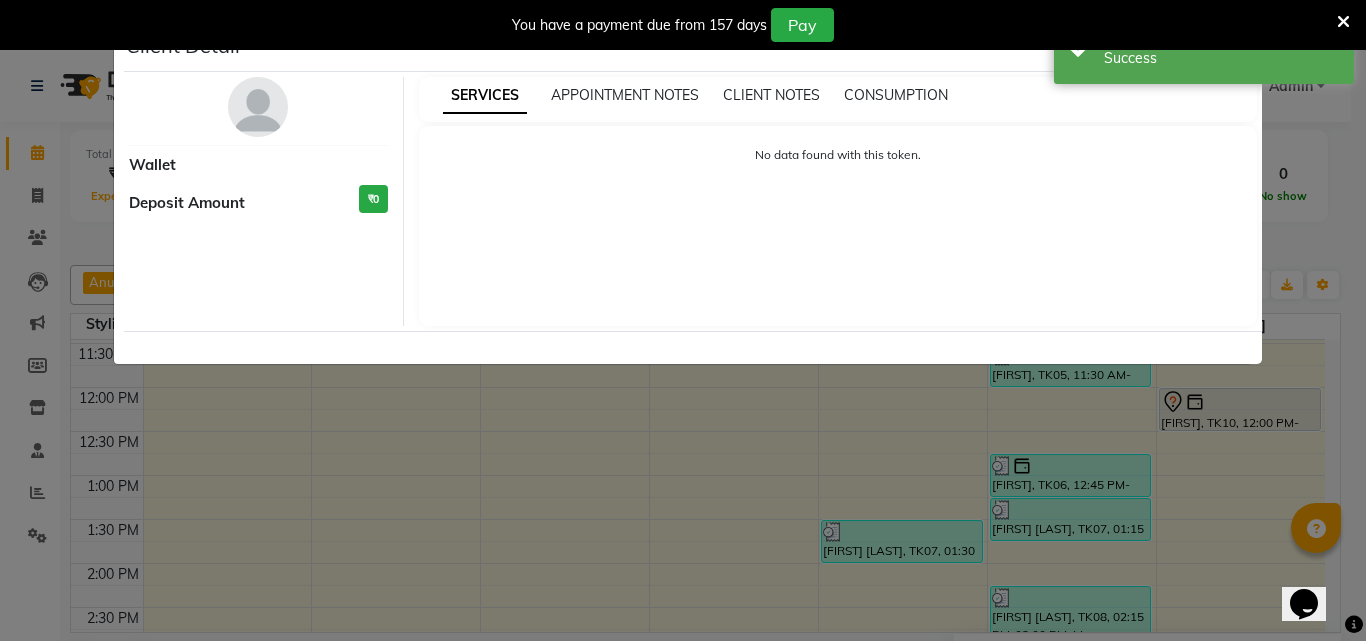 select on "7" 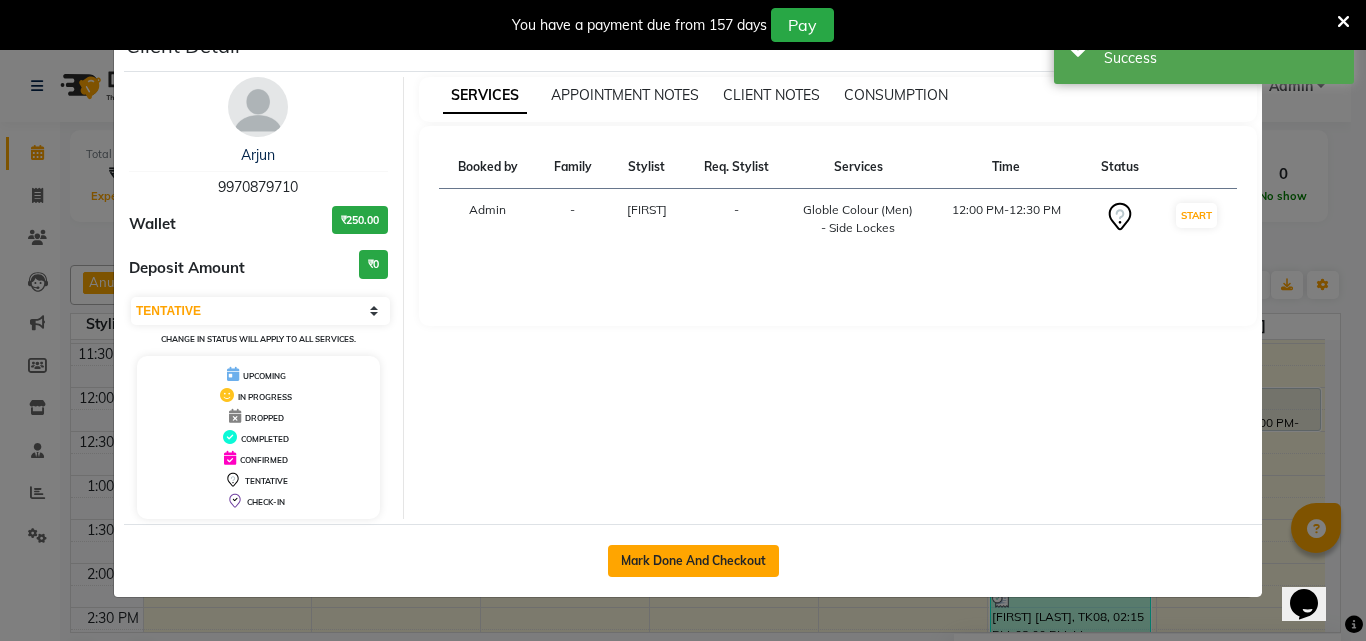 click on "Mark Done And Checkout" 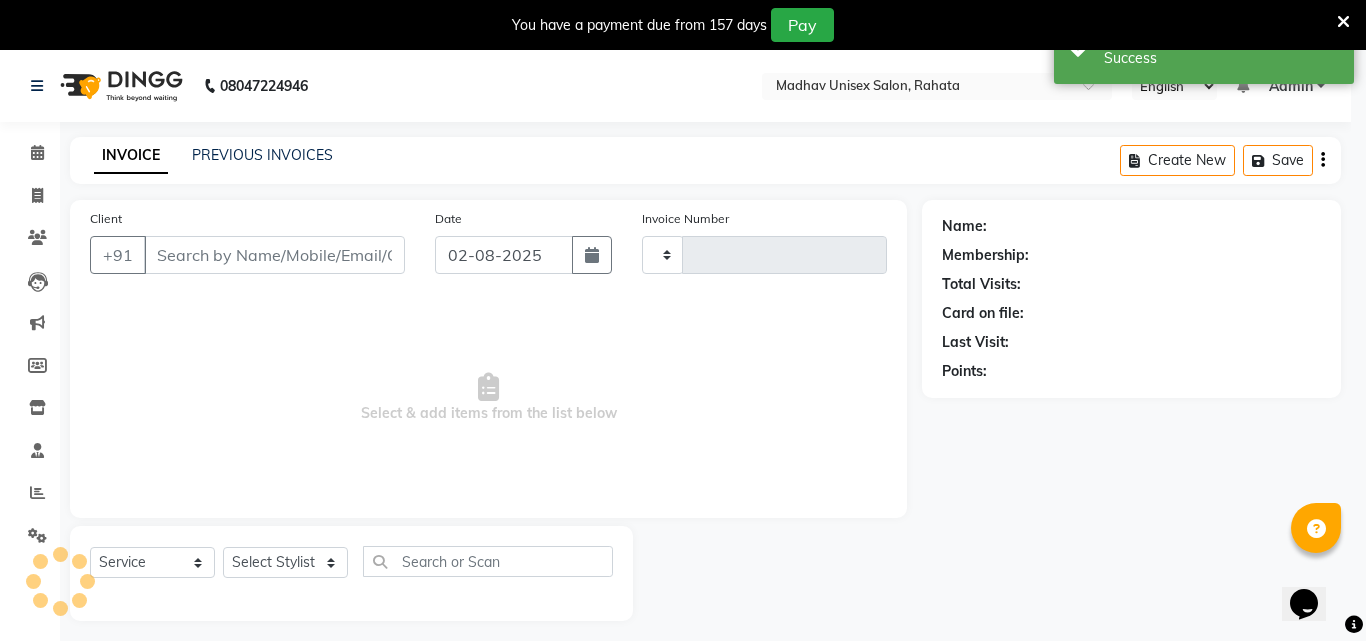type on "2223" 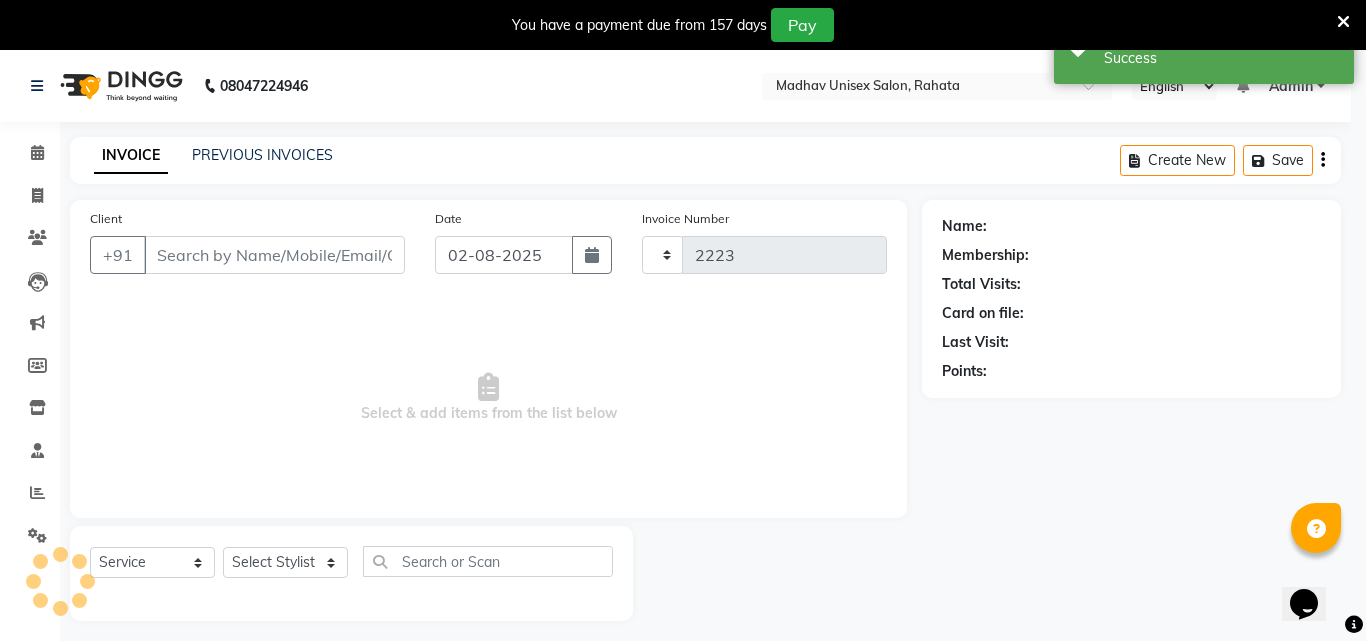 select on "870" 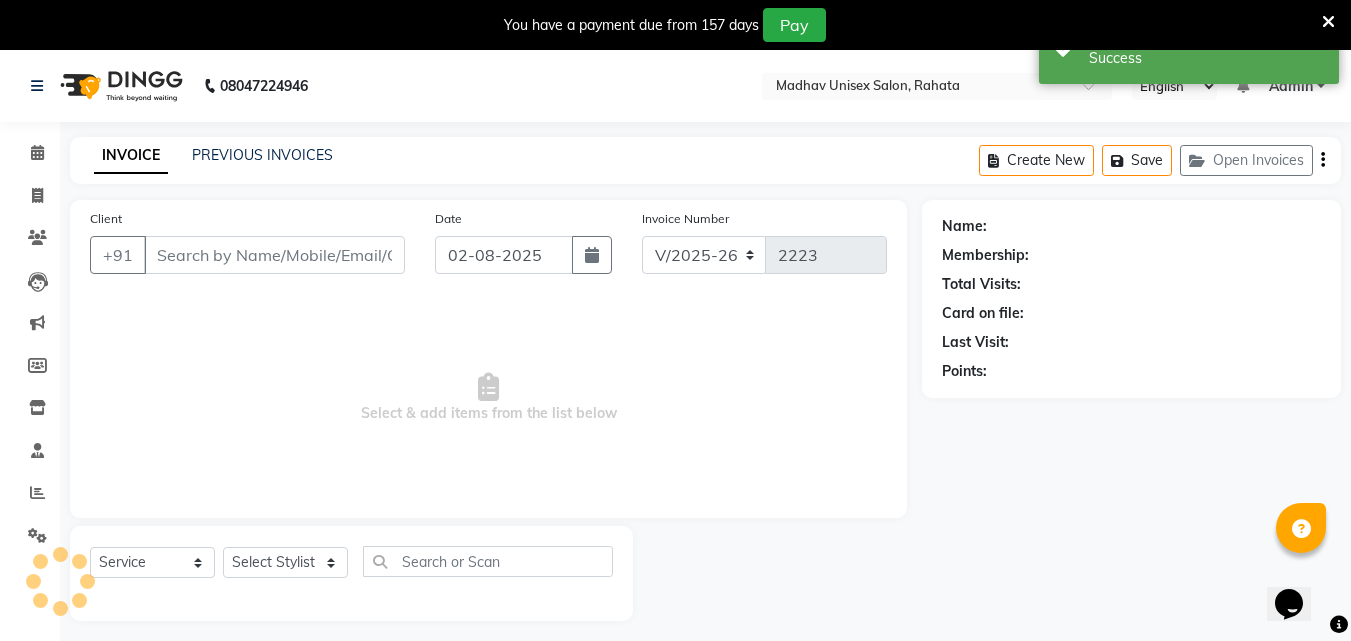 type on "9970879710" 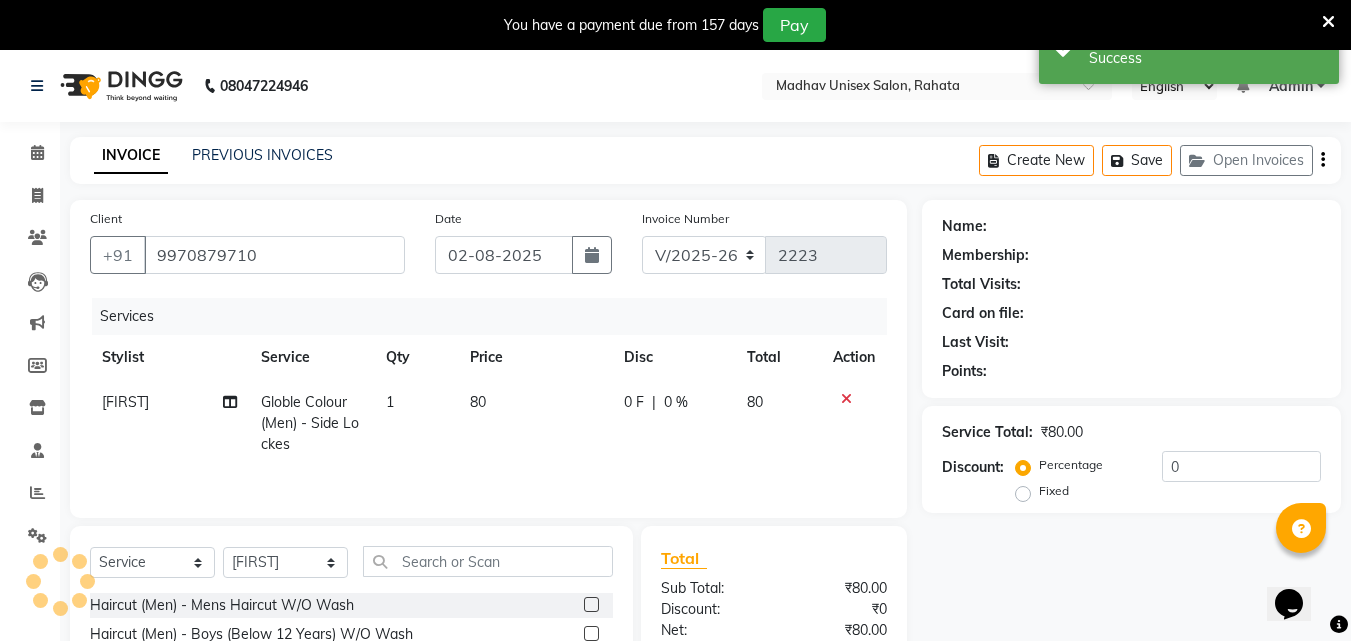 scroll, scrollTop: 210, scrollLeft: 0, axis: vertical 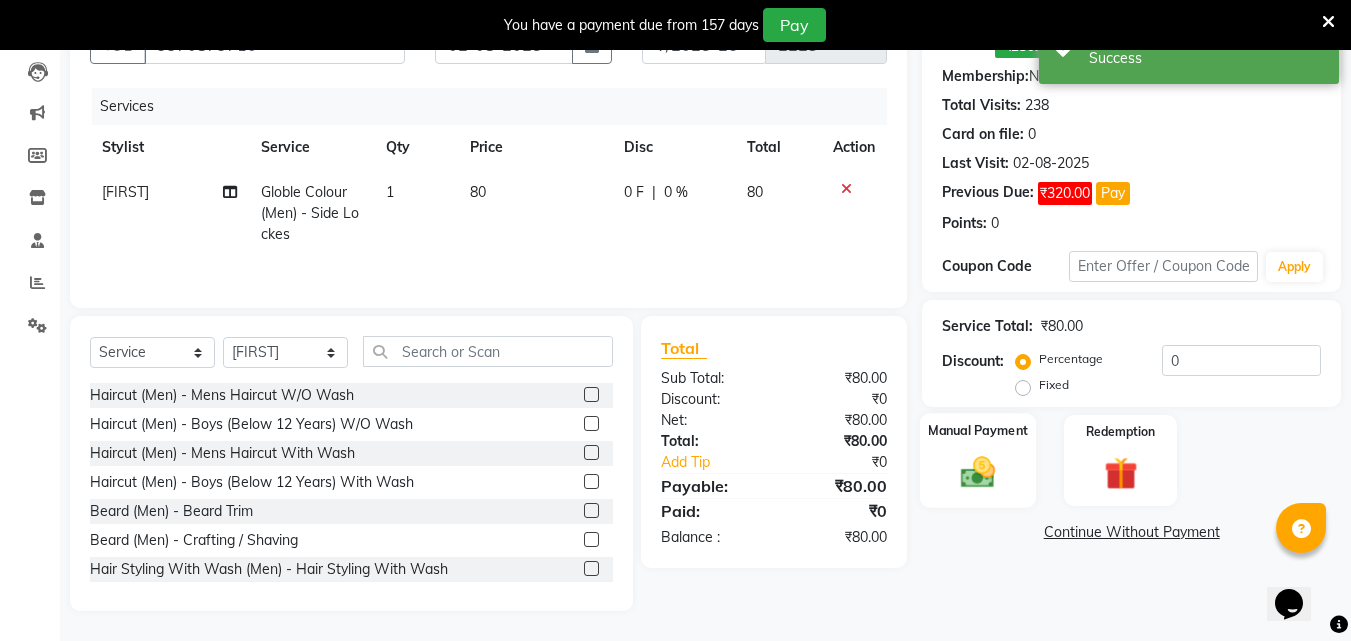 click on "Manual Payment" 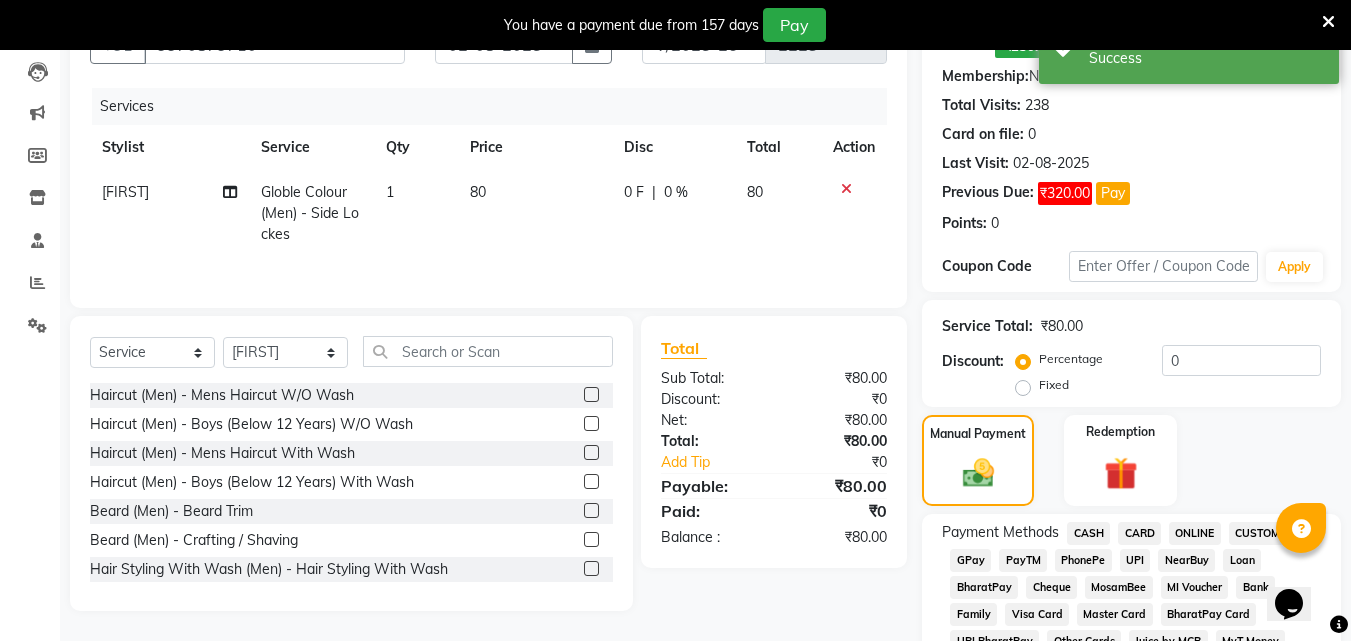 click on "ONLINE" 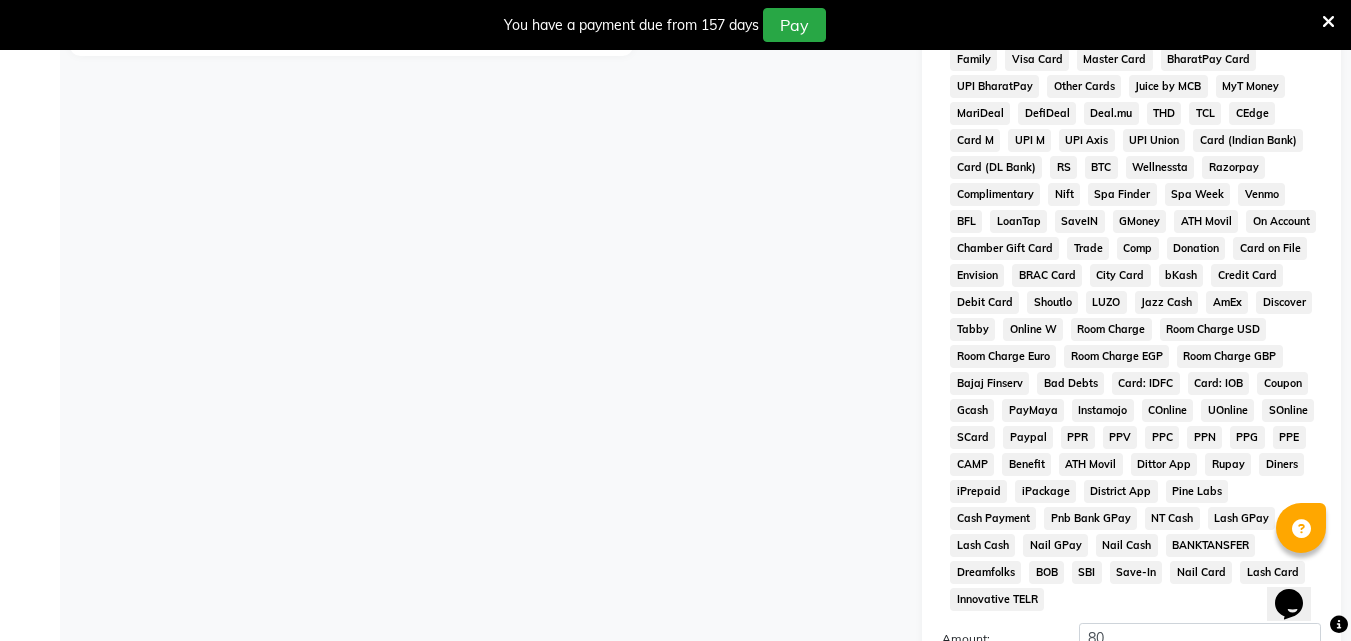 scroll, scrollTop: 973, scrollLeft: 0, axis: vertical 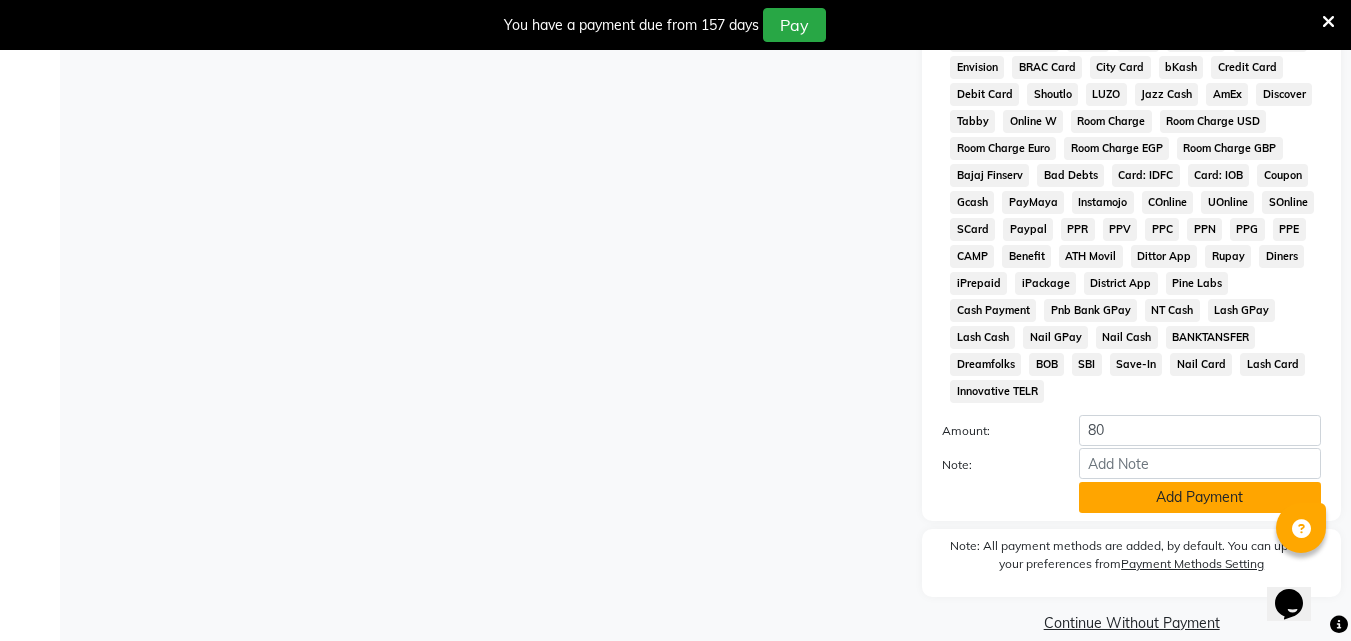 click on "Add Payment" 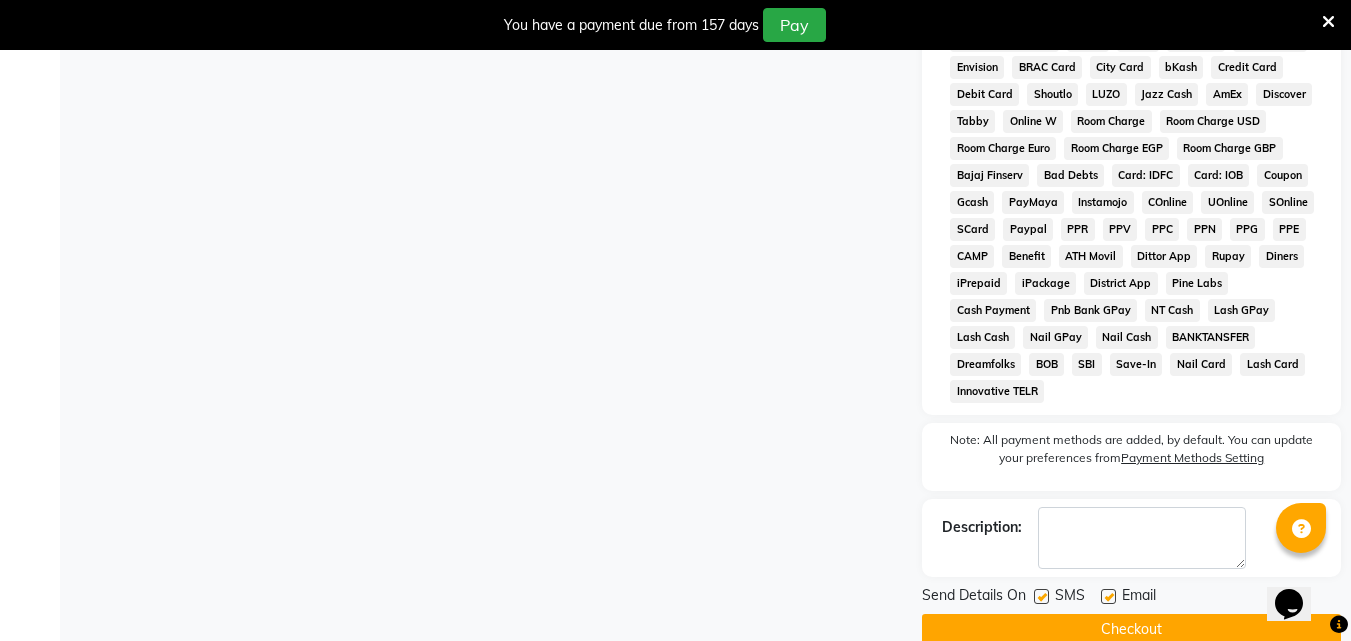 click on "Checkout" 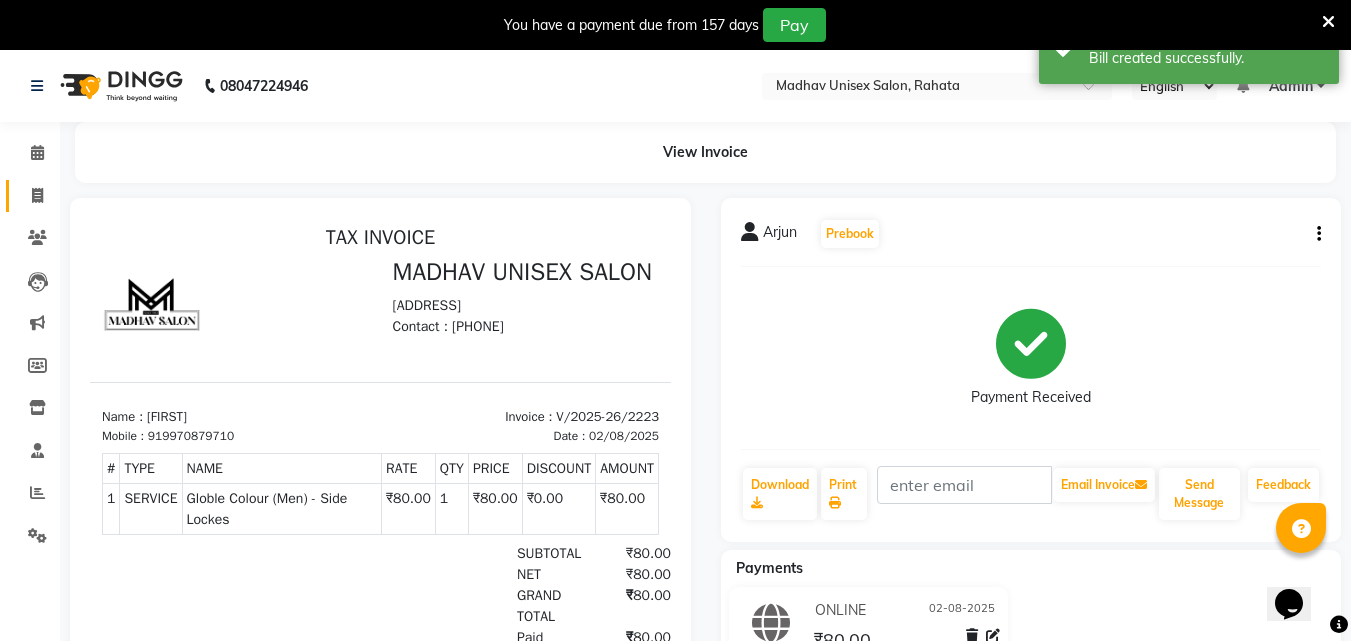scroll, scrollTop: 0, scrollLeft: 0, axis: both 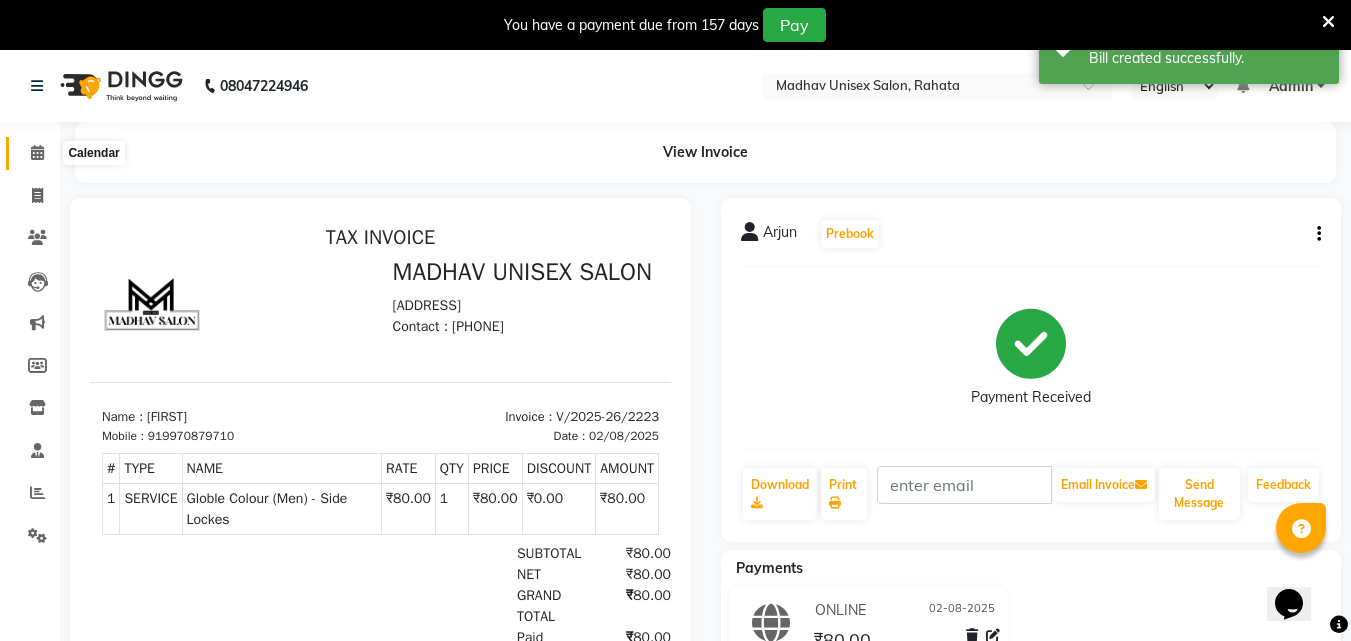 click 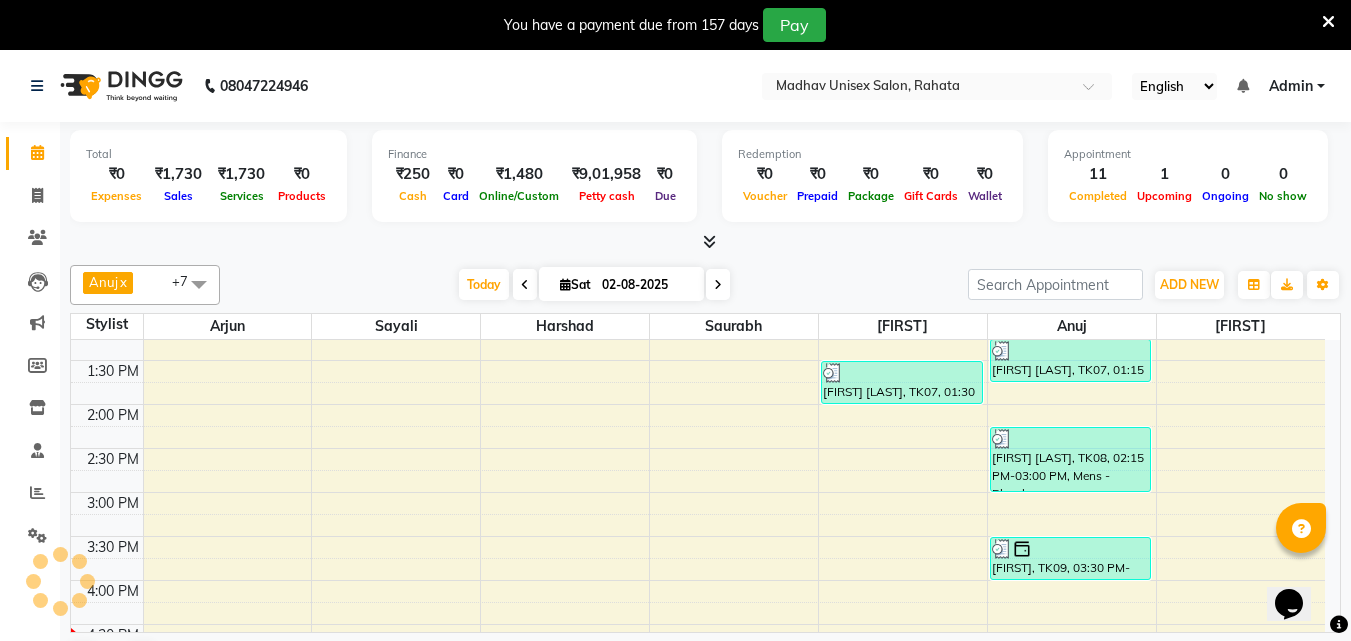 scroll, scrollTop: 721, scrollLeft: 0, axis: vertical 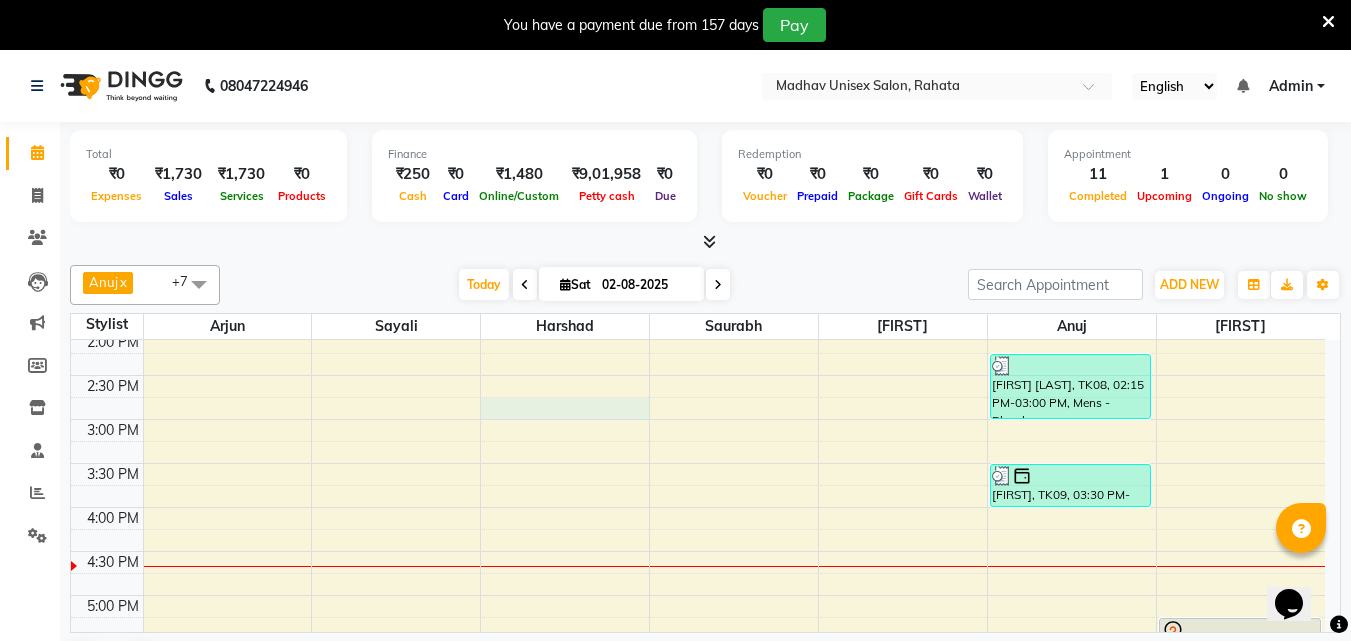 click on "6:00 AM 6:30 AM 7:00 AM 7:30 AM 8:00 AM 8:30 AM 9:00 AM 9:30 AM 10:00 AM 10:30 AM 11:00 AM 11:30 AM 12:00 PM 12:30 PM 1:00 PM 1:30 PM 2:00 PM 2:30 PM 3:00 PM 3:30 PM 4:00 PM 4:30 PM 5:00 PM 5:30 PM 6:00 PM 6:30 PM 7:00 PM 7:30 PM 8:00 PM 8:30 PM 9:00 PM 9:30 PM 10:00 PM 10:30 PM     vijay shinde, TK04, 09:00 AM-09:30 AM, Haircut (Men)  - Mens Haircut W/O Wash     vijay shinde, TK04, 09:30 AM-10:00 AM, Globle Colour (Men)  - Majirel     abhay rohom, TK07, 01:30 PM-02:00 PM, Beard (Men)  - Beard Trim     Arjun, TK03, 10:00 AM-10:30 AM, Haircut (Men)  - Mens Haircut W/O Wash     Arjun, TK05, 11:30 AM-12:00 PM, Haircut (Men)  - Mens Haircut With Wash     Arjun, TK06, 12:45 PM-01:15 PM, Haircut (Men)  - Mens Haircut W/O Wash     abhay rohom, TK07, 01:15 PM-01:45 PM, Haircut (Men)  - Boys (Below 12 Years) With Wash     sahil pangavhANE, TK08, 02:15 PM-03:00 PM, Mens - Bleach     Arjun, TK09, 03:30 PM-04:00 PM, Haircut (Men)  - Mens Haircut With Wash" at bounding box center [698, 375] 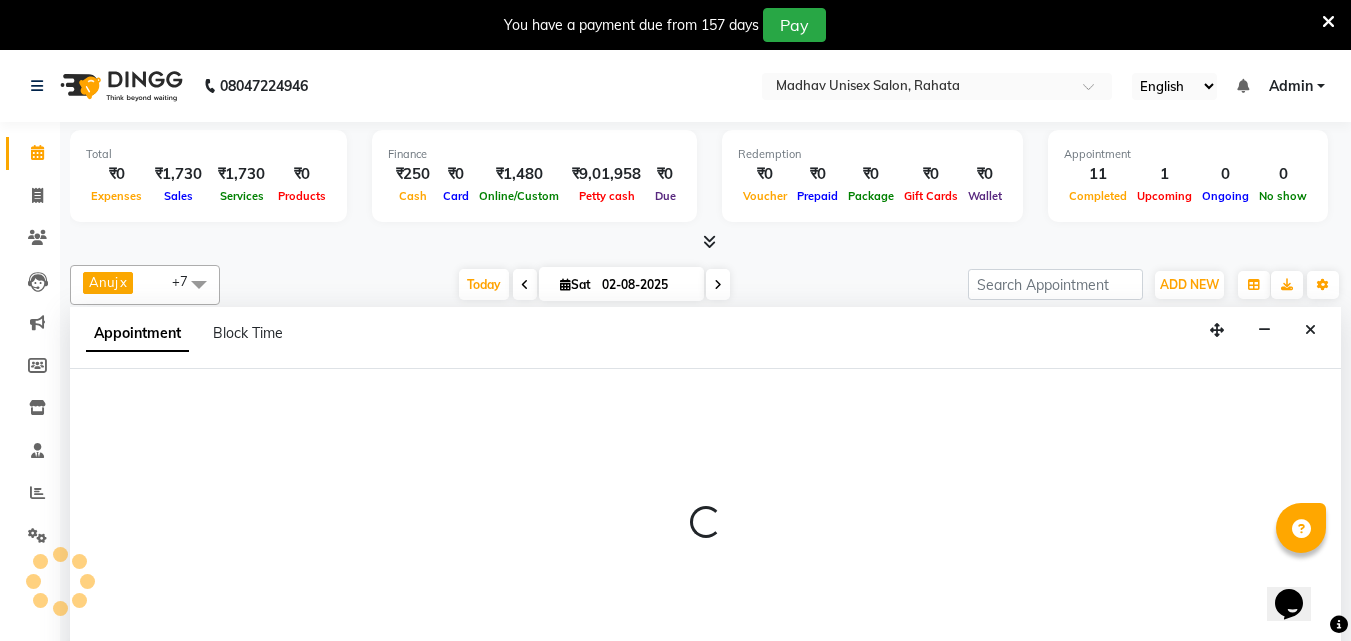 scroll, scrollTop: 51, scrollLeft: 0, axis: vertical 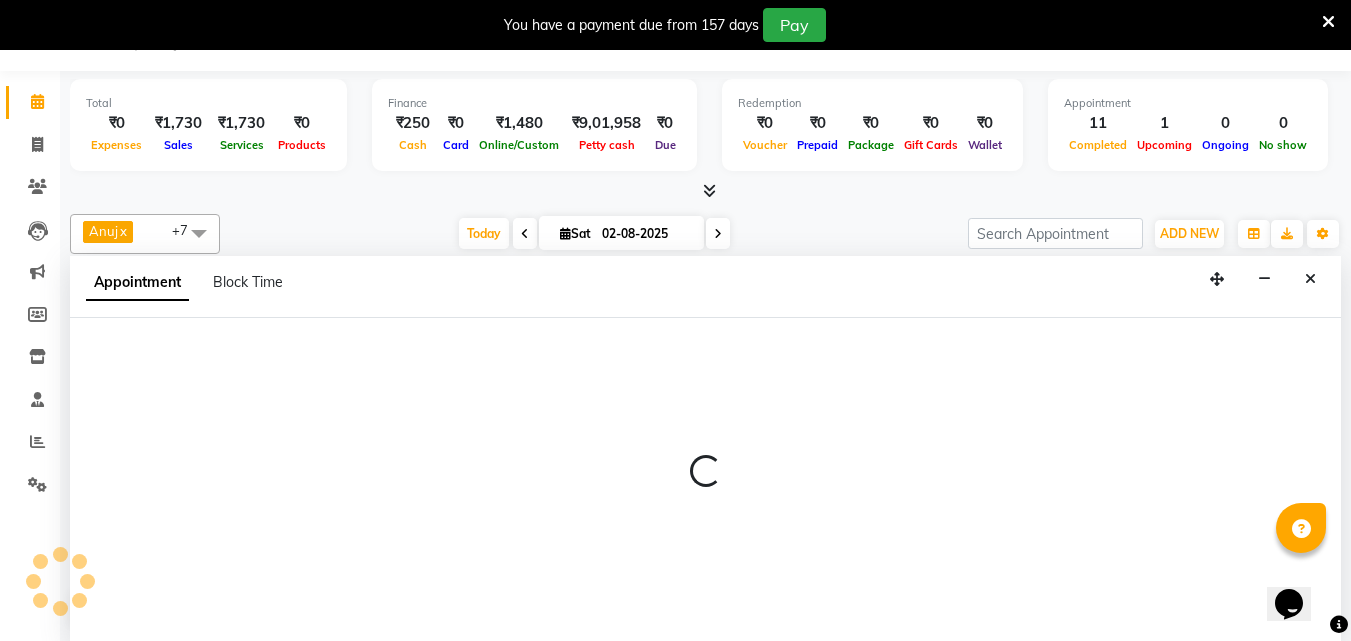 select on "14048" 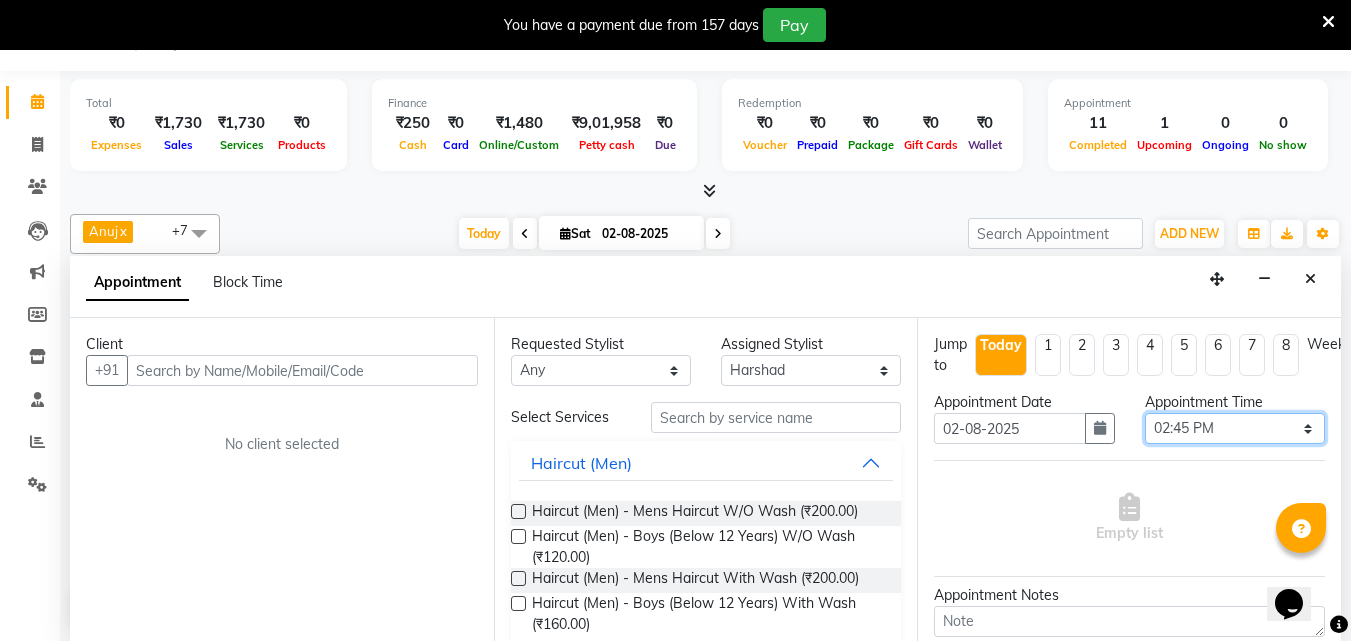 click on "Select 07:00 AM 07:15 AM 07:30 AM 07:45 AM 08:00 AM 08:15 AM 08:30 AM 08:45 AM 09:00 AM 09:15 AM 09:30 AM 09:45 AM 10:00 AM 10:15 AM 10:30 AM 10:45 AM 11:00 AM 11:15 AM 11:30 AM 11:45 AM 12:00 PM 12:15 PM 12:30 PM 12:45 PM 01:00 PM 01:15 PM 01:30 PM 01:45 PM 02:00 PM 02:15 PM 02:30 PM 02:45 PM 03:00 PM 03:15 PM 03:30 PM 03:45 PM 04:00 PM 04:15 PM 04:30 PM 04:45 PM 05:00 PM 05:15 PM 05:30 PM 05:45 PM 06:00 PM 06:15 PM 06:30 PM 06:45 PM 07:00 PM 07:15 PM 07:30 PM 07:45 PM 08:00 PM 08:15 PM 08:30 PM 08:45 PM 09:00 PM 09:15 PM 09:30 PM 09:45 PM 10:00 PM" at bounding box center (1235, 428) 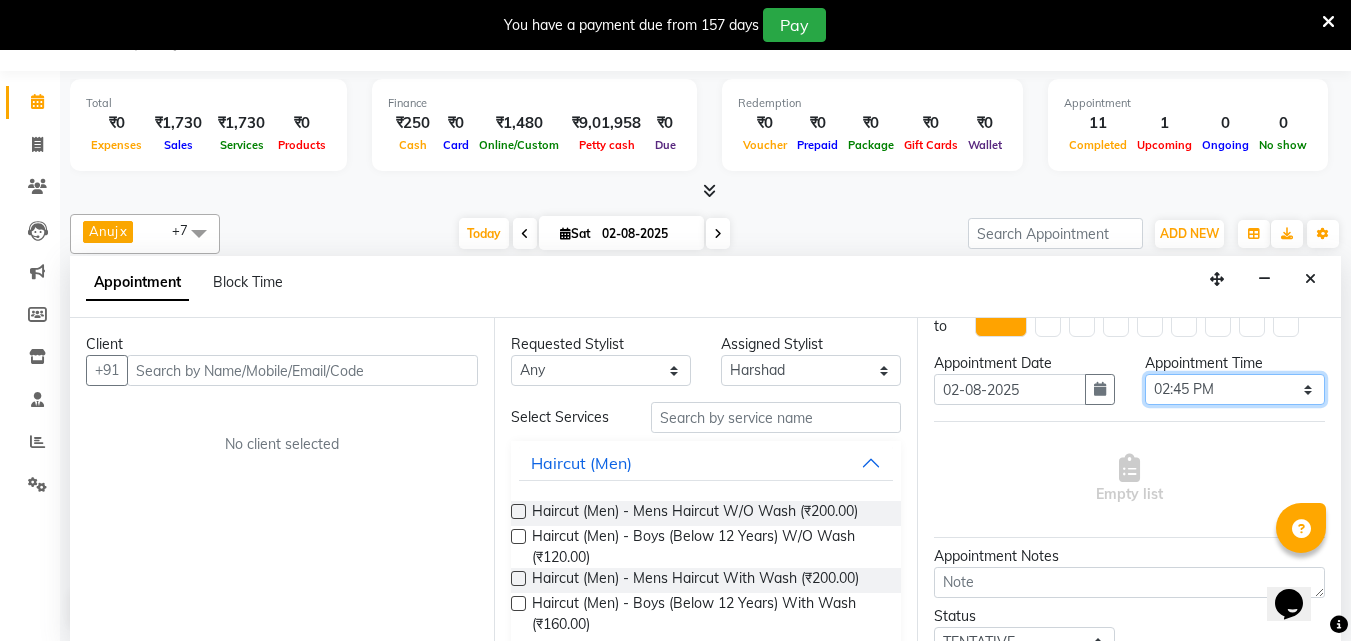 scroll, scrollTop: 40, scrollLeft: 0, axis: vertical 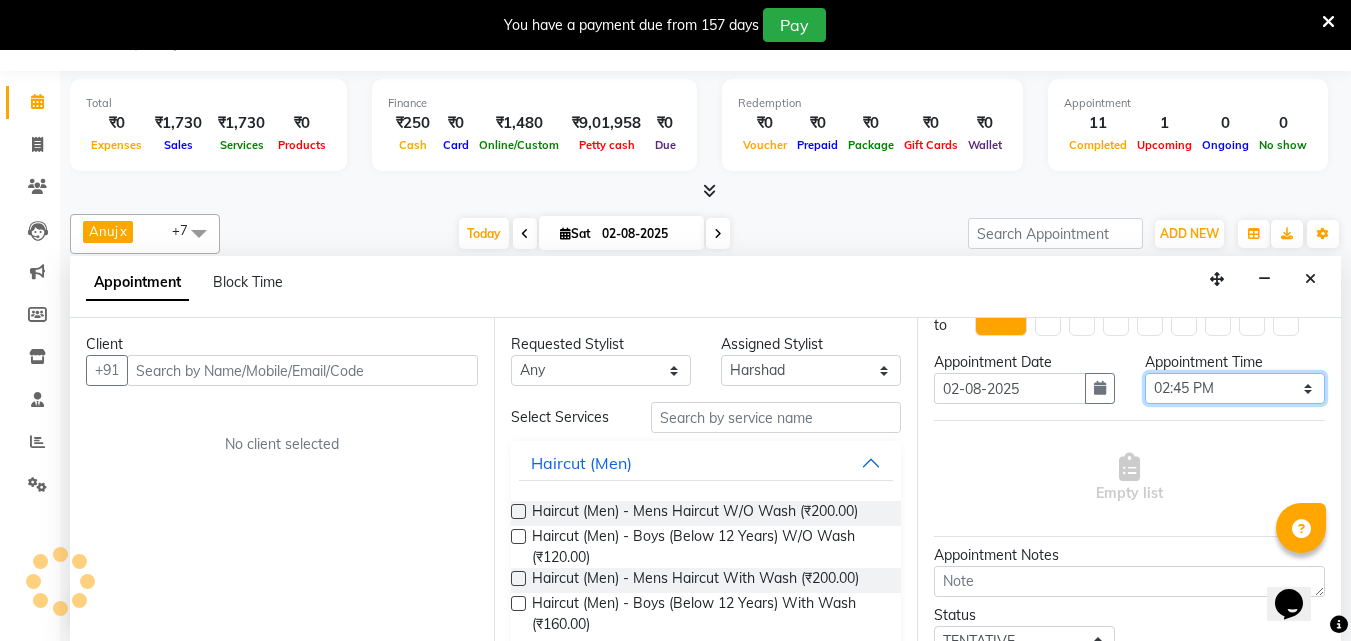 click on "Select 07:00 AM 07:15 AM 07:30 AM 07:45 AM 08:00 AM 08:15 AM 08:30 AM 08:45 AM 09:00 AM 09:15 AM 09:30 AM 09:45 AM 10:00 AM 10:15 AM 10:30 AM 10:45 AM 11:00 AM 11:15 AM 11:30 AM 11:45 AM 12:00 PM 12:15 PM 12:30 PM 12:45 PM 01:00 PM 01:15 PM 01:30 PM 01:45 PM 02:00 PM 02:15 PM 02:30 PM 02:45 PM 03:00 PM 03:15 PM 03:30 PM 03:45 PM 04:00 PM 04:15 PM 04:30 PM 04:45 PM 05:00 PM 05:15 PM 05:30 PM 05:45 PM 06:00 PM 06:15 PM 06:30 PM 06:45 PM 07:00 PM 07:15 PM 07:30 PM 07:45 PM 08:00 PM 08:15 PM 08:30 PM 08:45 PM 09:00 PM 09:15 PM 09:30 PM 09:45 PM 10:00 PM" at bounding box center [1235, 388] 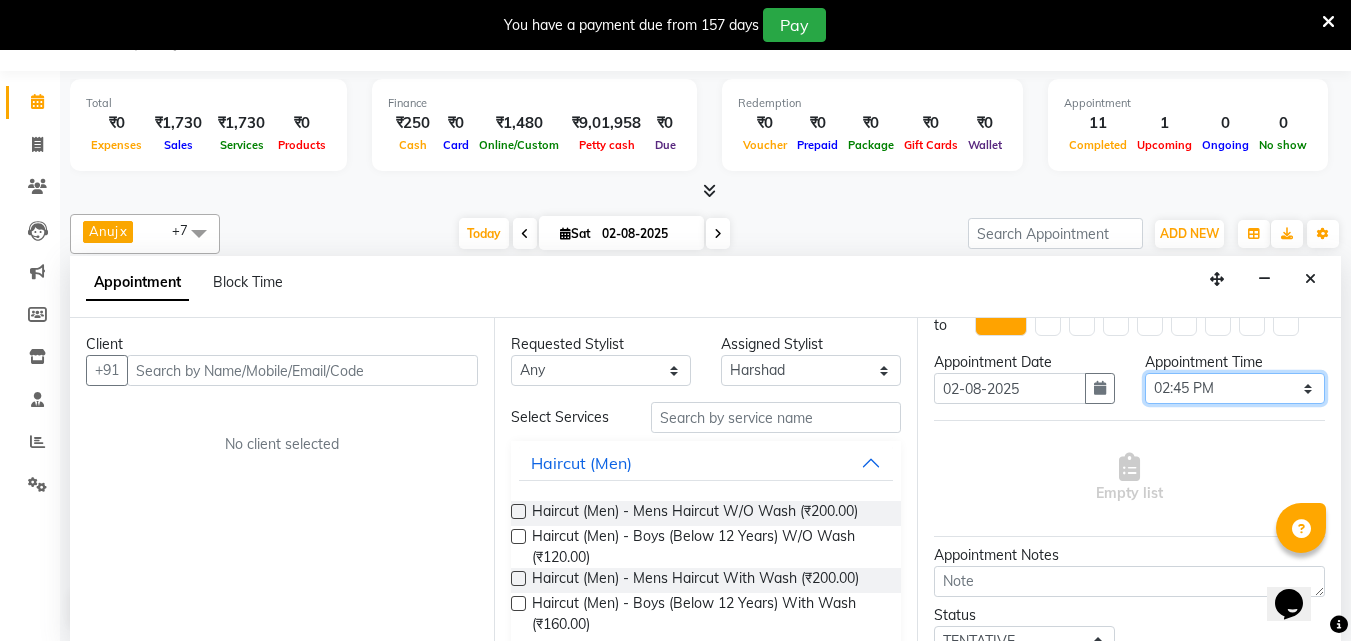 select on "900" 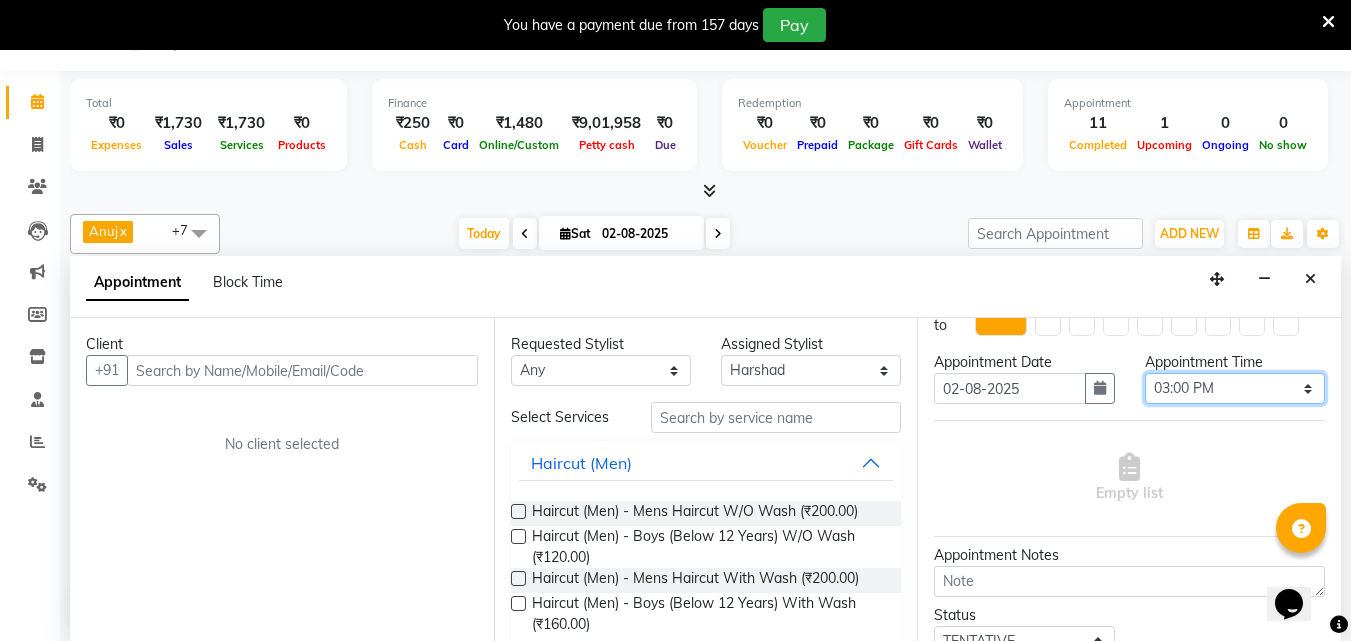 click on "Select 07:00 AM 07:15 AM 07:30 AM 07:45 AM 08:00 AM 08:15 AM 08:30 AM 08:45 AM 09:00 AM 09:15 AM 09:30 AM 09:45 AM 10:00 AM 10:15 AM 10:30 AM 10:45 AM 11:00 AM 11:15 AM 11:30 AM 11:45 AM 12:00 PM 12:15 PM 12:30 PM 12:45 PM 01:00 PM 01:15 PM 01:30 PM 01:45 PM 02:00 PM 02:15 PM 02:30 PM 02:45 PM 03:00 PM 03:15 PM 03:30 PM 03:45 PM 04:00 PM 04:15 PM 04:30 PM 04:45 PM 05:00 PM 05:15 PM 05:30 PM 05:45 PM 06:00 PM 06:15 PM 06:30 PM 06:45 PM 07:00 PM 07:15 PM 07:30 PM 07:45 PM 08:00 PM 08:15 PM 08:30 PM 08:45 PM 09:00 PM 09:15 PM 09:30 PM 09:45 PM 10:00 PM" at bounding box center [1235, 388] 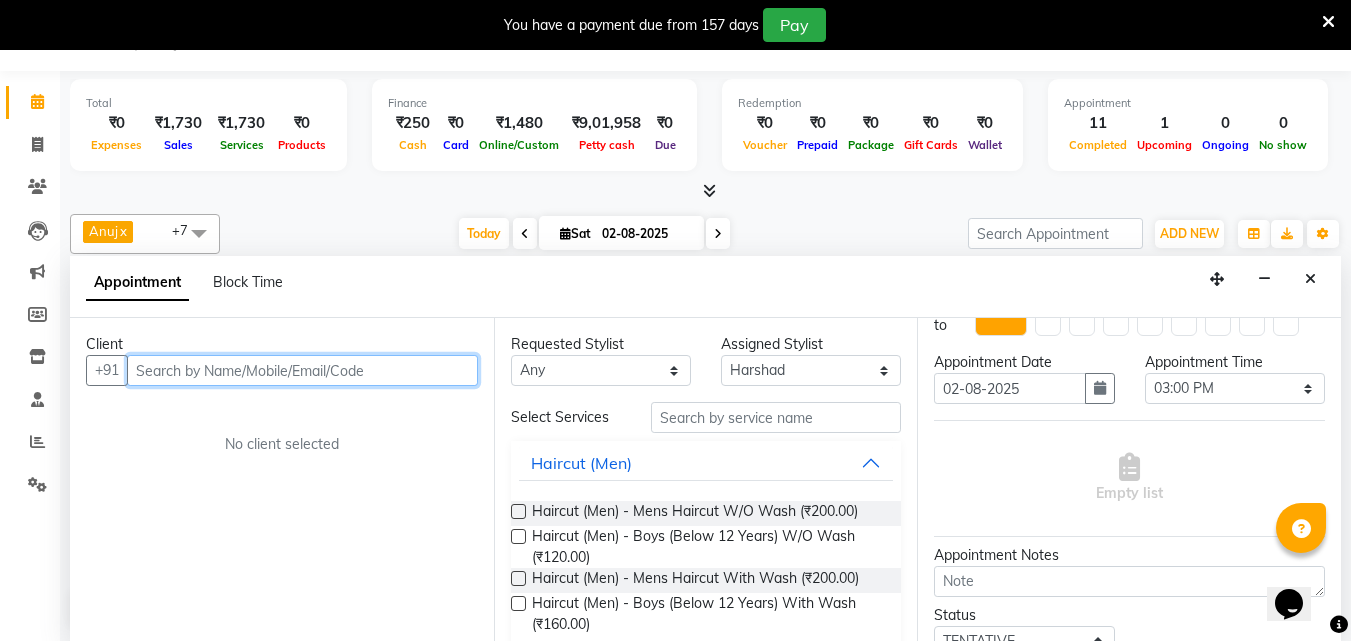 click at bounding box center [302, 370] 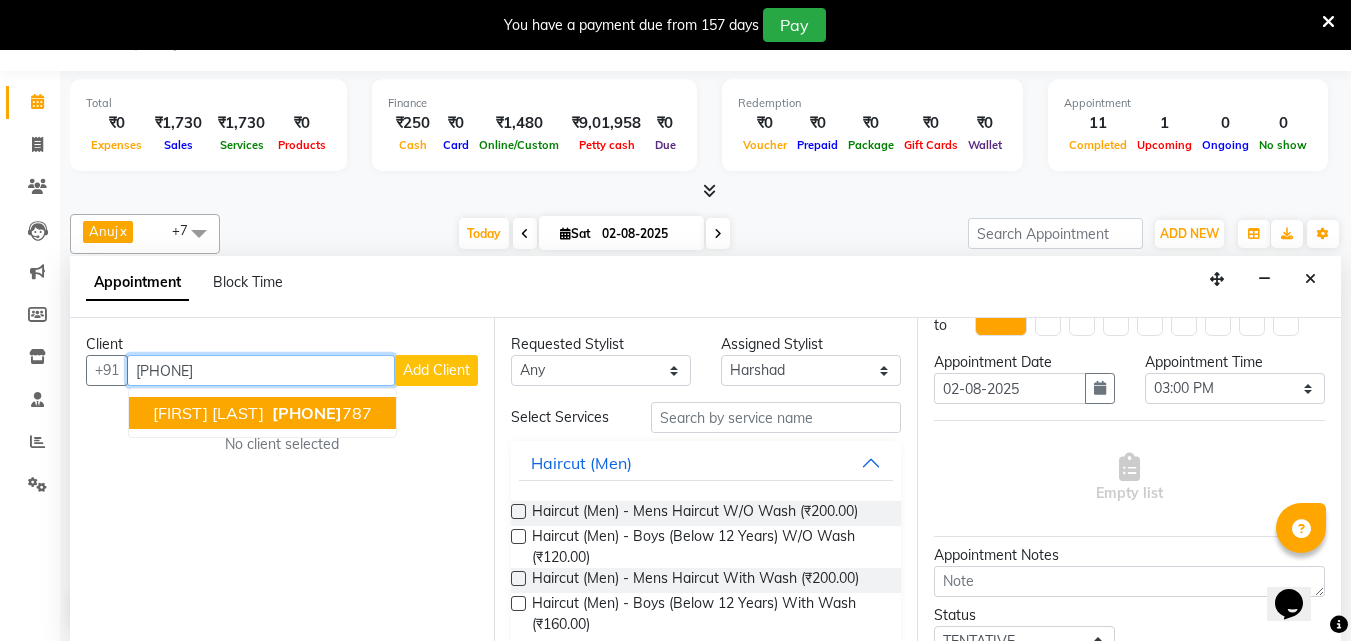 click on "[FIRST] [LAST]   [PHONE]" at bounding box center [262, 413] 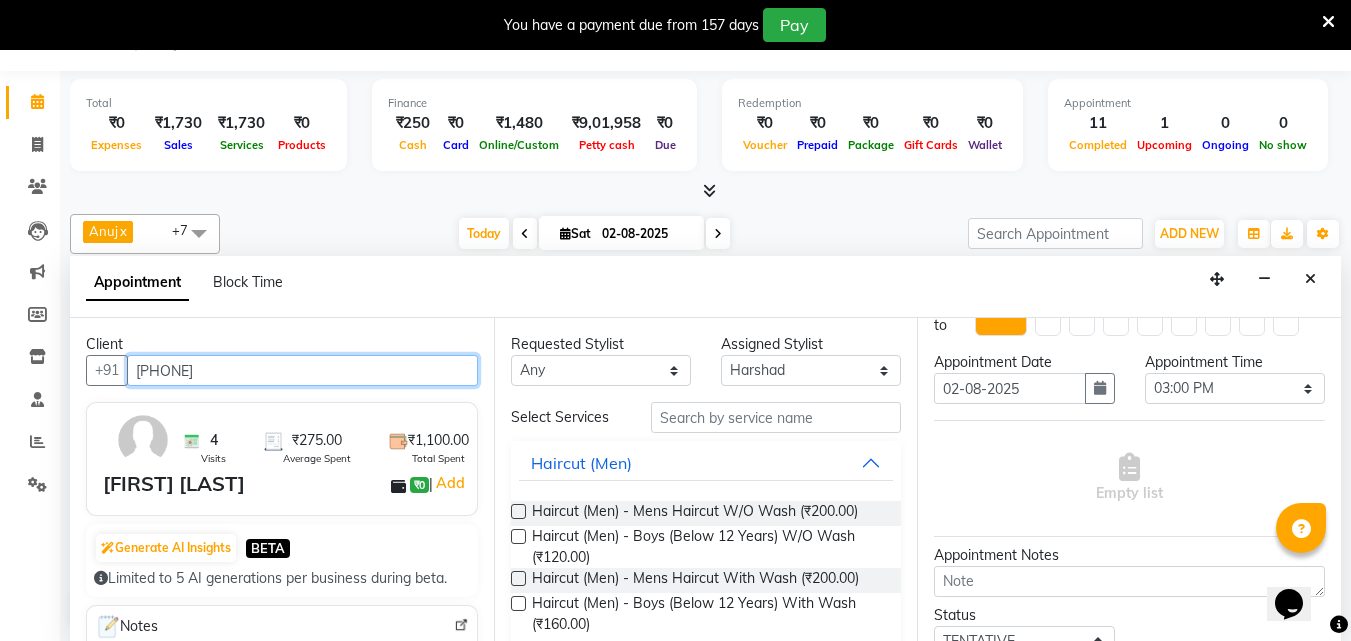 type on "[PHONE]" 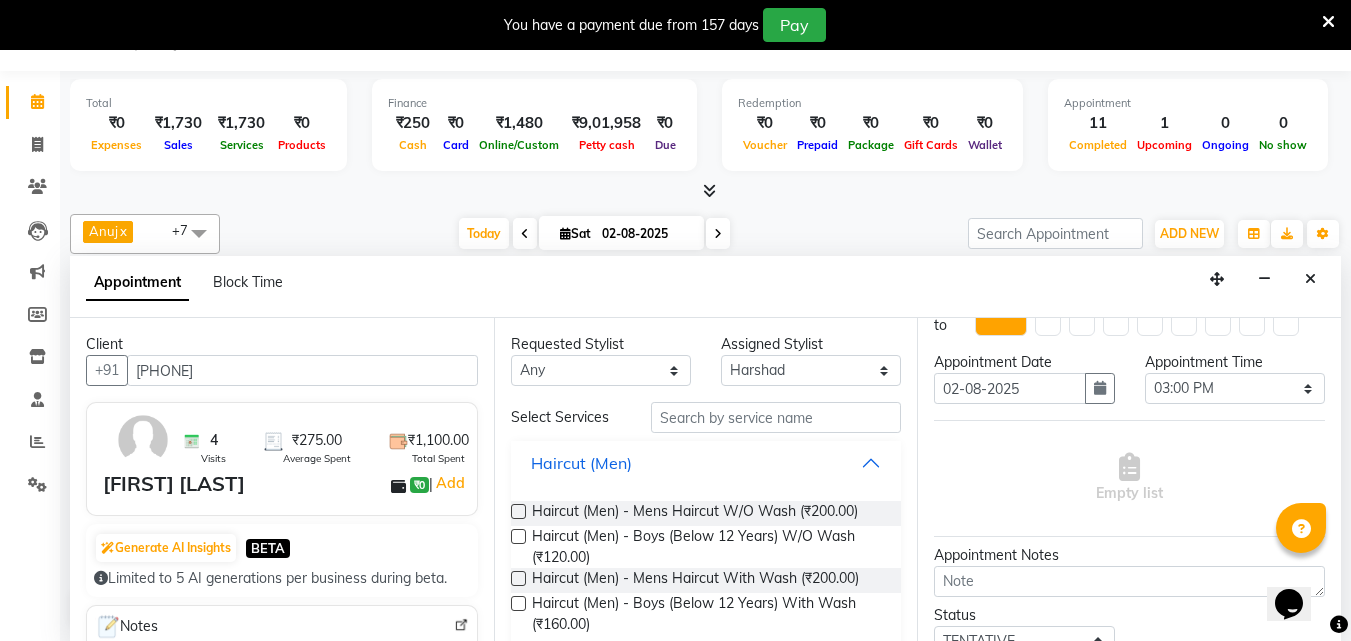 click on "Haircut (Men)" at bounding box center (706, 463) 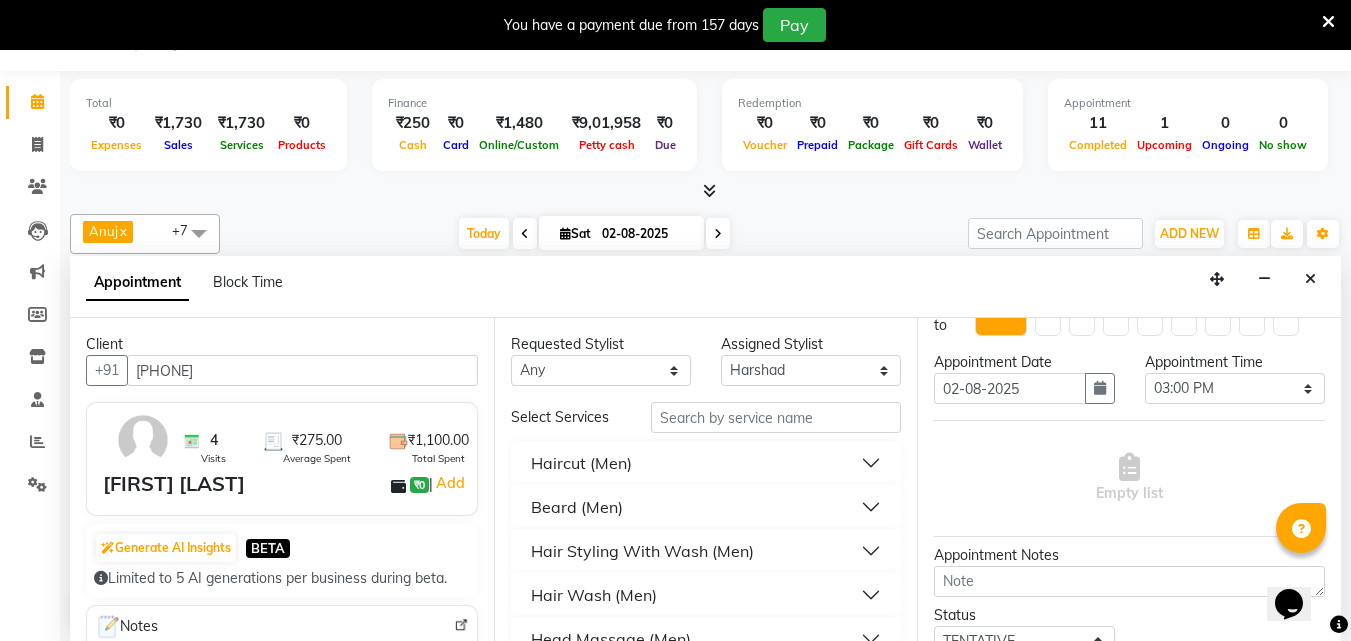 click on "Haircut (Men)" at bounding box center [706, 463] 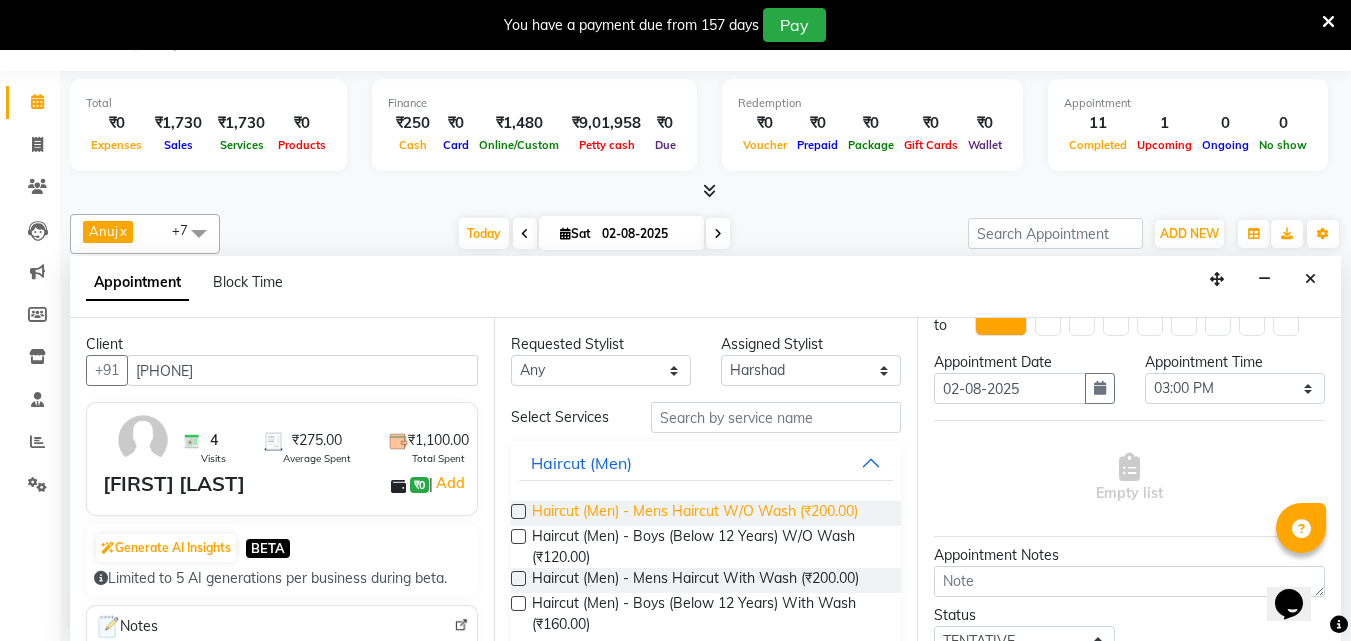click on "Haircut (Men)  - Mens Haircut W/O Wash (₹200.00)" at bounding box center [695, 513] 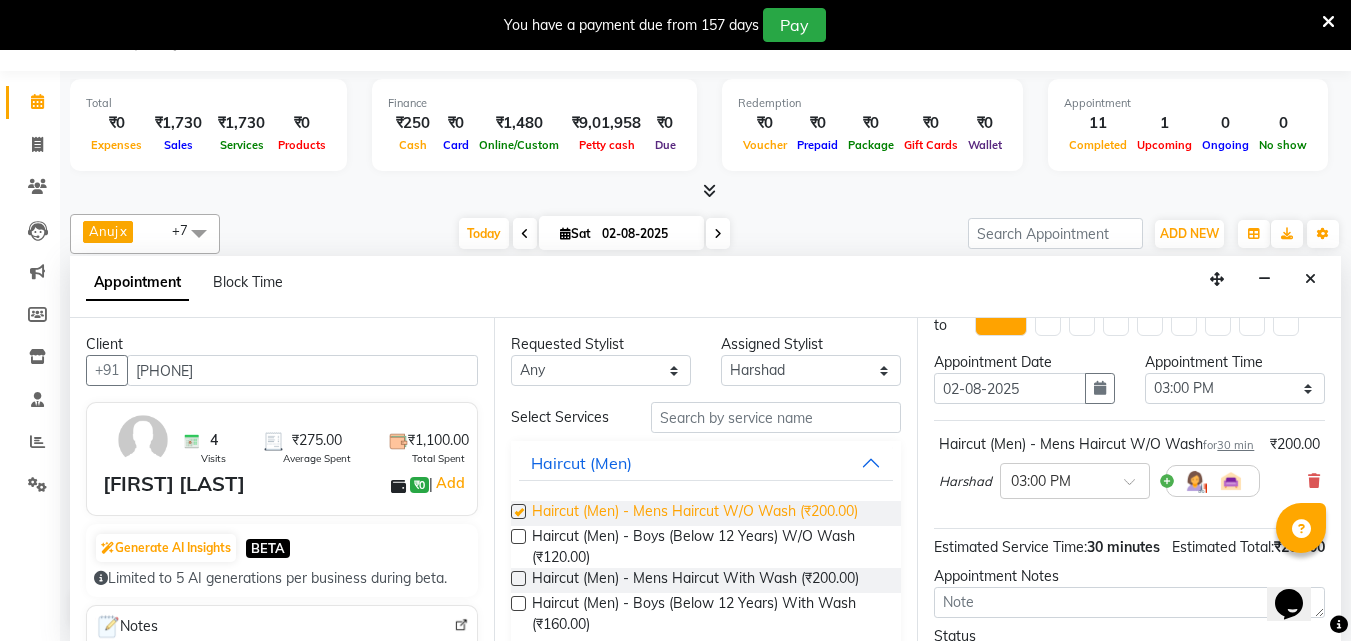 checkbox on "false" 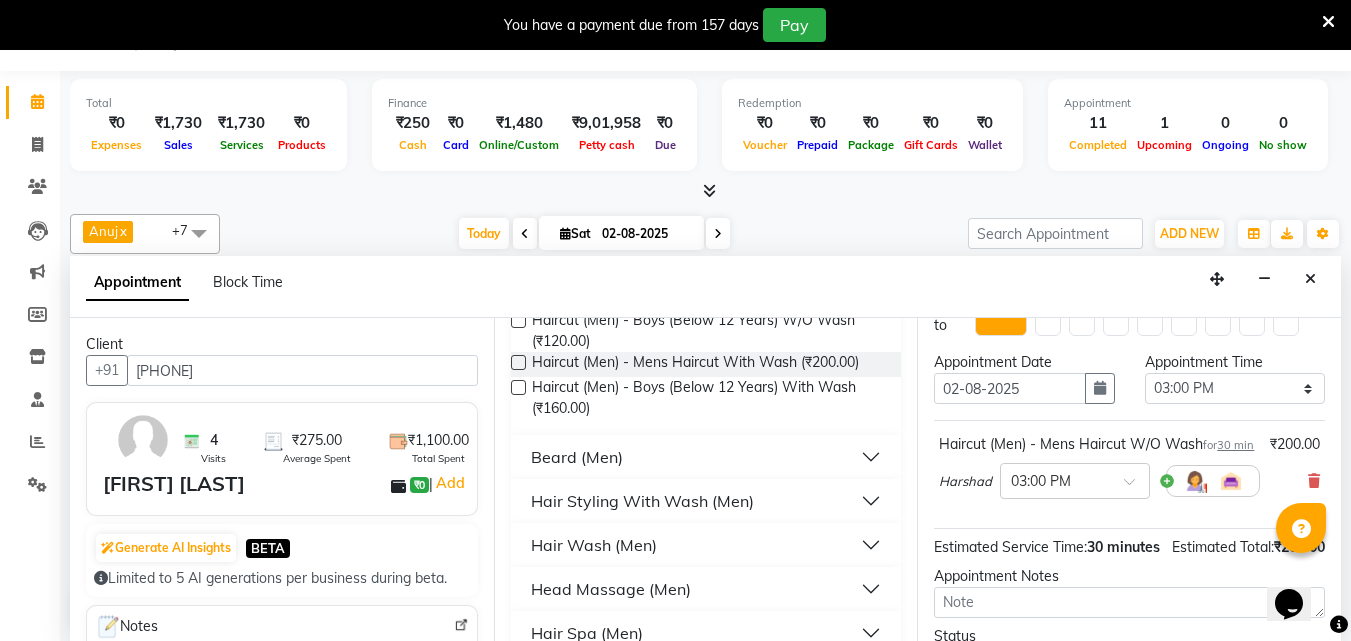 scroll, scrollTop: 217, scrollLeft: 0, axis: vertical 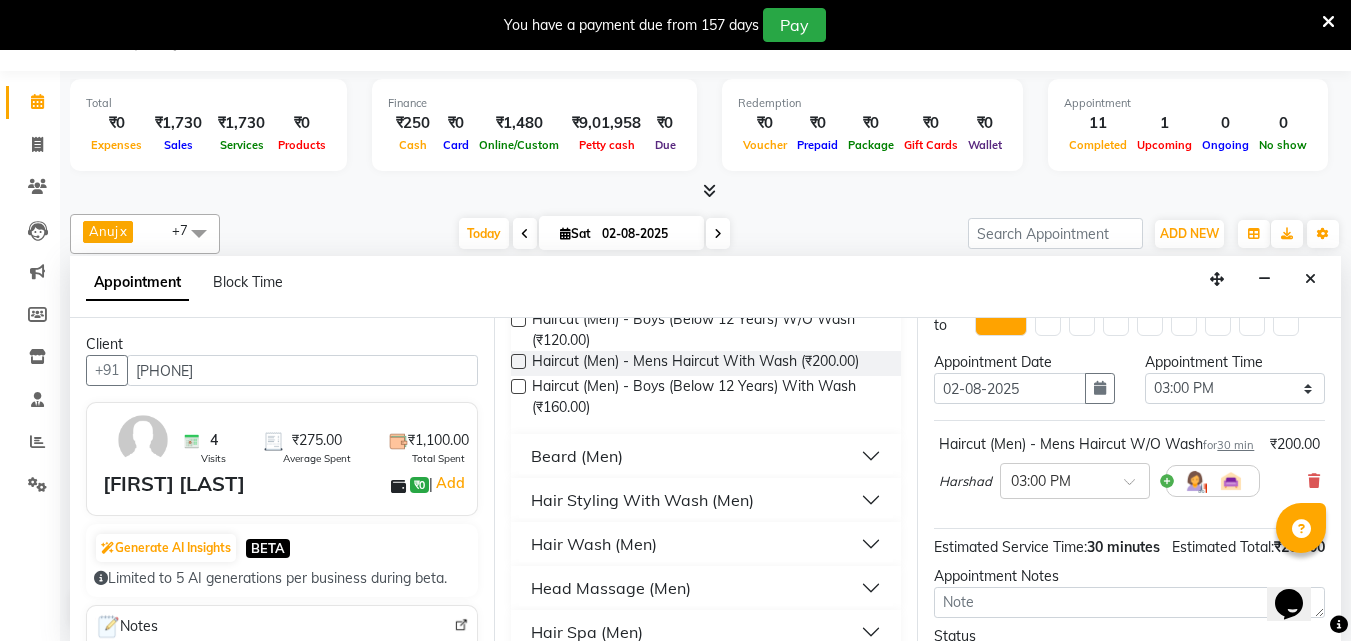 click on "Beard (Men)" at bounding box center (577, 456) 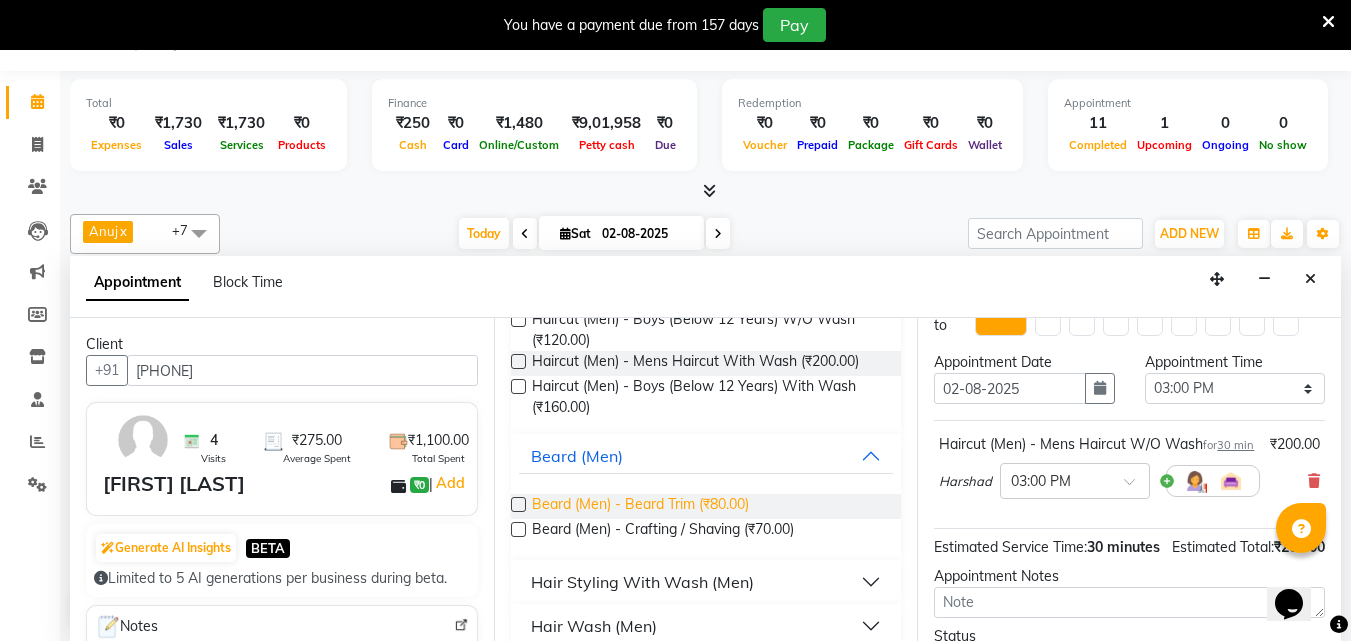 click on "Beard (Men)  - Beard Trim (₹80.00)" at bounding box center (640, 506) 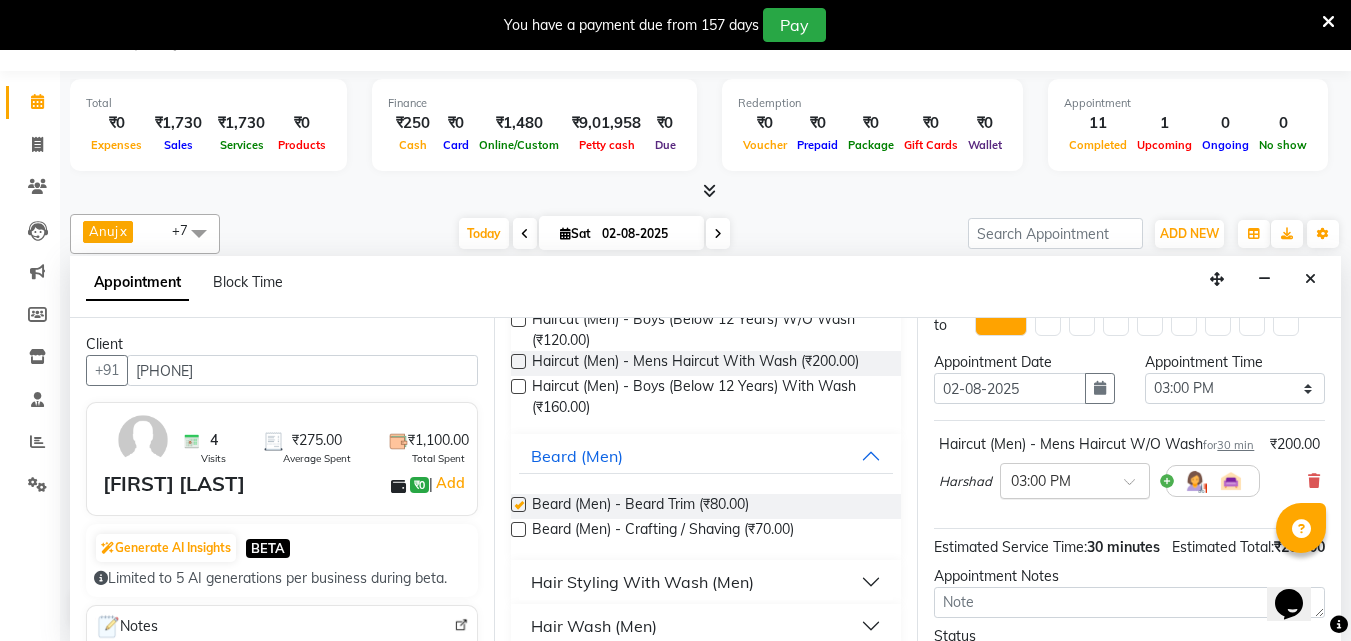 checkbox on "false" 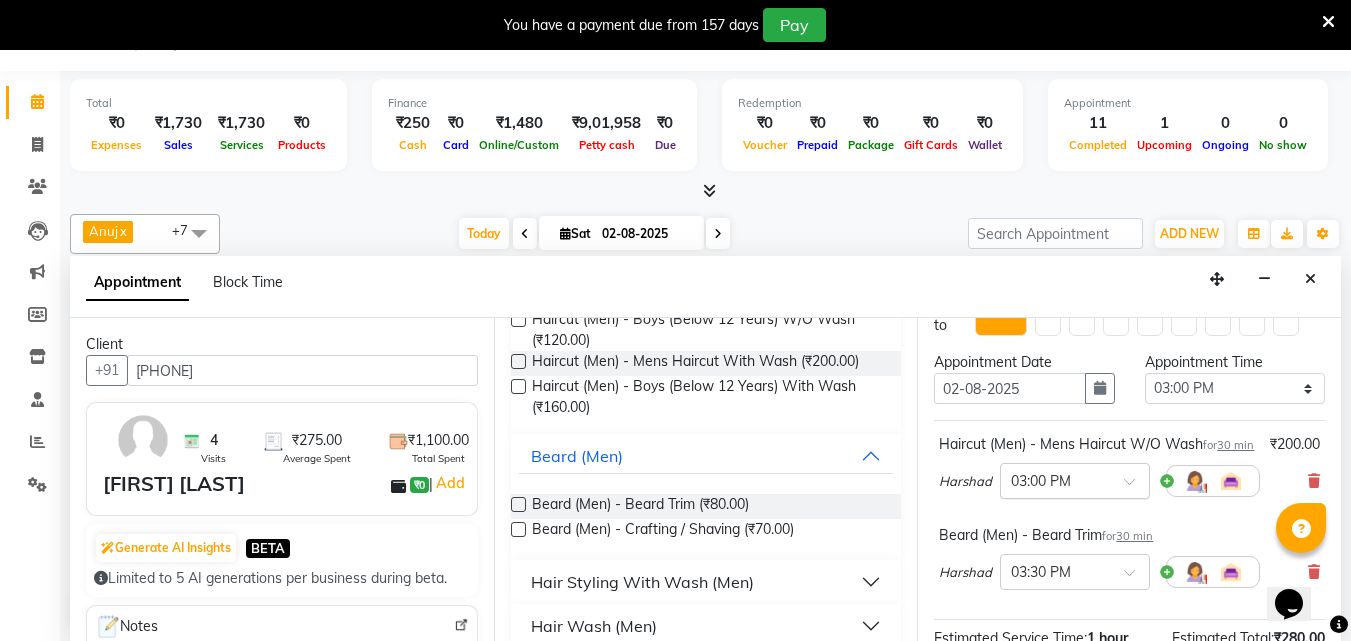 scroll, scrollTop: 330, scrollLeft: 0, axis: vertical 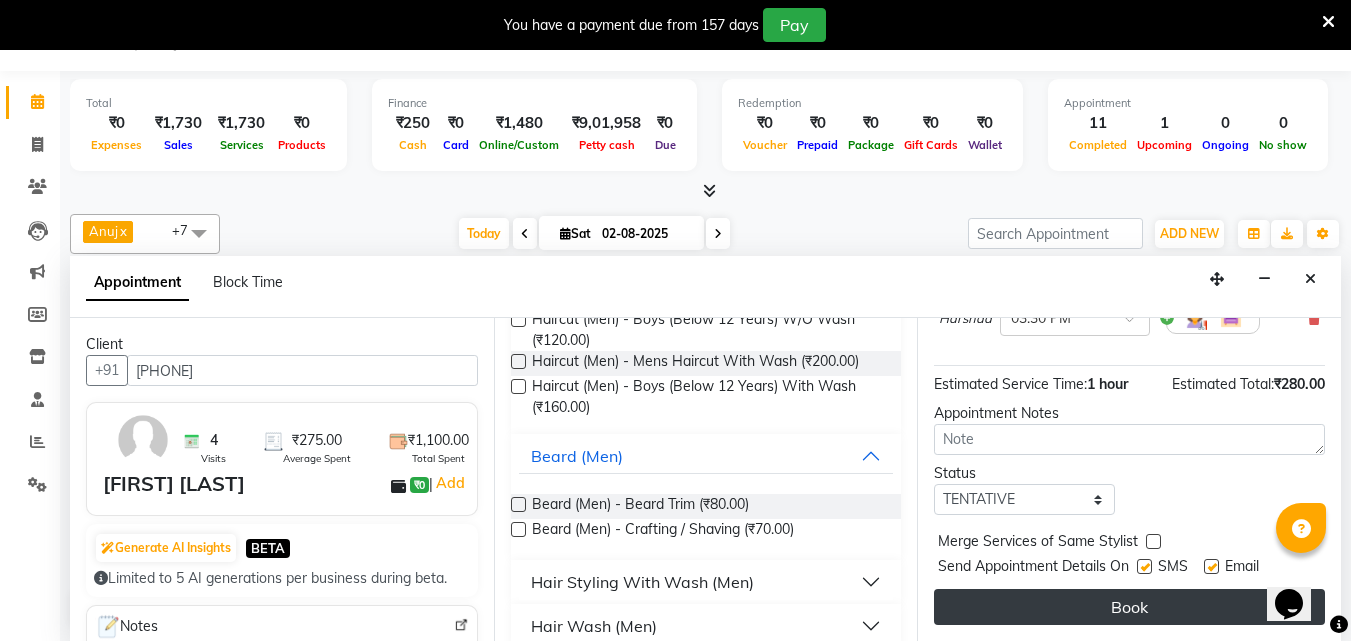 click on "Book" at bounding box center (1129, 607) 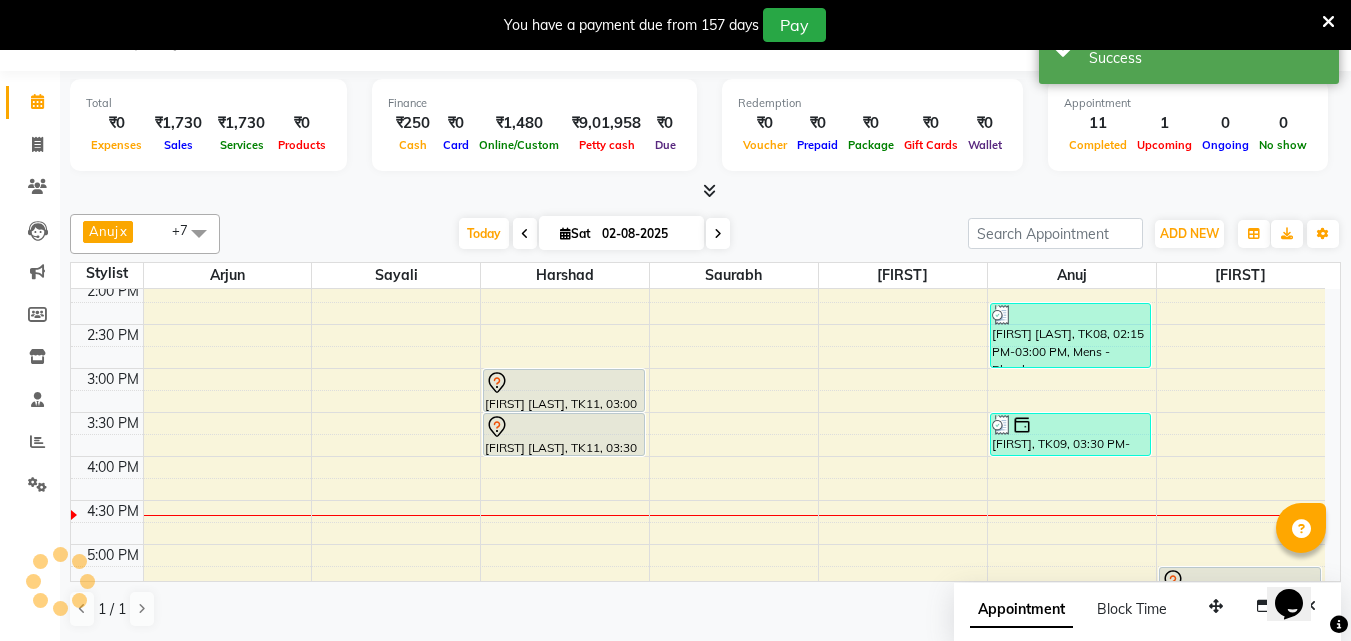 scroll, scrollTop: 0, scrollLeft: 0, axis: both 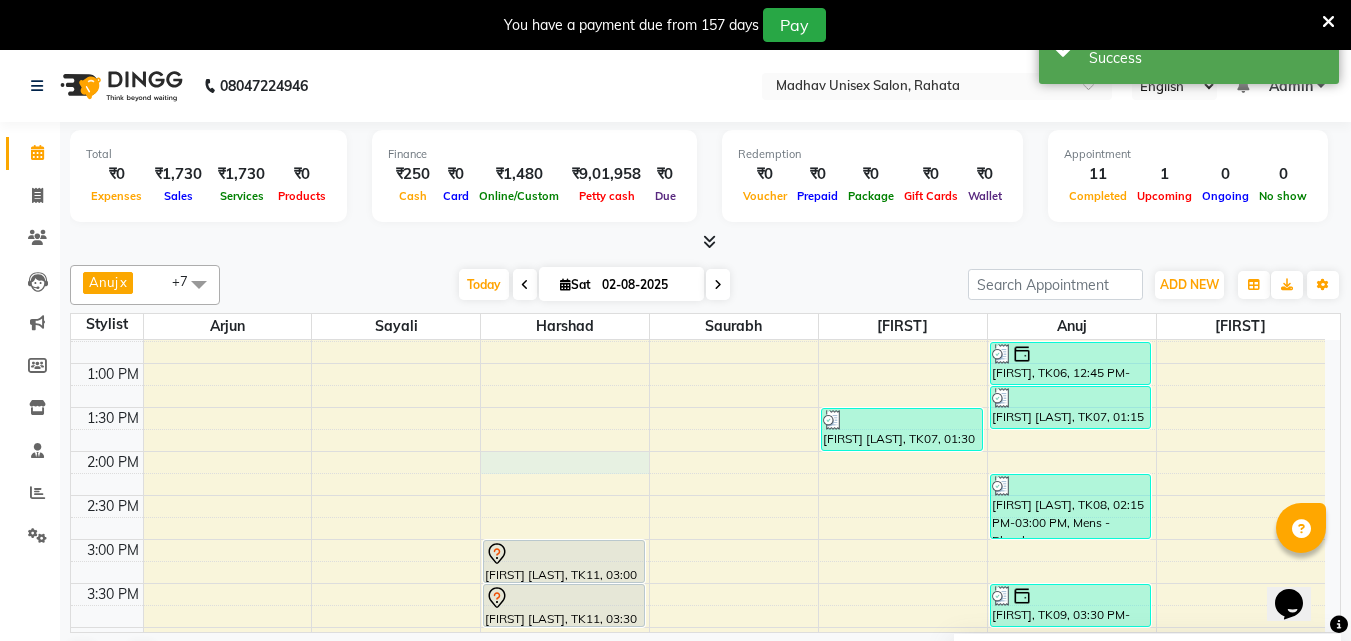 click on "[FIRST] [LAST], TK04, 09:00 AM-09:30 AM, Haircut (Men)  - Mens Haircut W/O Wash     [FIRST] [LAST], TK04, 09:30 AM-10:00 AM, Globle Colour (Men)  - Majirel             [FIRST] [LAST], TK11, 03:00 PM-03:30 PM, Haircut (Men)  - Mens Haircut W/O Wash             [FIRST] [LAST], TK11, 03:30 PM-04:00 PM, Beard (Men)  - Beard Trim     [FIRST] [LAST], TK07, 01:30 PM-02:00 PM, Beard (Men)  - Beard Trim     [FIRST], TK03, 10:00 AM-10:30 AM, Haircut (Men)  - Mens Haircut W/O Wash     [FIRST], TK05, 11:30 AM-12:00 PM, Haircut (Men)  - Mens Haircut With Wash     [FIRST], TK06, 12:45 PM-01:15 PM, Haircut (Men)  - Mens Haircut W/O Wash     [FIRST] [LAST], TK07, 01:15 PM-01:45 PM, Haircut (Men)  - Boys (Below 12 Years) With Wash" at bounding box center (698, 495) 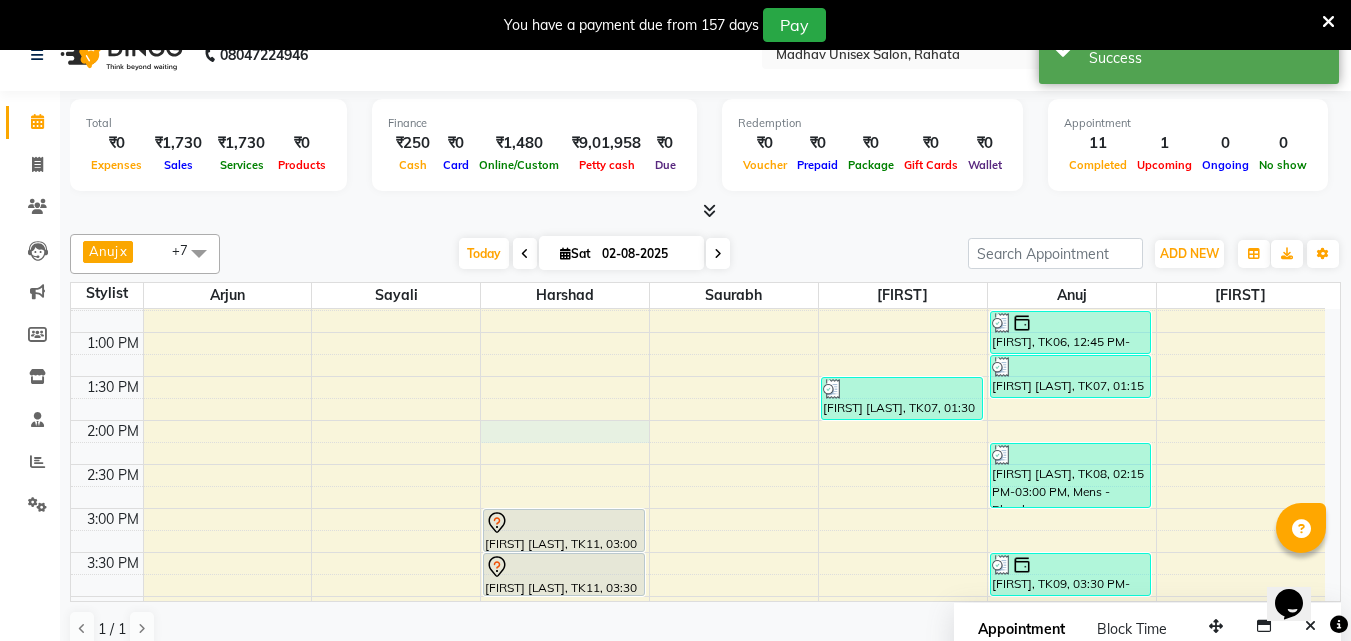 select on "14048" 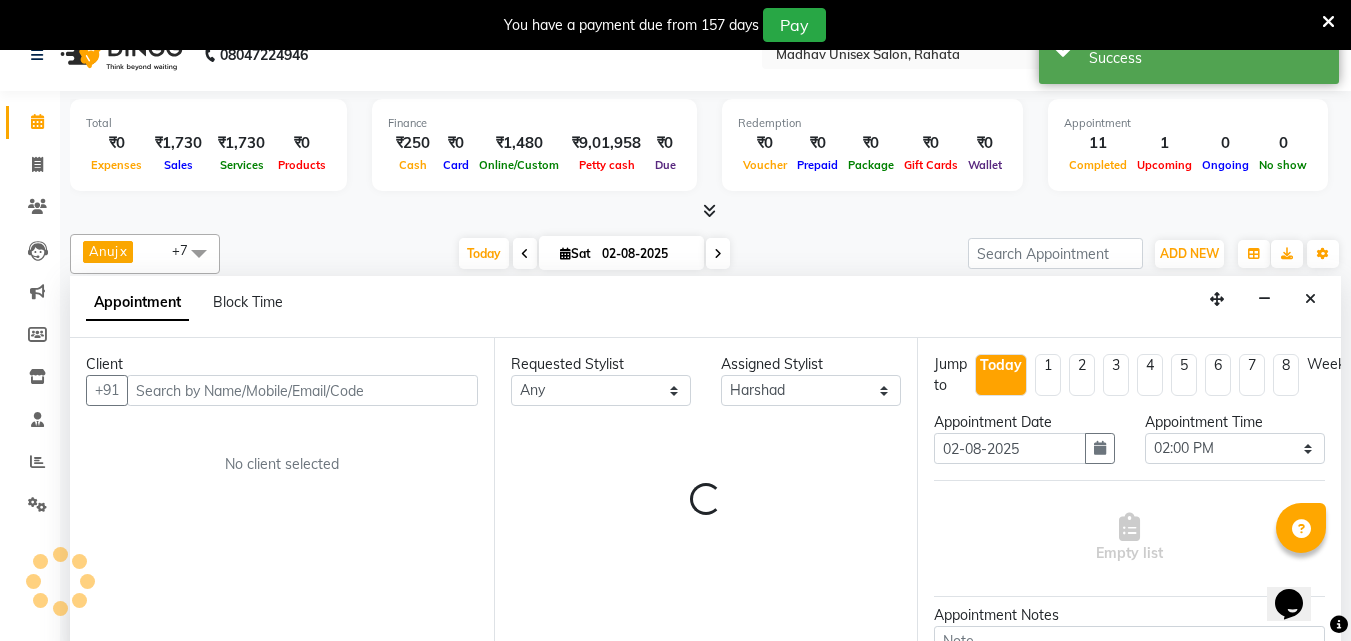 scroll, scrollTop: 51, scrollLeft: 0, axis: vertical 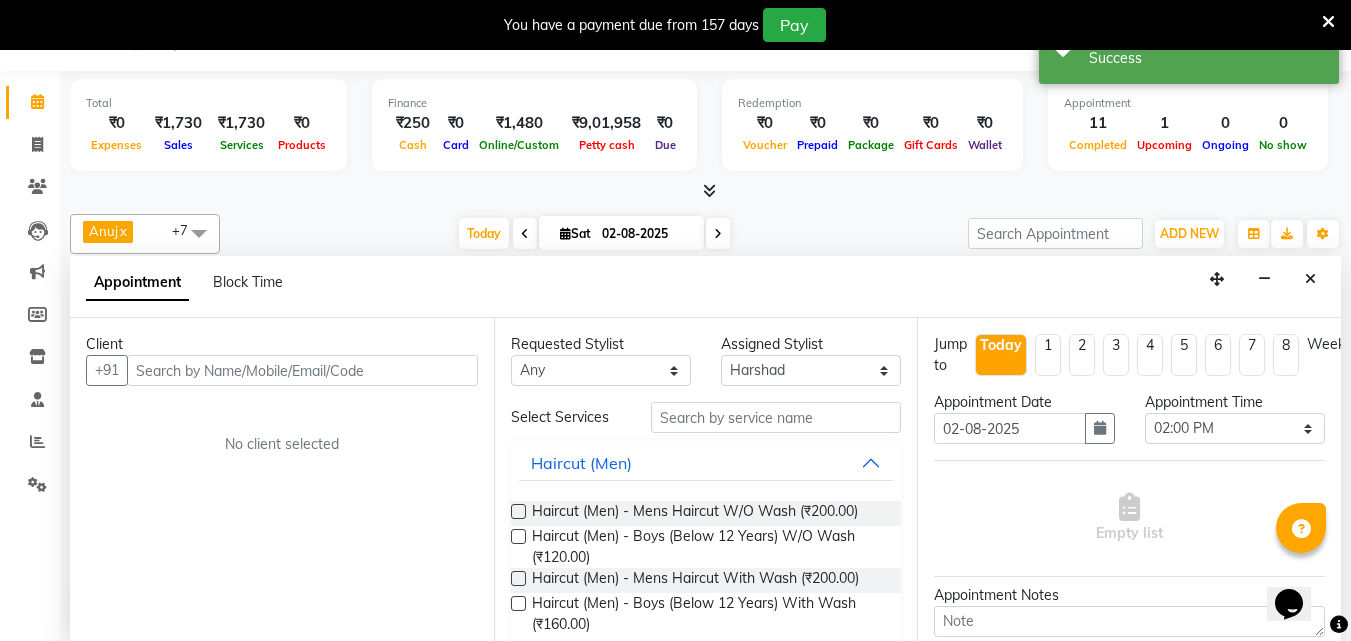 click at bounding box center [302, 370] 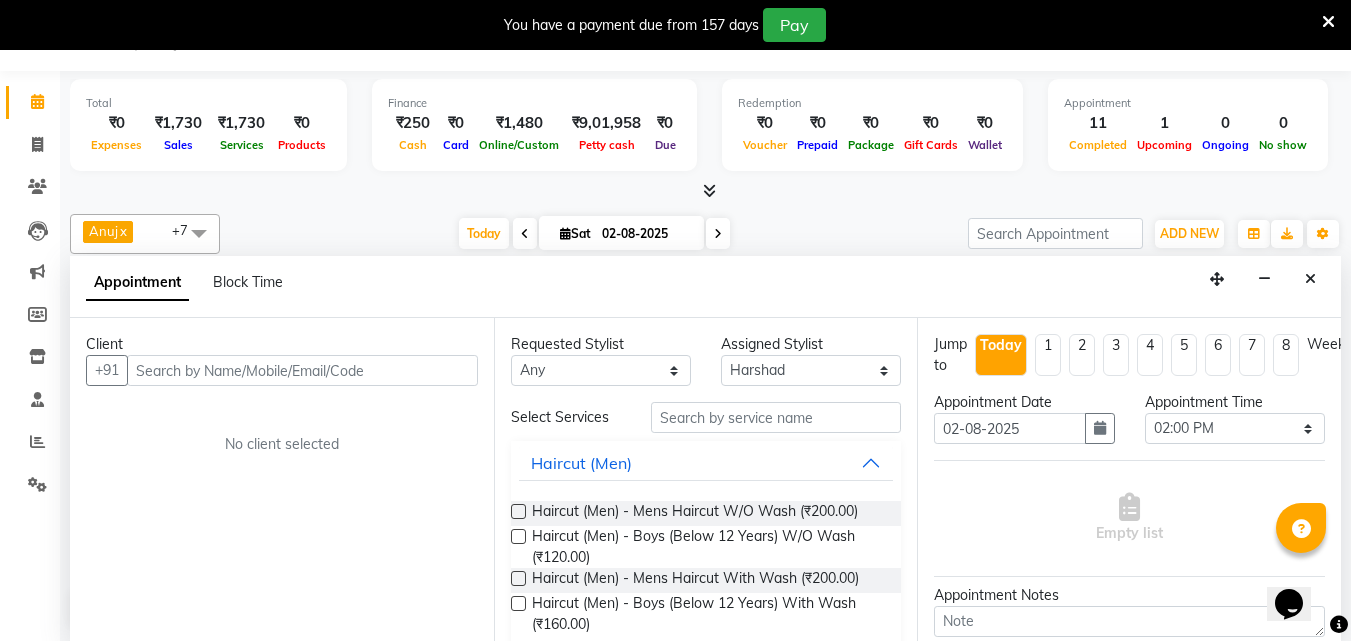 drag, startPoint x: 350, startPoint y: 371, endPoint x: 289, endPoint y: 382, distance: 61.983868 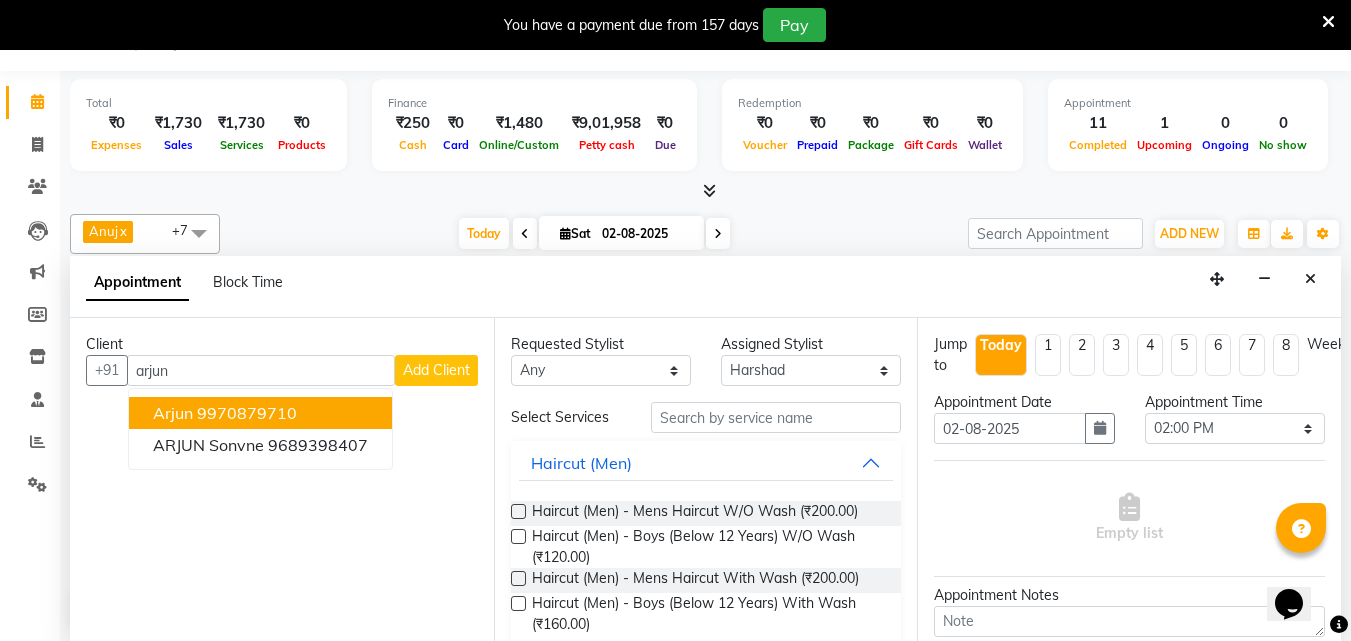 click on "Arjun  9970879710" at bounding box center (260, 413) 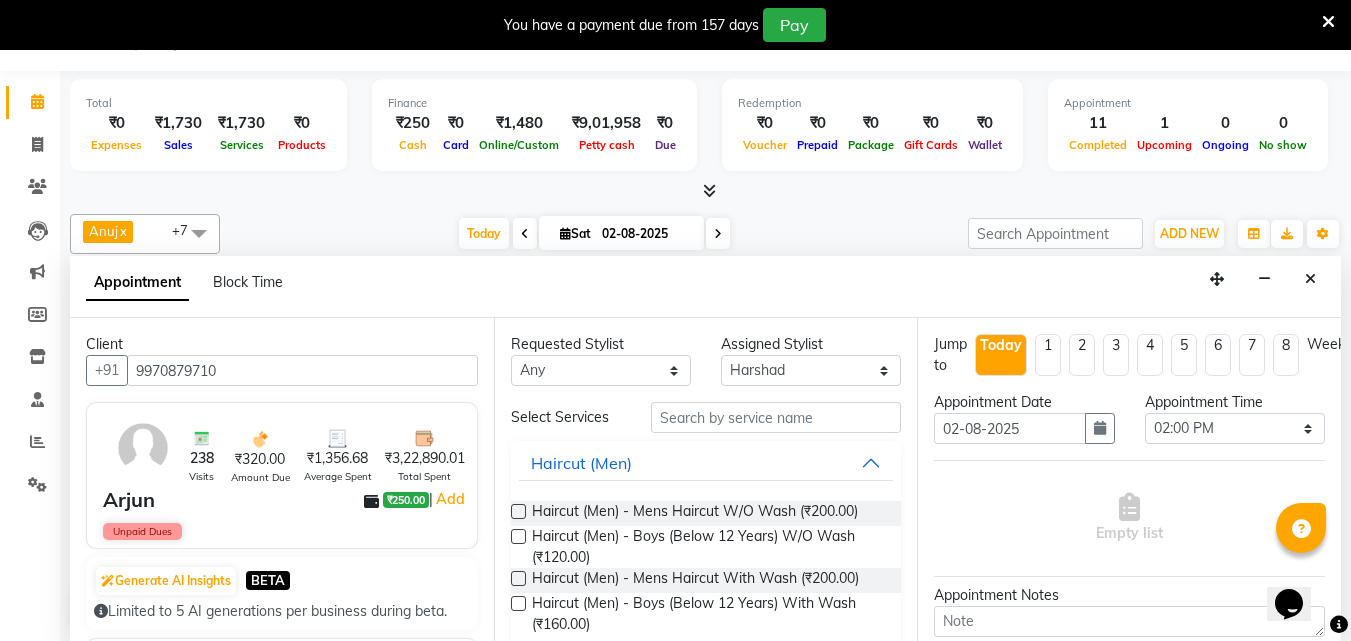 type on "9970879710" 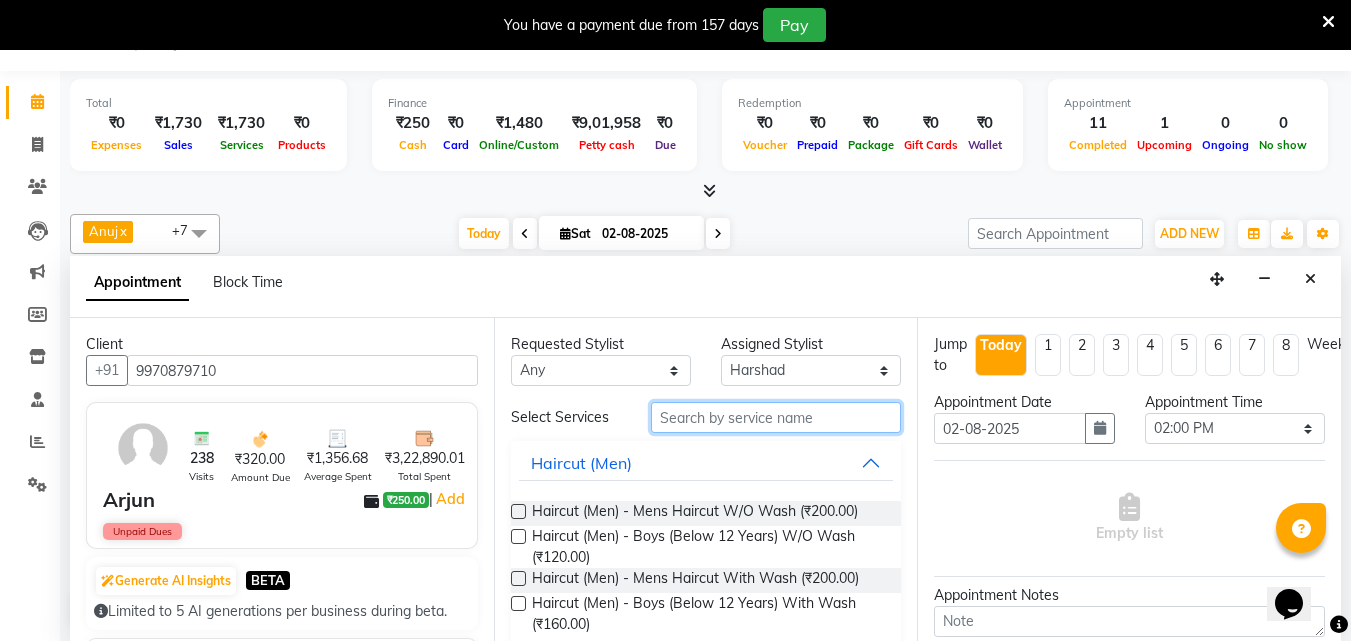 click at bounding box center (776, 417) 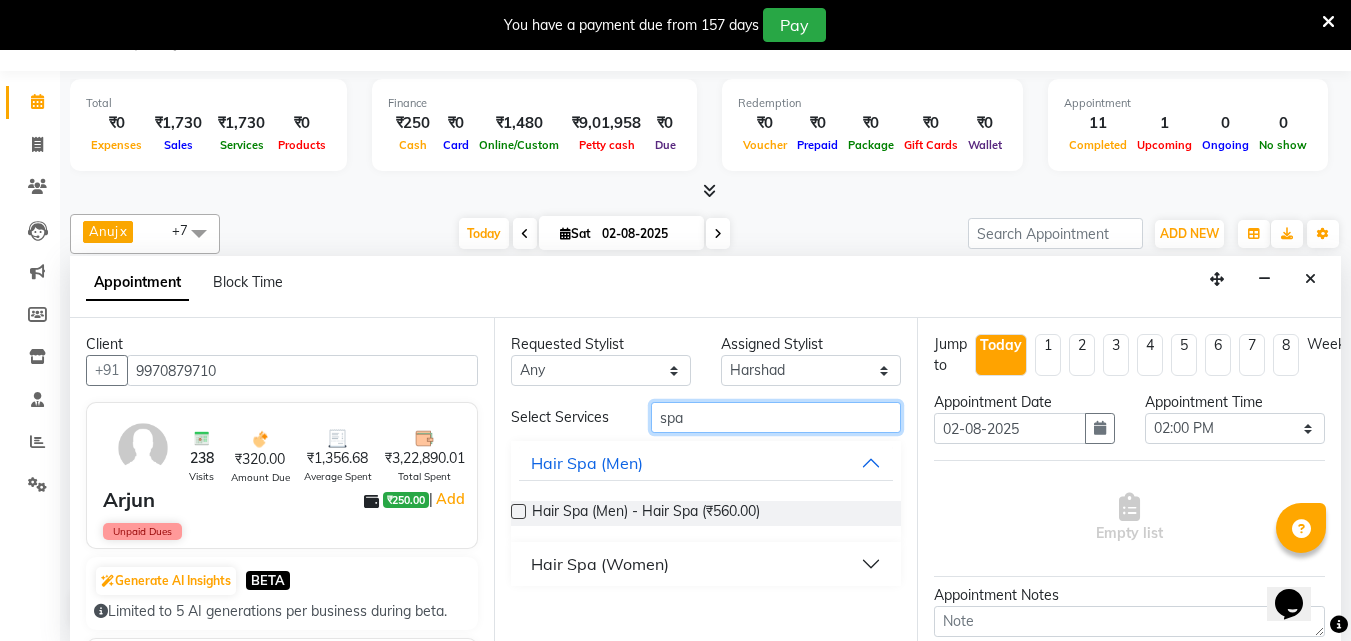 type on "spa" 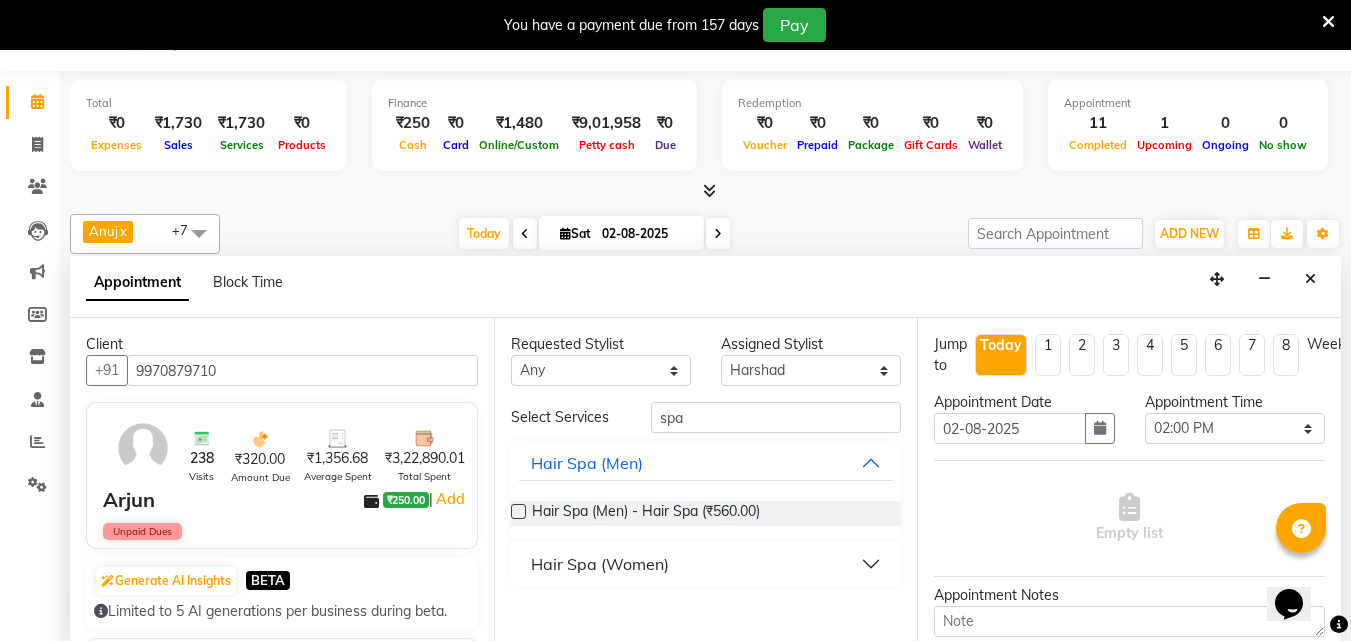 click on "Hair Spa (Women)" at bounding box center [600, 564] 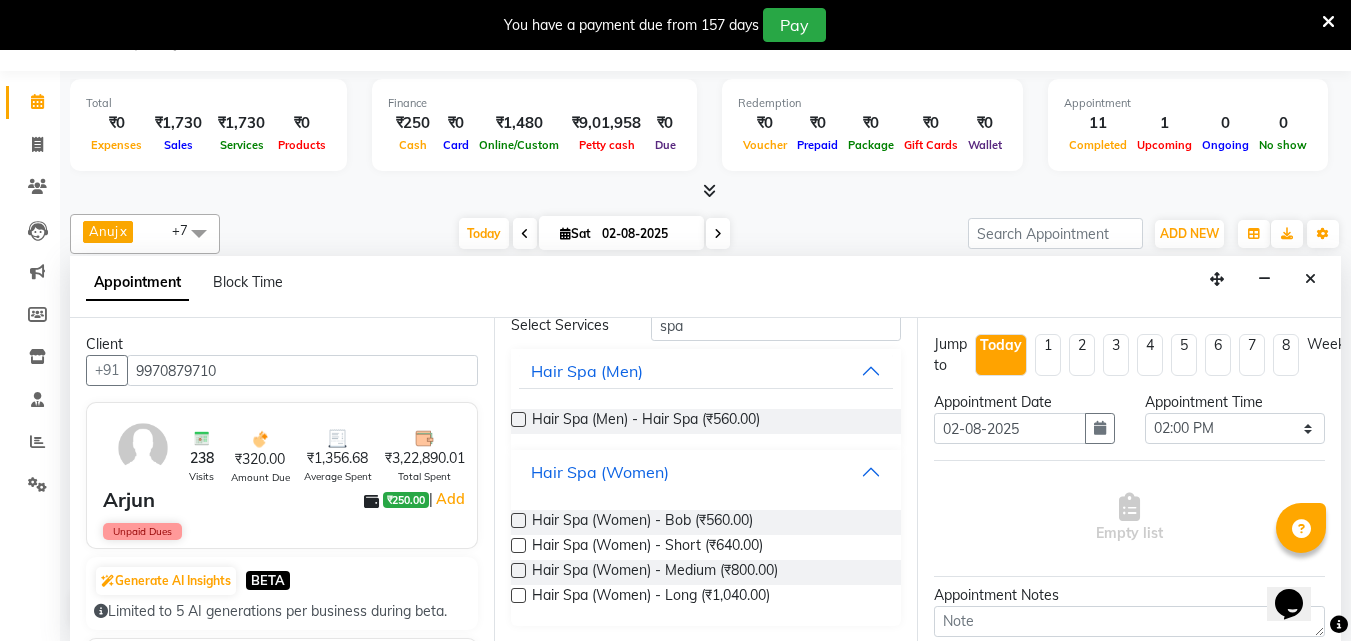 scroll, scrollTop: 93, scrollLeft: 0, axis: vertical 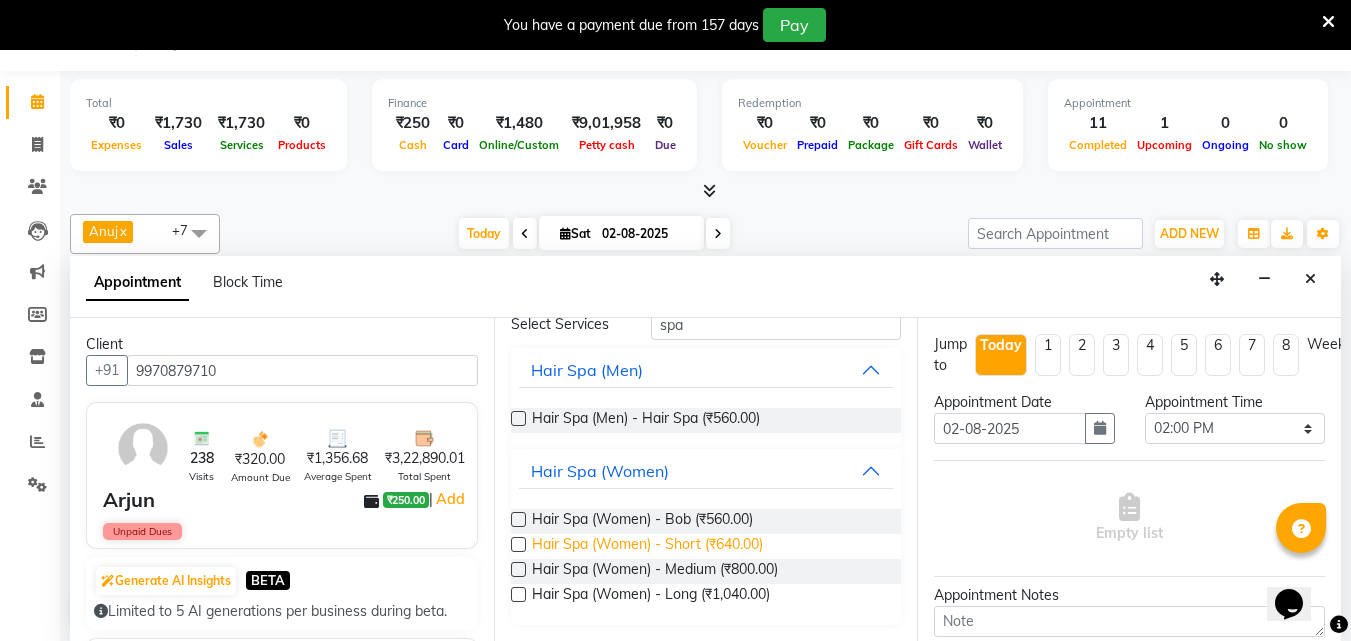 click on "Hair Spa (Women)  - Short (₹640.00)" at bounding box center (647, 546) 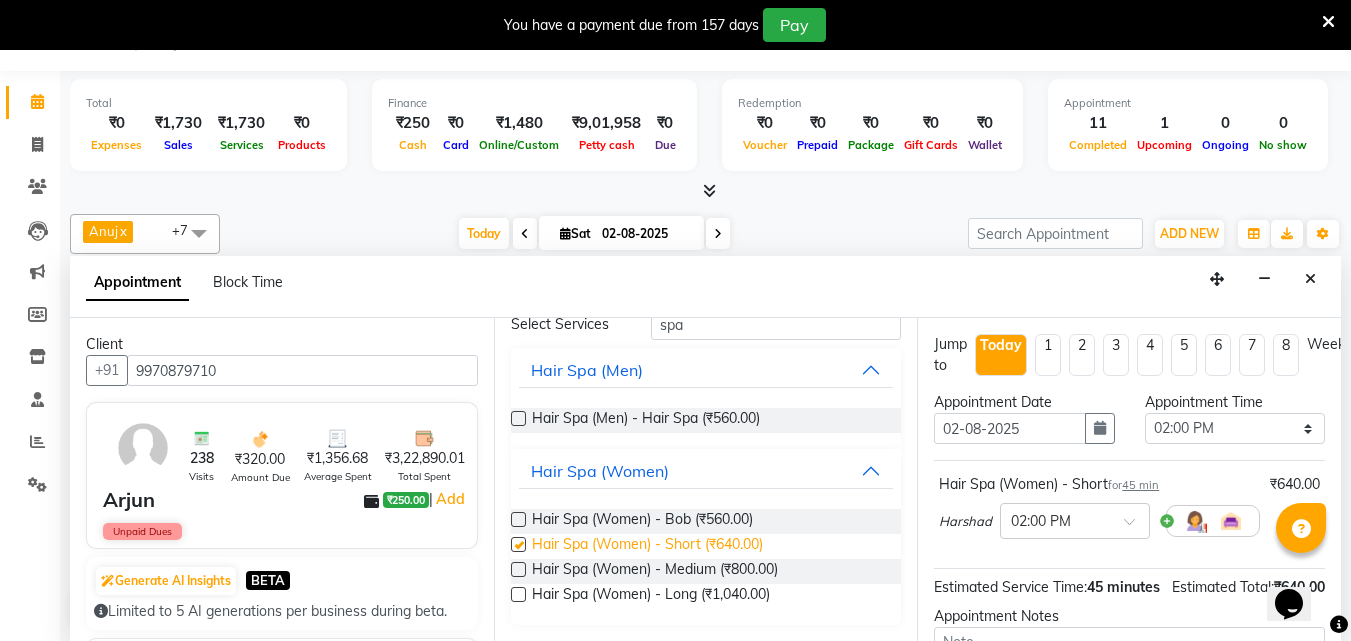 checkbox on "false" 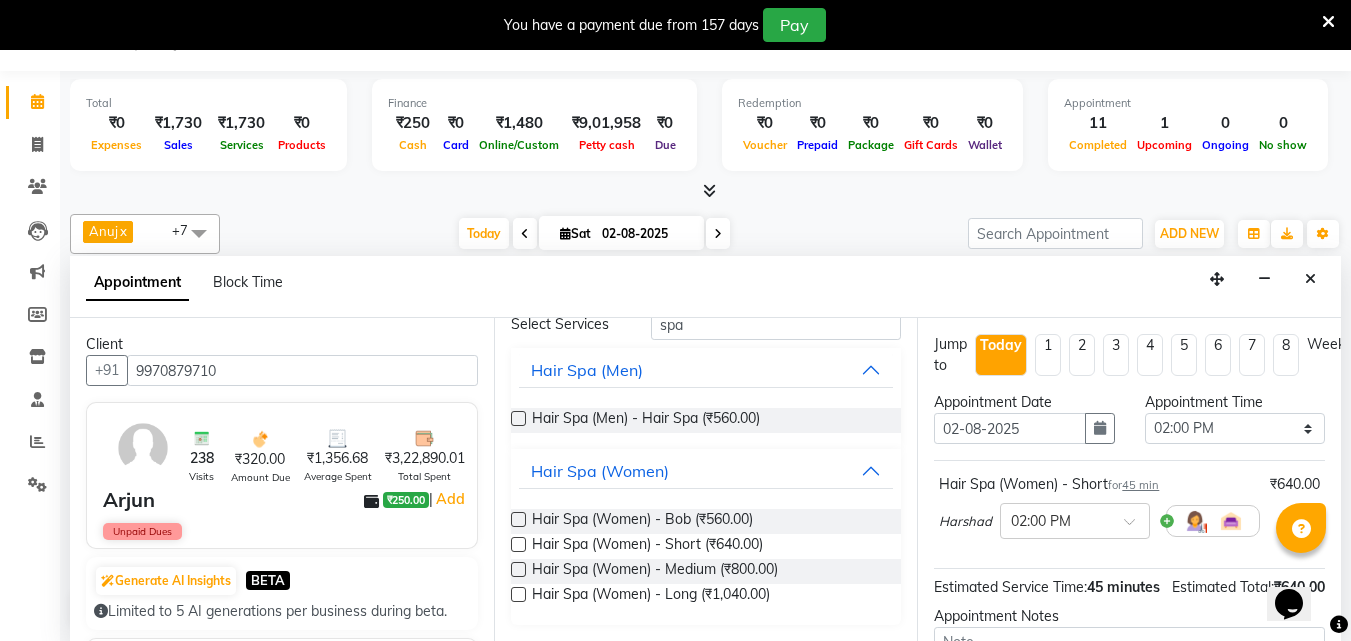 scroll, scrollTop: 239, scrollLeft: 0, axis: vertical 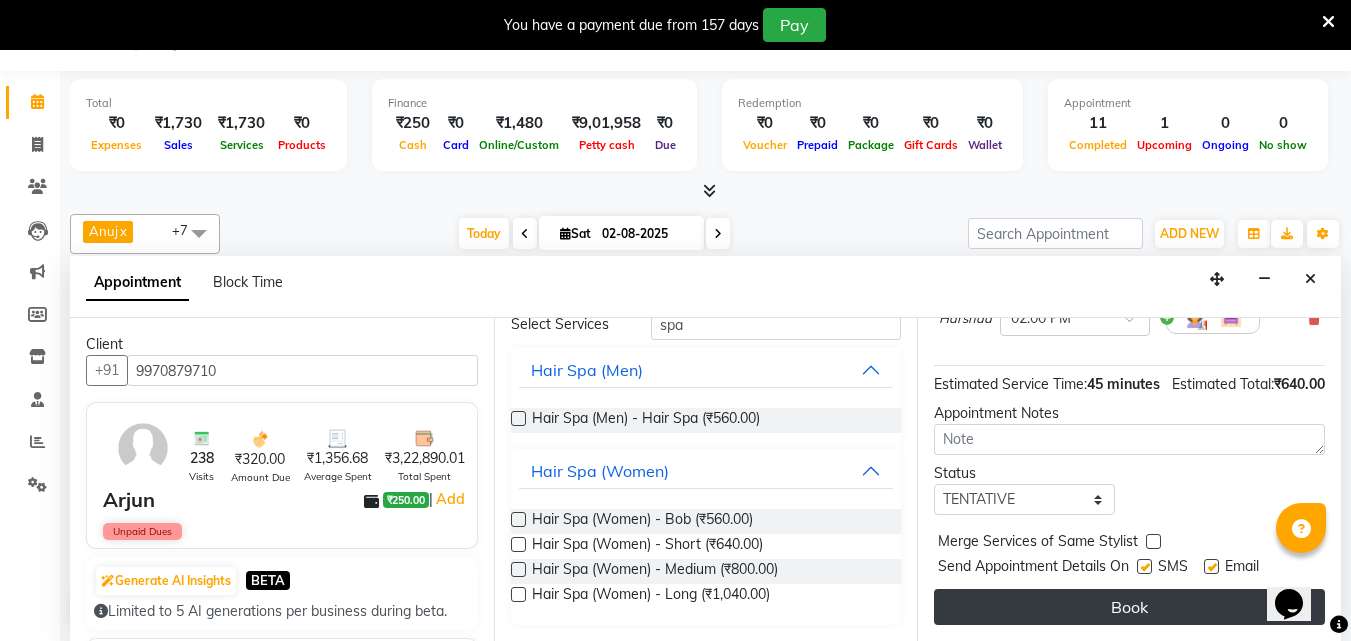 click on "Book" at bounding box center [1129, 607] 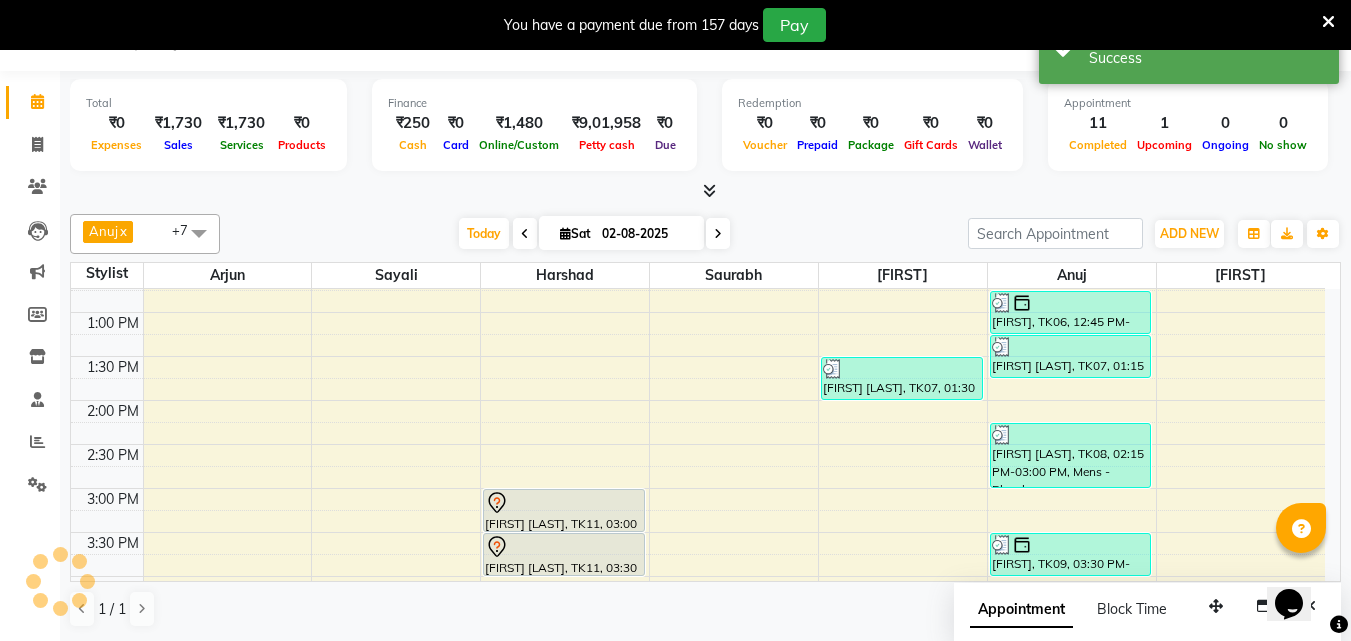 scroll, scrollTop: 0, scrollLeft: 0, axis: both 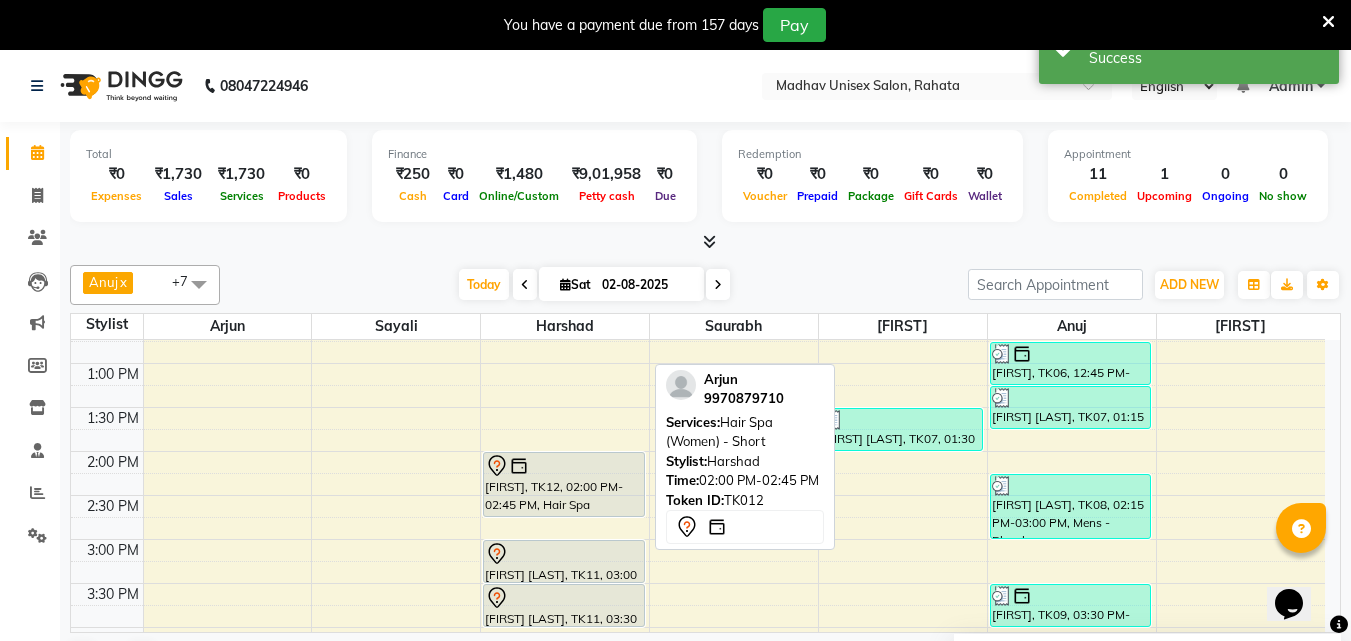 click at bounding box center (564, 466) 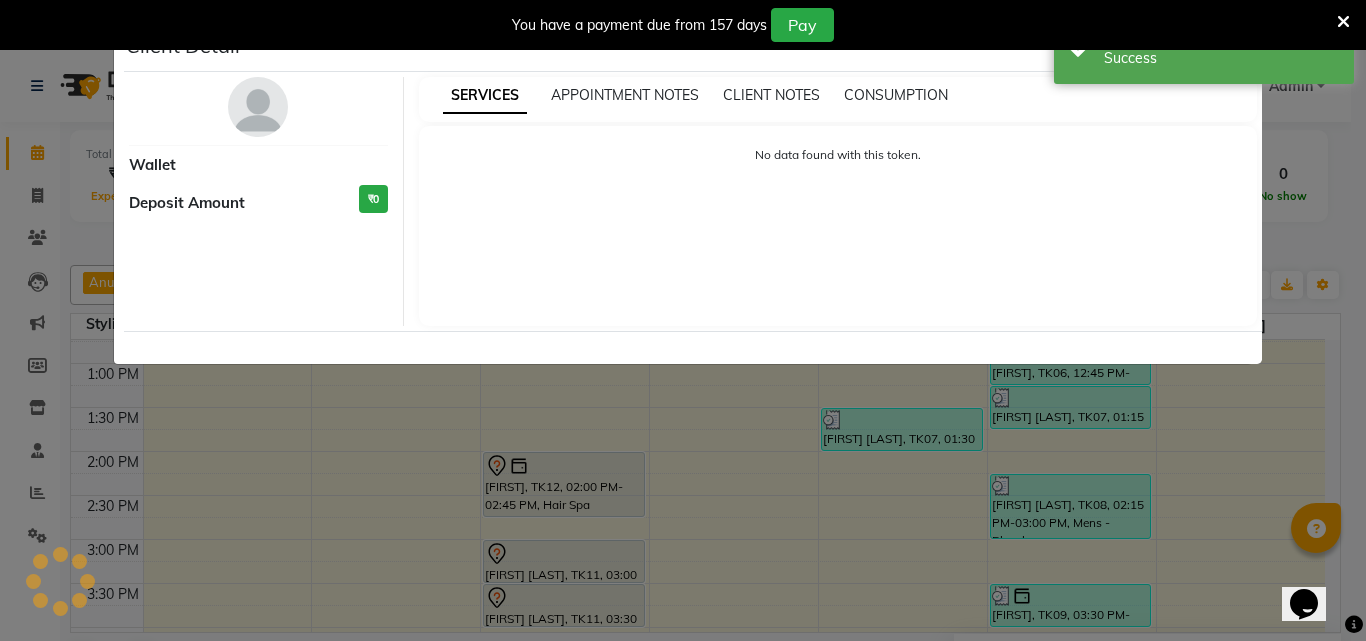 select on "7" 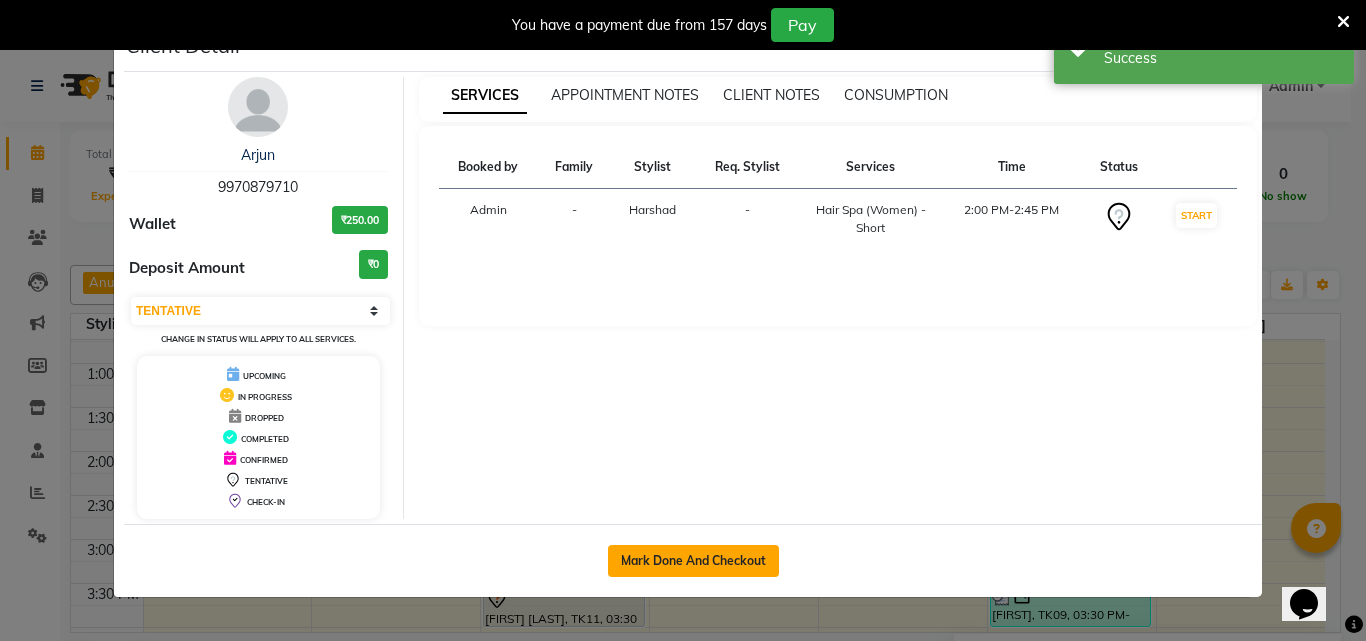 click on "Mark Done And Checkout" 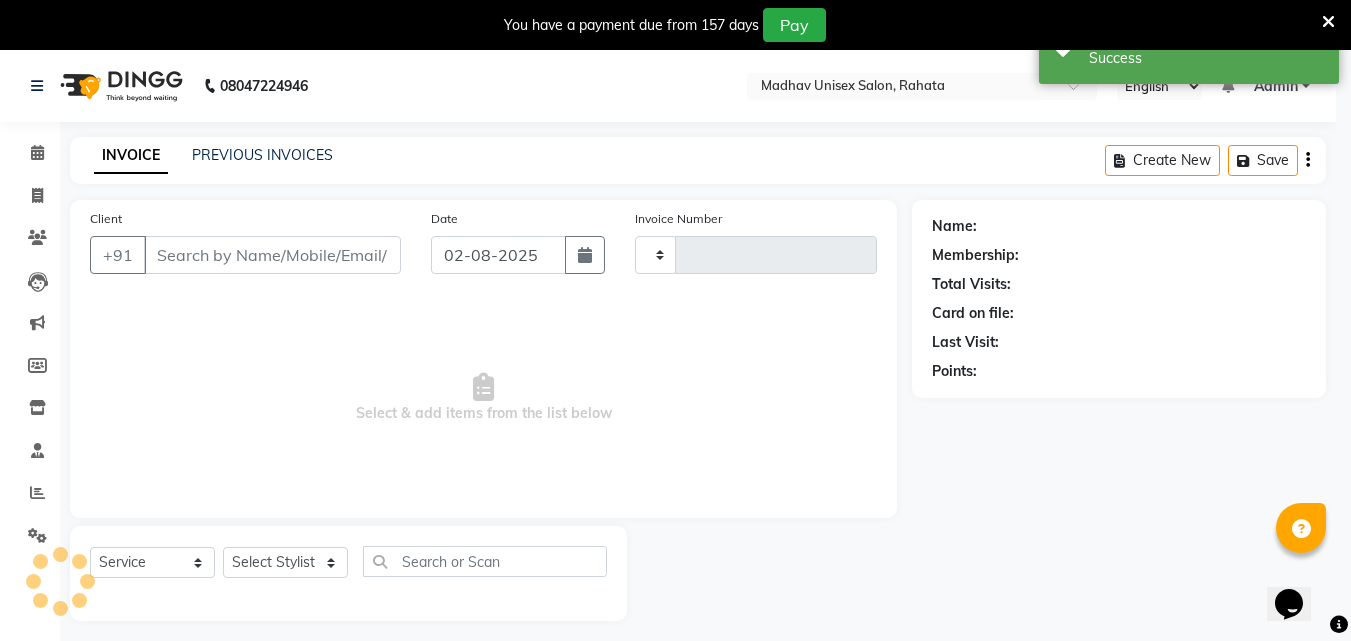 type on "2224" 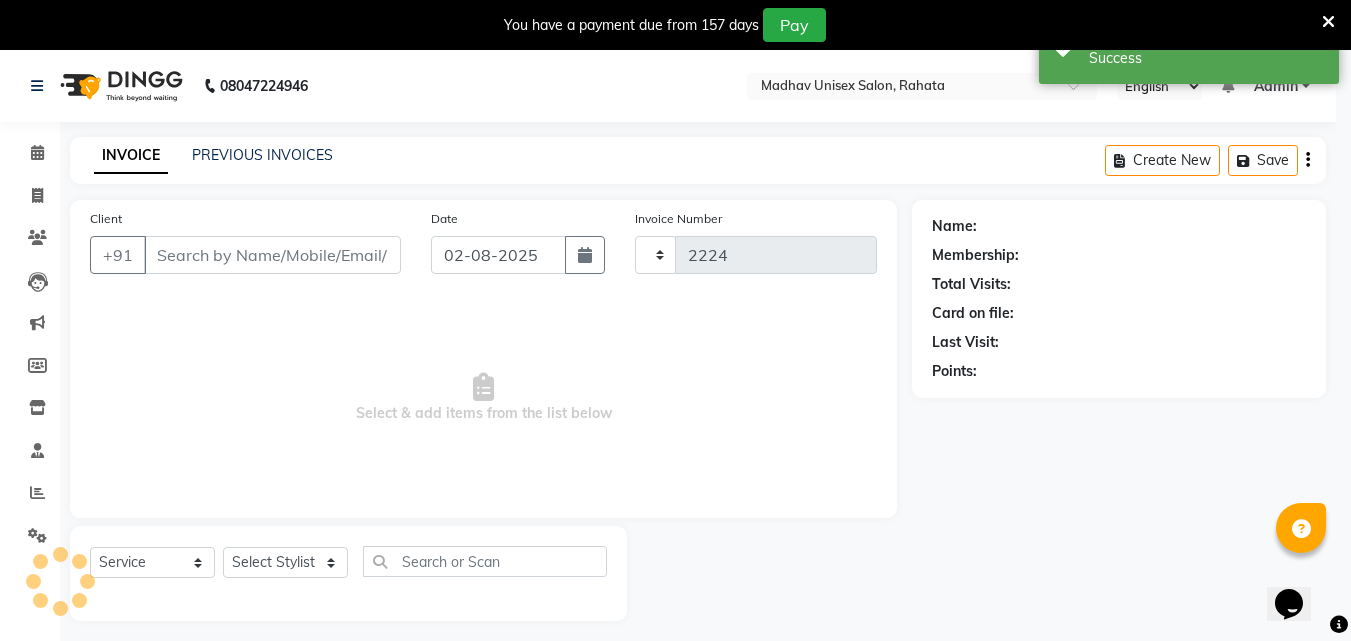 select on "870" 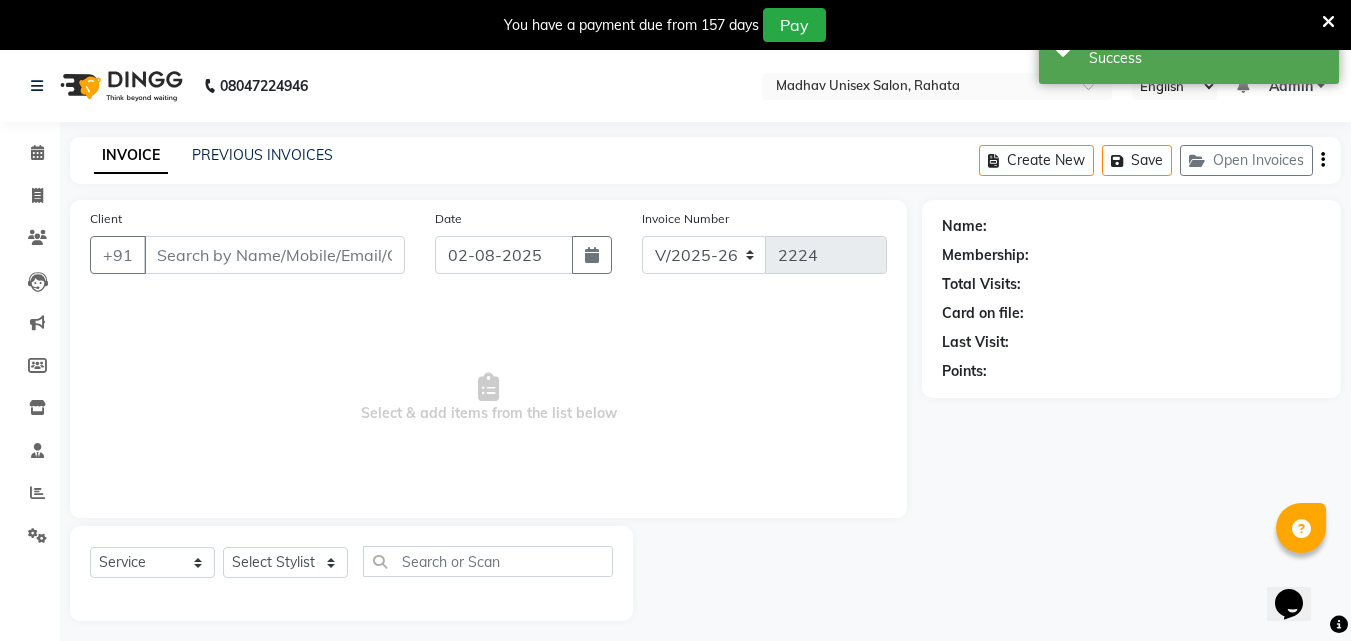 type on "9970879710" 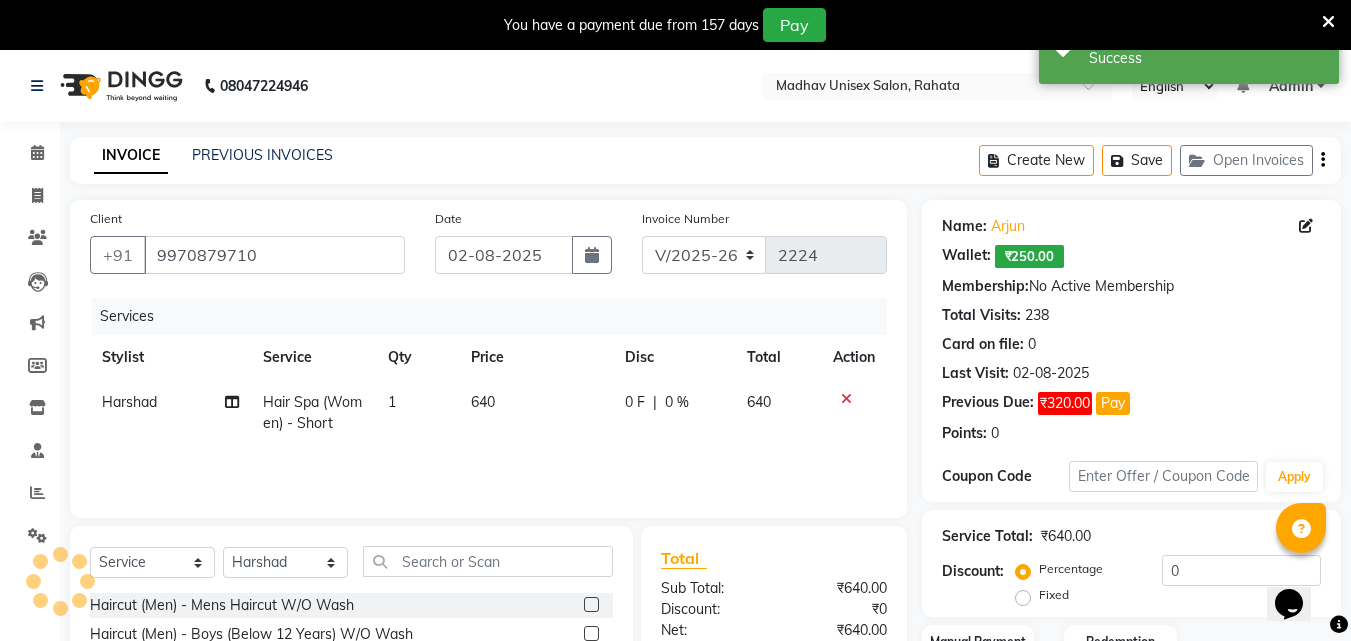 click on "640" 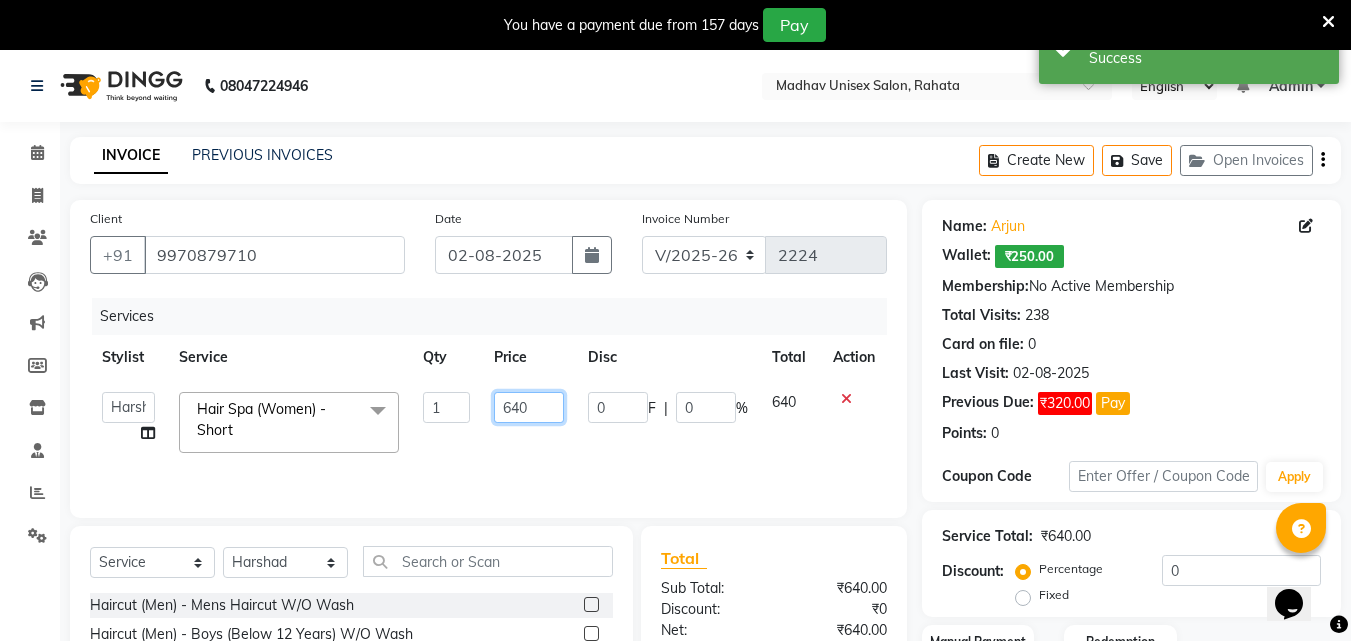 click on "640" 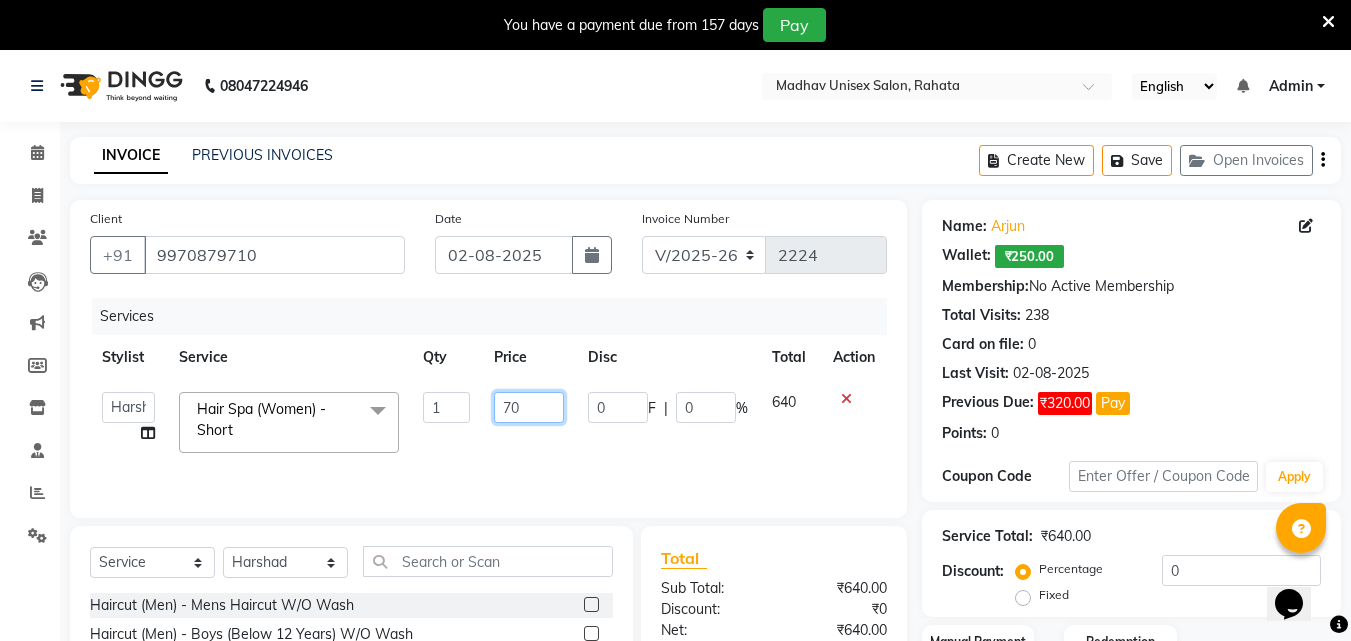 type on "700" 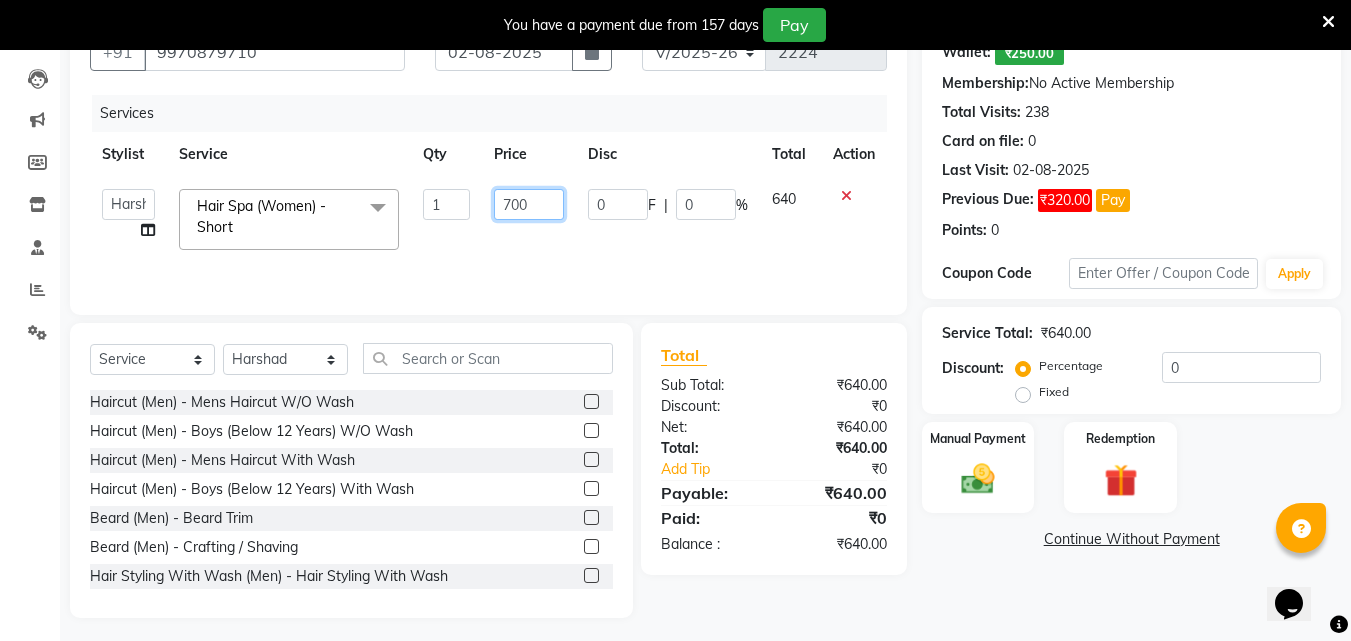 scroll, scrollTop: 205, scrollLeft: 0, axis: vertical 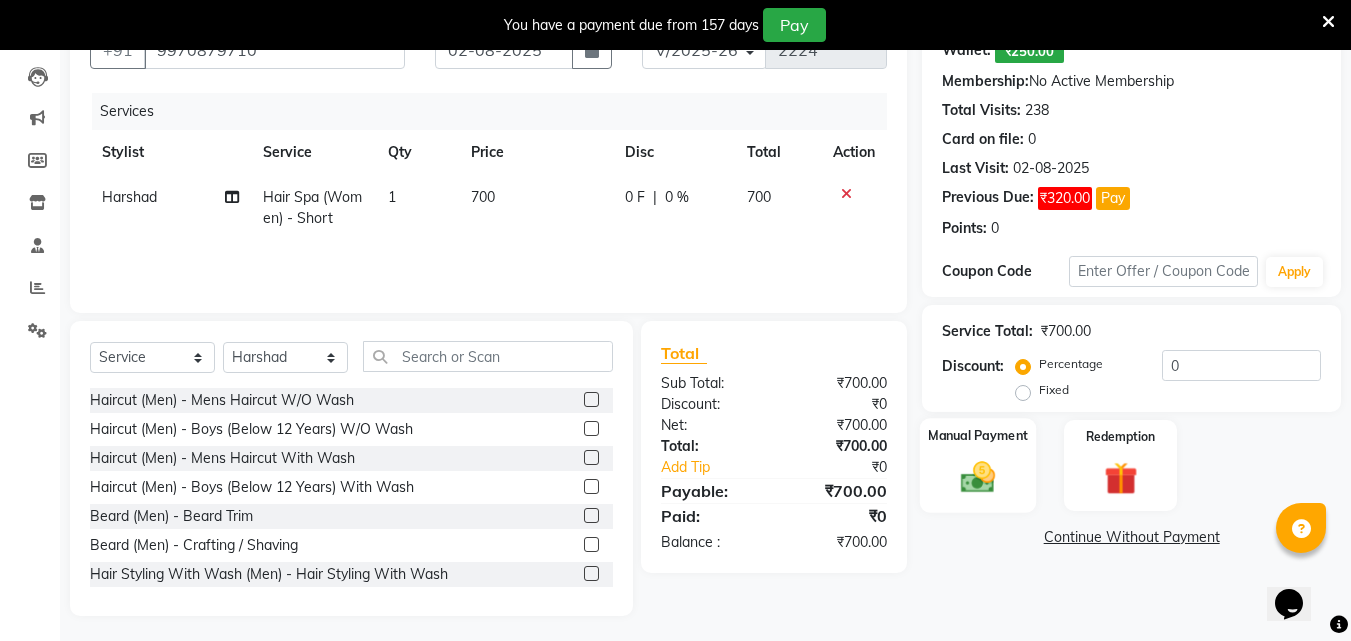 click 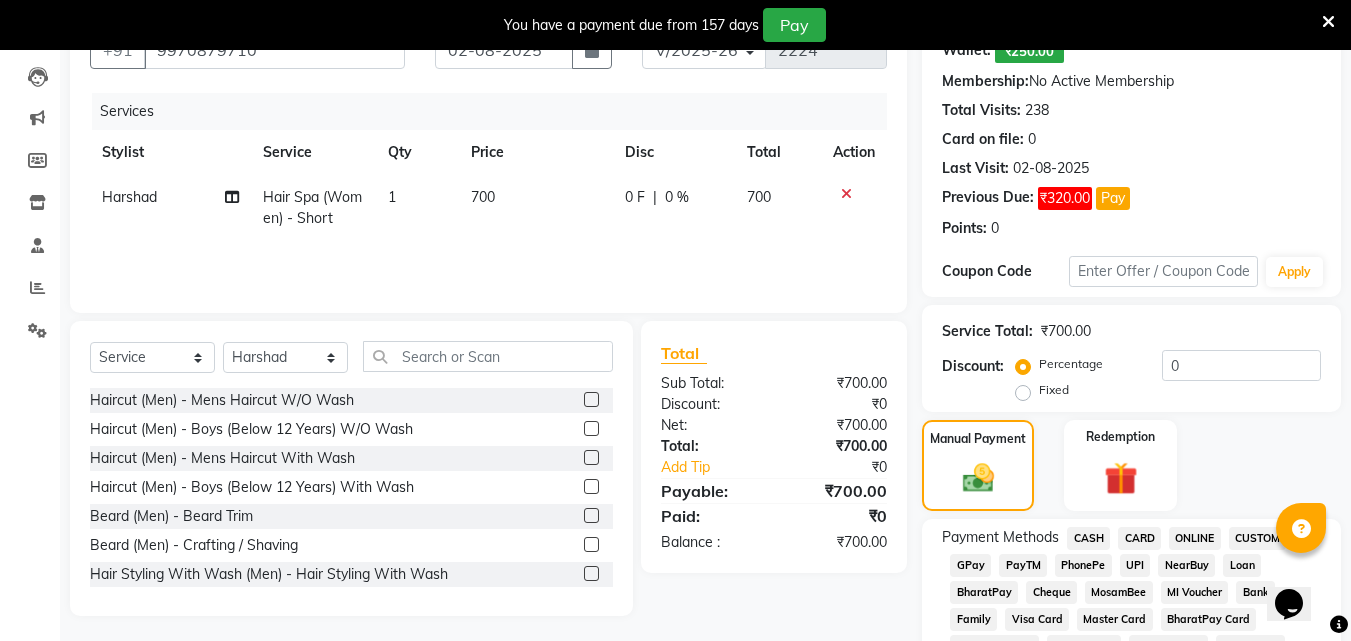 click on "PhonePe" 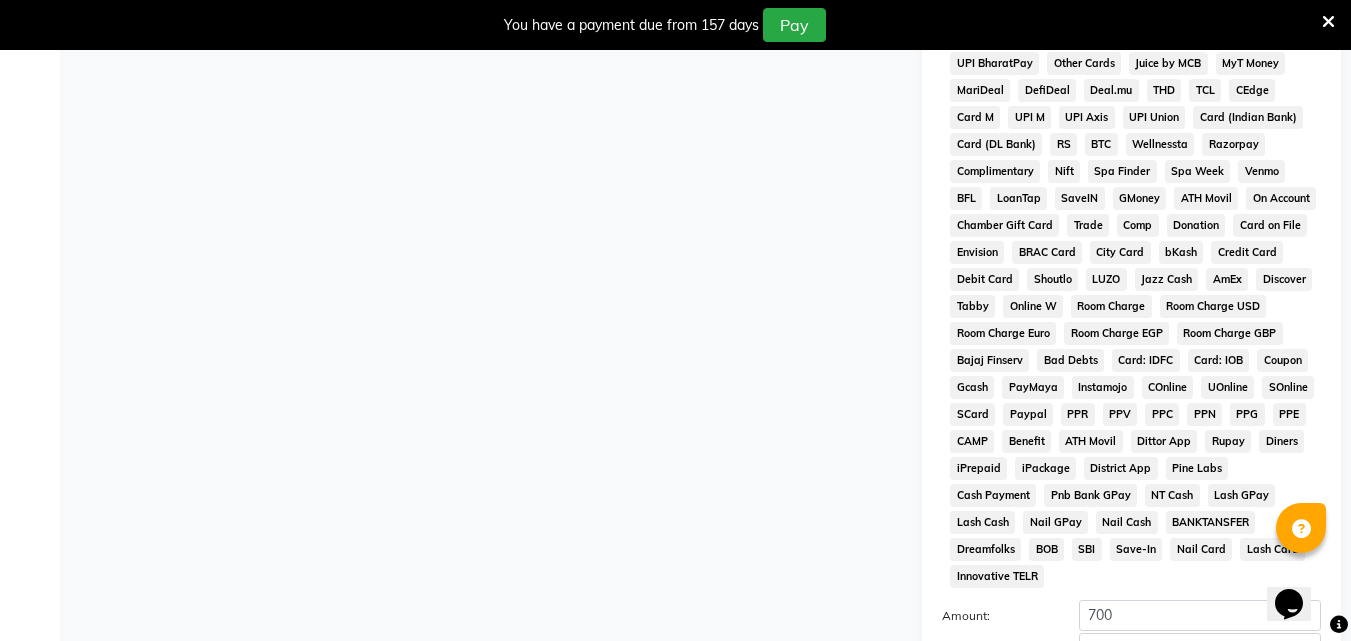 scroll, scrollTop: 973, scrollLeft: 0, axis: vertical 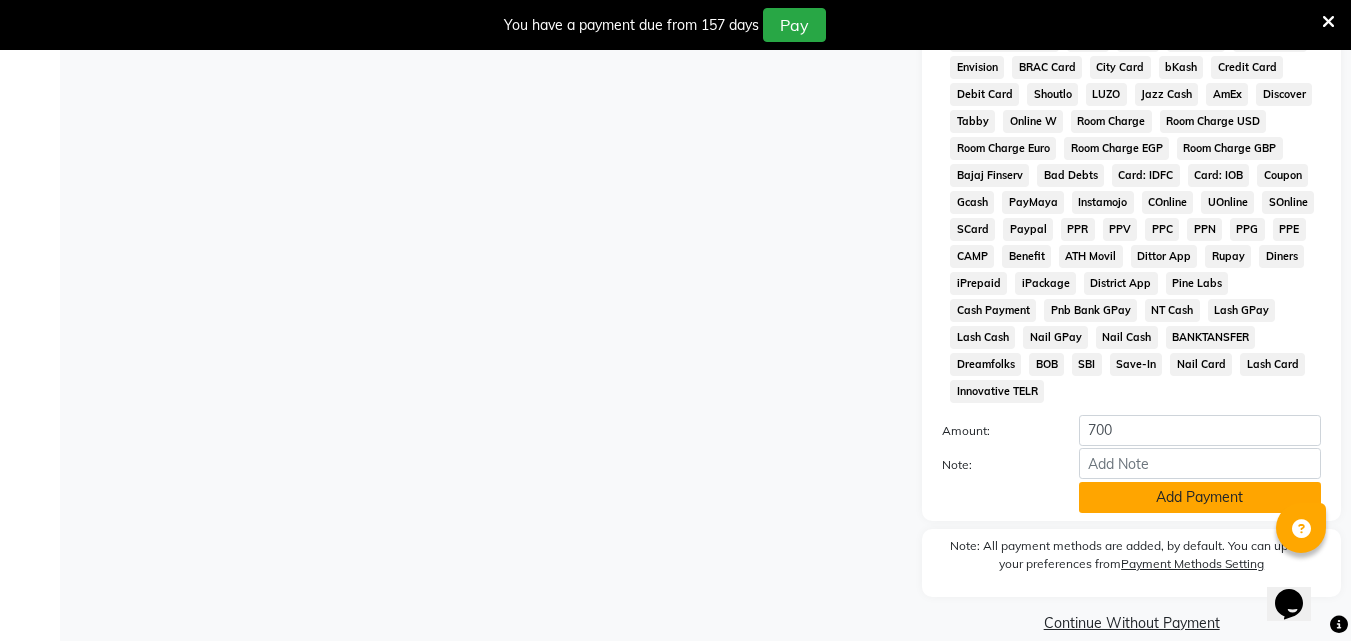 click on "Add Payment" 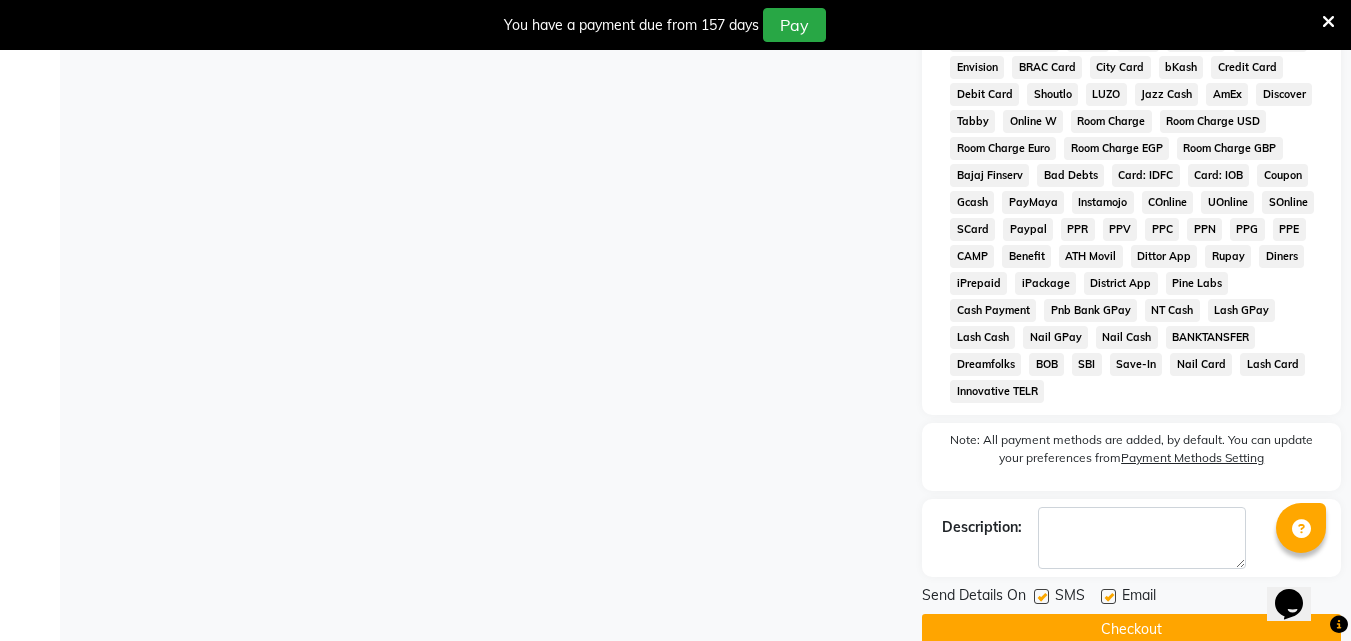 click on "Checkout" 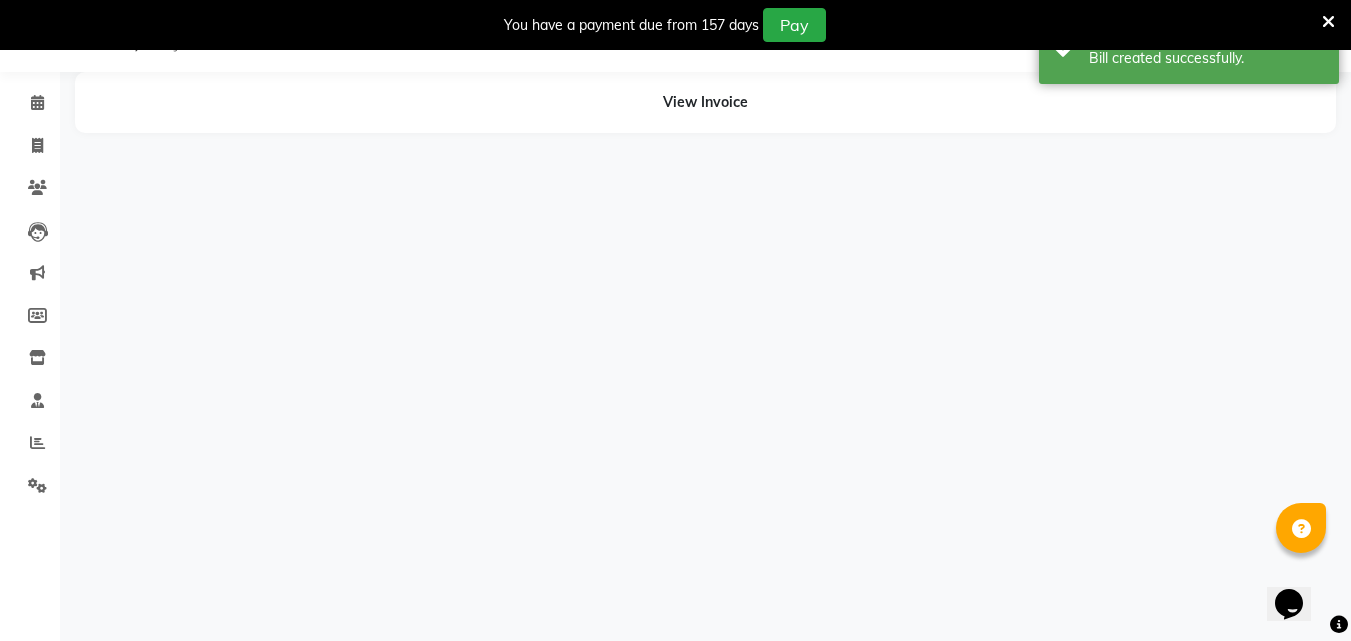 scroll, scrollTop: 0, scrollLeft: 0, axis: both 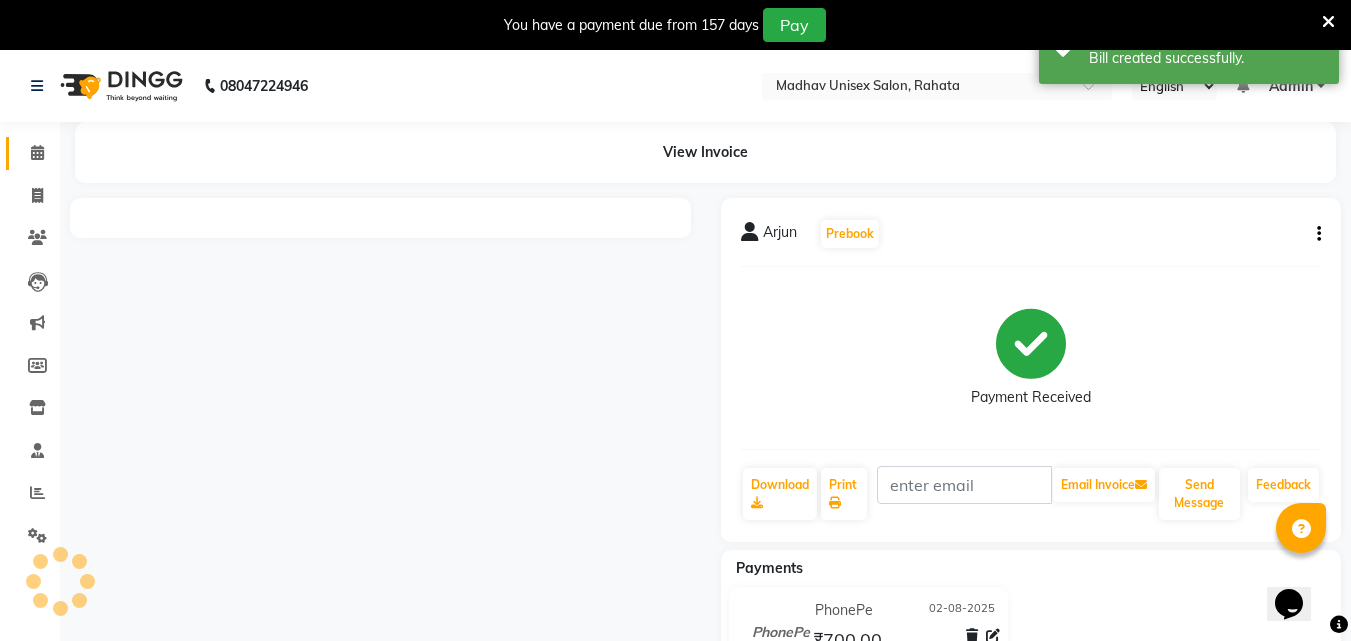 click on "Calendar" 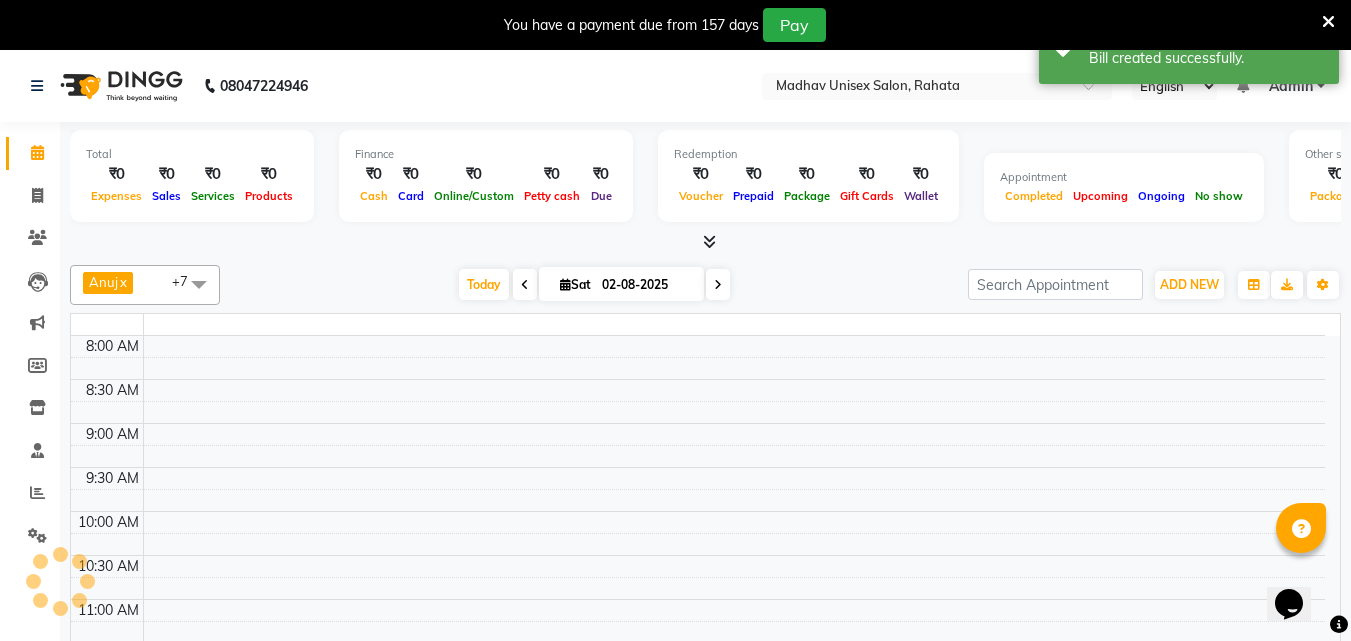 click on "Calendar" 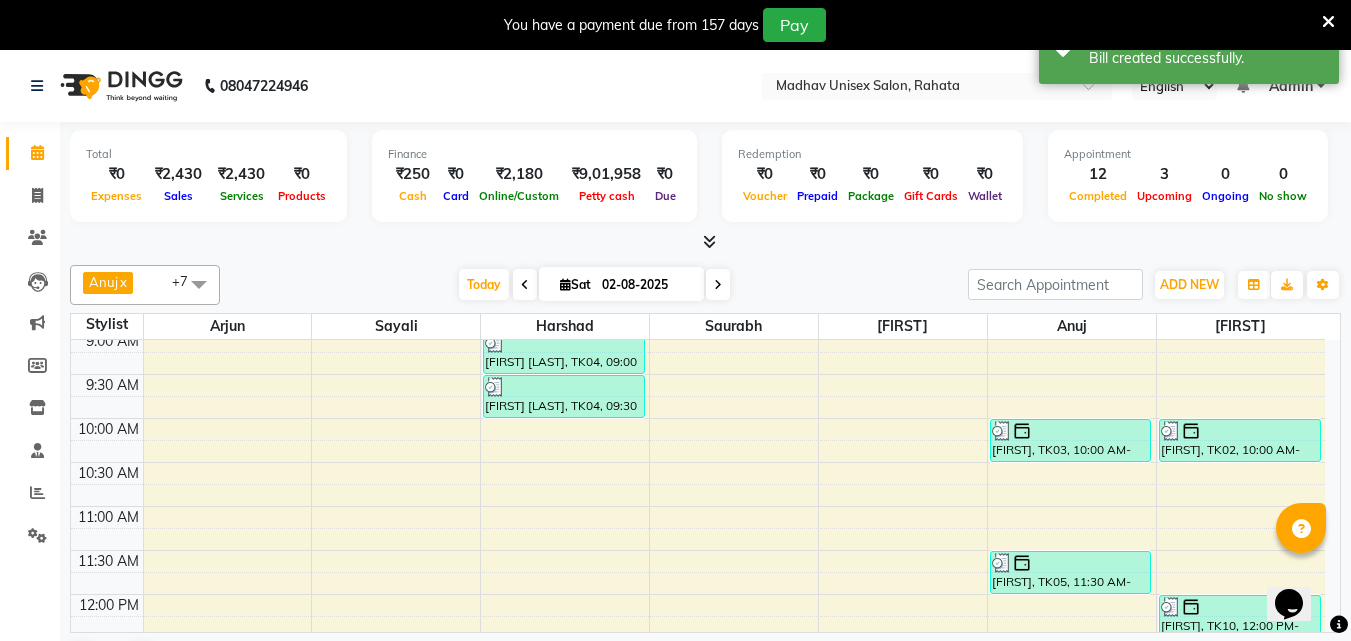 scroll, scrollTop: 270, scrollLeft: 0, axis: vertical 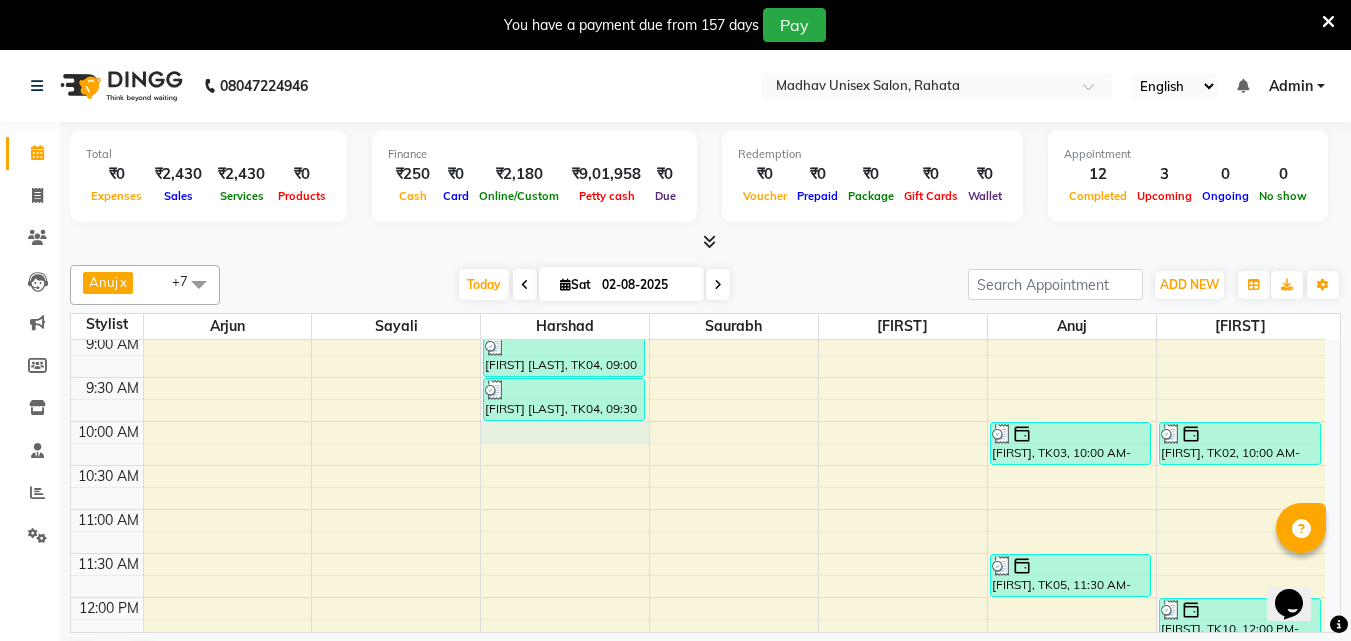 click on "[FIRST] [LAST], TK04, 09:00 AM-09:30 AM, Haircut (Men)  - Mens Haircut W/O Wash     [FIRST] [LAST], TK04, 09:30 AM-10:00 AM, Globle Colour (Men)  - Majirel     [FIRST], TK12, 02:00 PM-02:45 PM, Hair Spa (Women)  - Short             [FIRST] [LAST], TK11, 03:00 PM-03:30 PM, Haircut (Men)  - Mens Haircut W/O Wash             [FIRST] [LAST], TK11, 03:30 PM-04:00 PM, Beard (Men)  - Beard Trim     [FIRST] [LAST], TK07, 01:30 PM-02:00 PM, Beard (Men)  - Beard Trim     [FIRST], TK03, 10:00 AM-10:30 AM, Haircut (Men)  - Mens Haircut W/O Wash     [FIRST], TK05, 11:30 AM-12:00 PM, Haircut (Men)  - Mens Haircut With Wash     [FIRST], TK06, 12:45 PM-01:15 PM, Haircut (Men)  - Mens Haircut W/O Wash         [FIRST] [LAST], TK08, 02:15 PM-03:00 PM, Mens - Bleach" at bounding box center [698, 817] 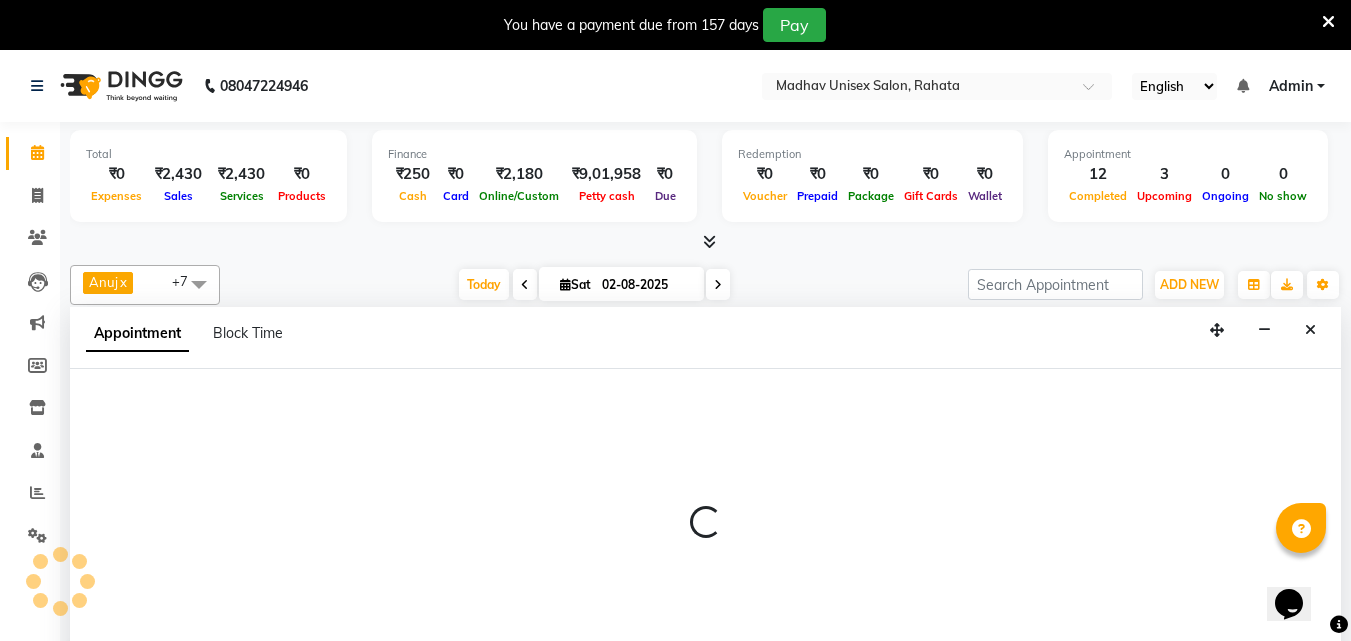 scroll, scrollTop: 51, scrollLeft: 0, axis: vertical 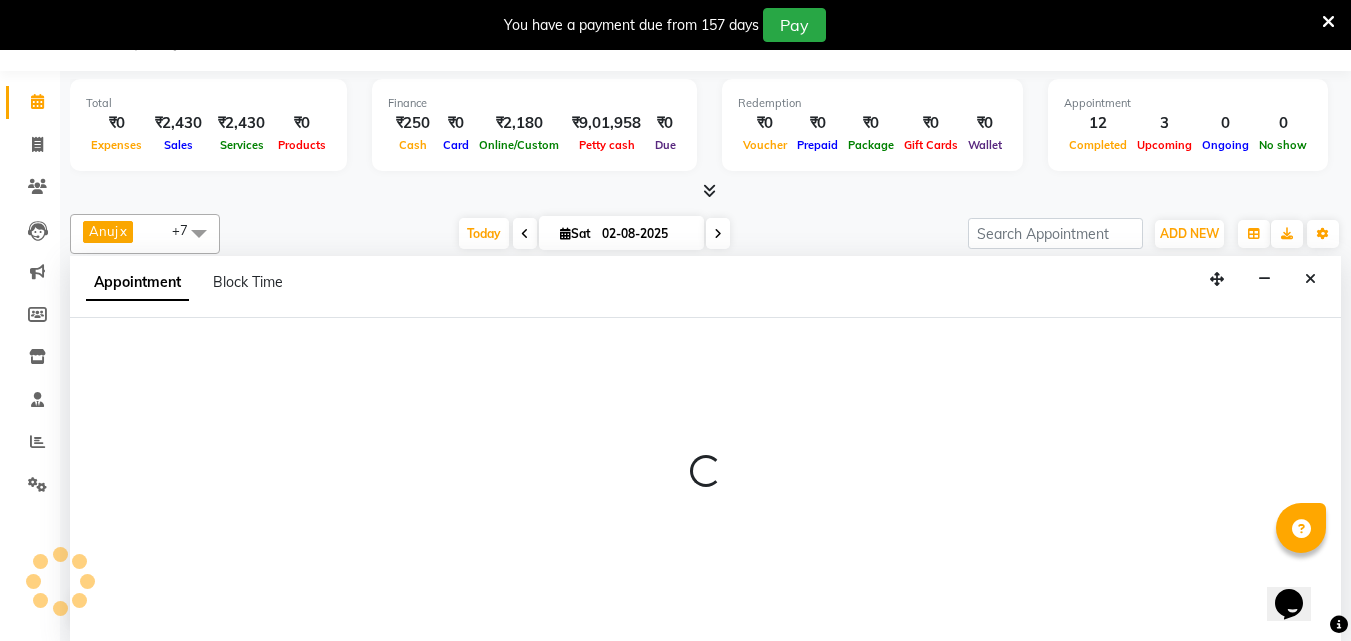 select on "14048" 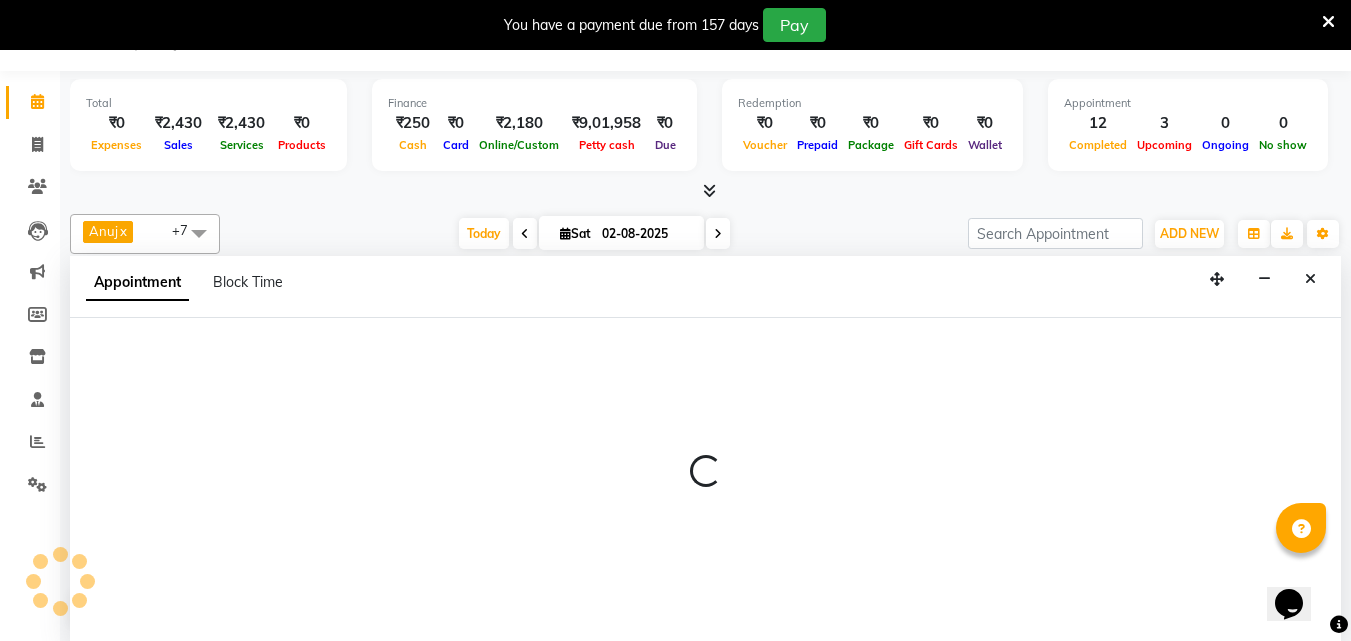 select on "tentative" 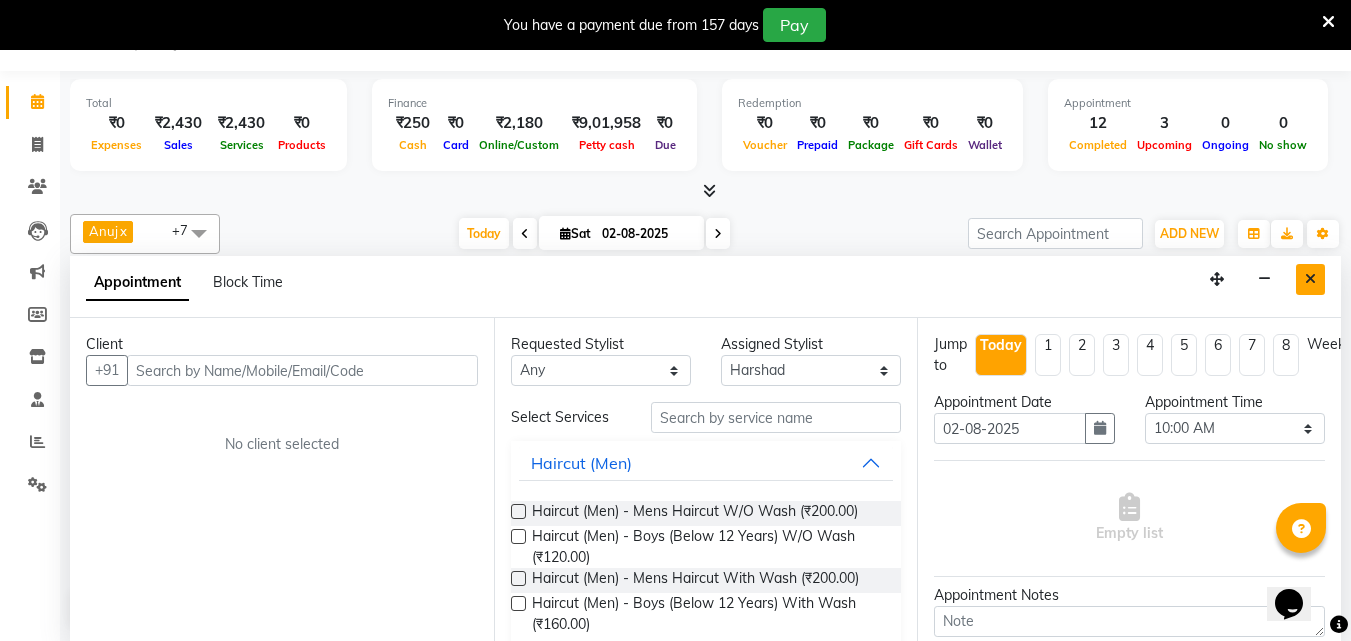 click at bounding box center [1310, 279] 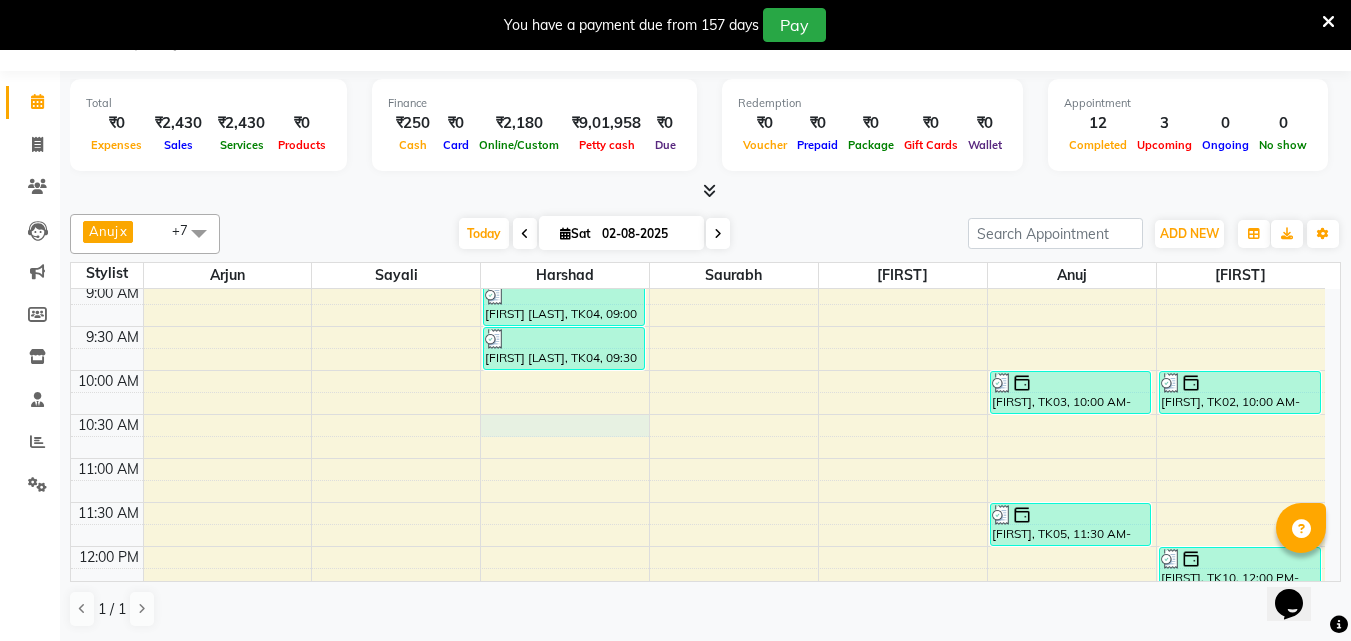 click on "[FIRST] [LAST], TK04, 09:00 AM-09:30 AM, Haircut (Men)  - Mens Haircut W/O Wash     [FIRST] [LAST], TK04, 09:30 AM-10:00 AM, Globle Colour (Men)  - Majirel     [FIRST], TK12, 02:00 PM-02:45 PM, Hair Spa (Women)  - Short             [FIRST] [LAST], TK11, 03:00 PM-03:30 PM, Haircut (Men)  - Mens Haircut W/O Wash             [FIRST] [LAST], TK11, 03:30 PM-04:00 PM, Beard (Men)  - Beard Trim     [FIRST] [LAST], TK07, 01:30 PM-02:00 PM, Beard (Men)  - Beard Trim     [FIRST], TK03, 10:00 AM-10:30 AM, Haircut (Men)  - Mens Haircut W/O Wash     [FIRST], TK05, 11:30 AM-12:00 PM, Haircut (Men)  - Mens Haircut With Wash     [FIRST], TK06, 12:45 PM-01:15 PM, Haircut (Men)  - Mens Haircut W/O Wash         [FIRST] [LAST], TK08, 02:15 PM-03:00 PM, Mens - Bleach" at bounding box center [698, 766] 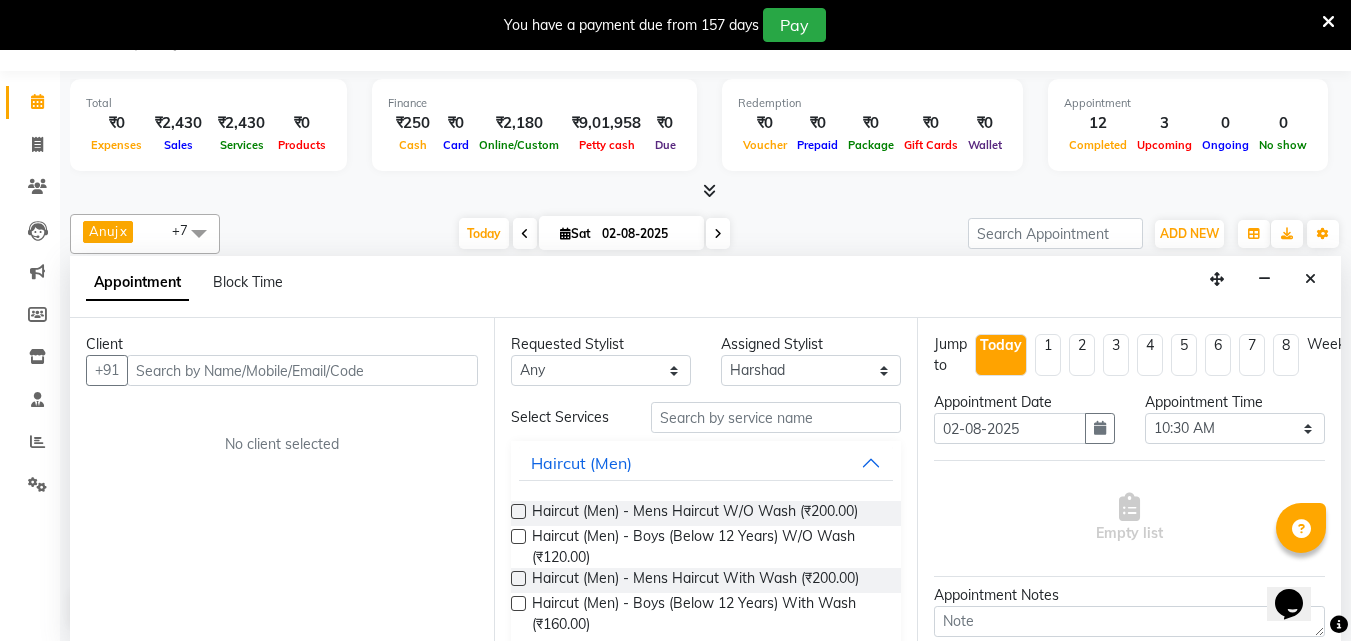click at bounding box center (302, 370) 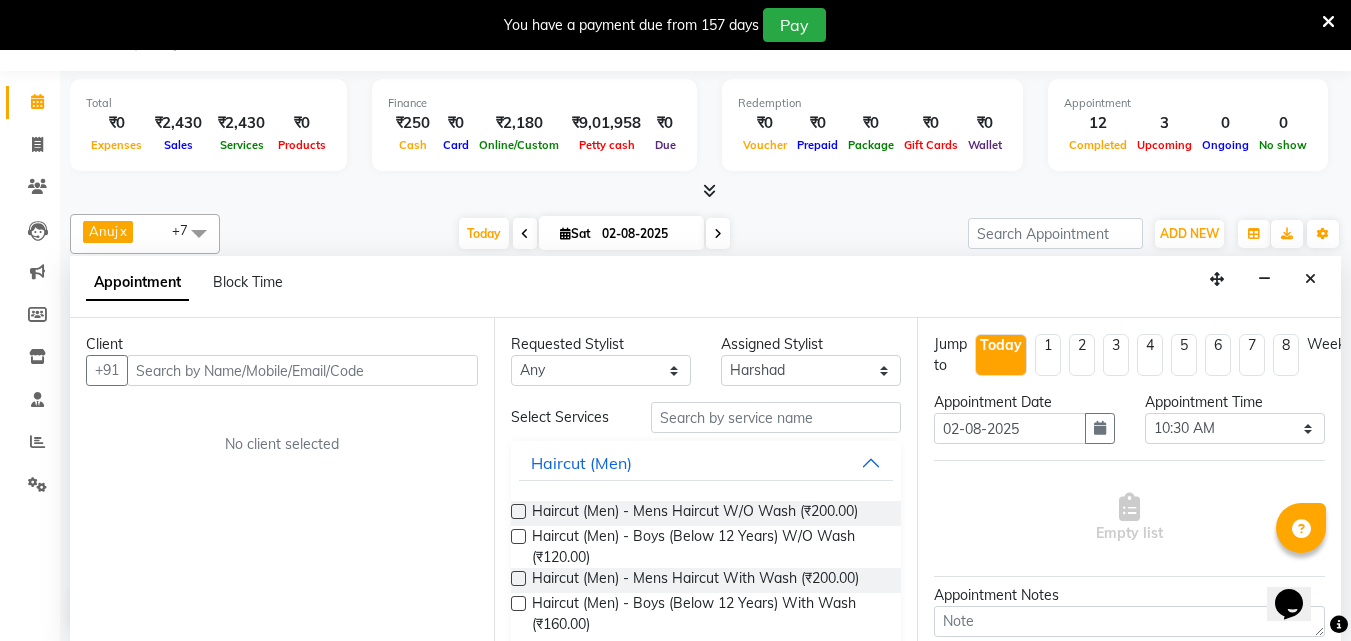 click at bounding box center [302, 370] 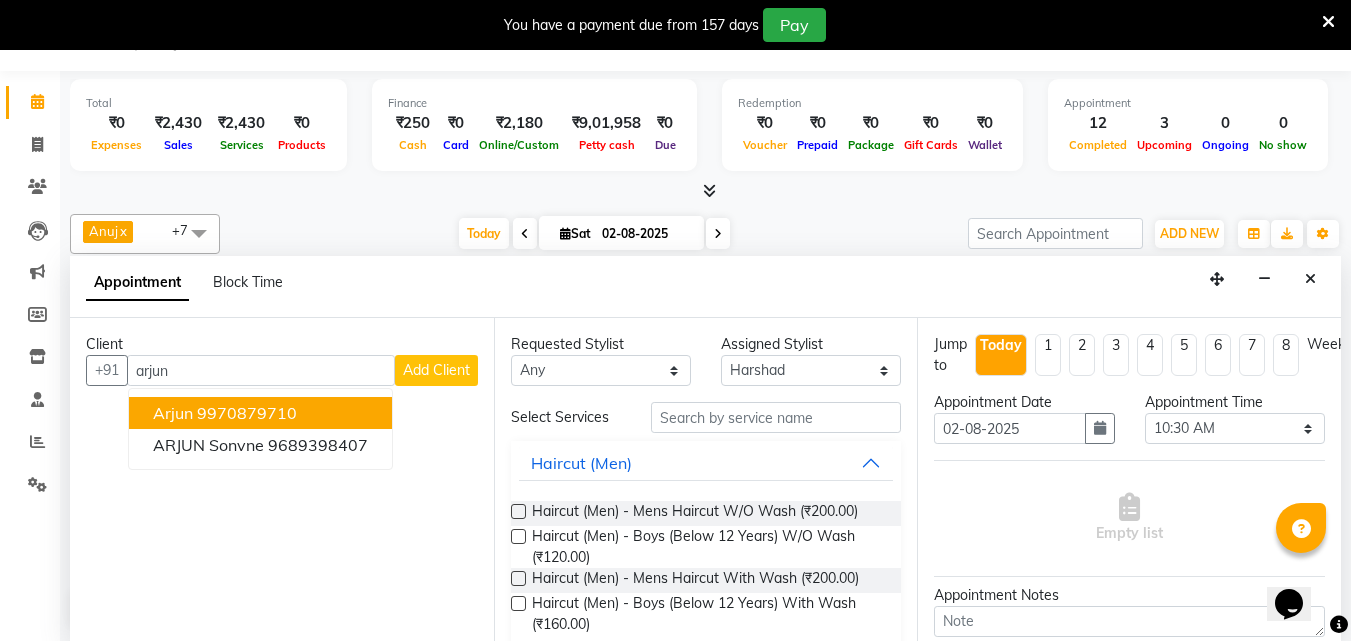 click on "9970879710" at bounding box center [247, 413] 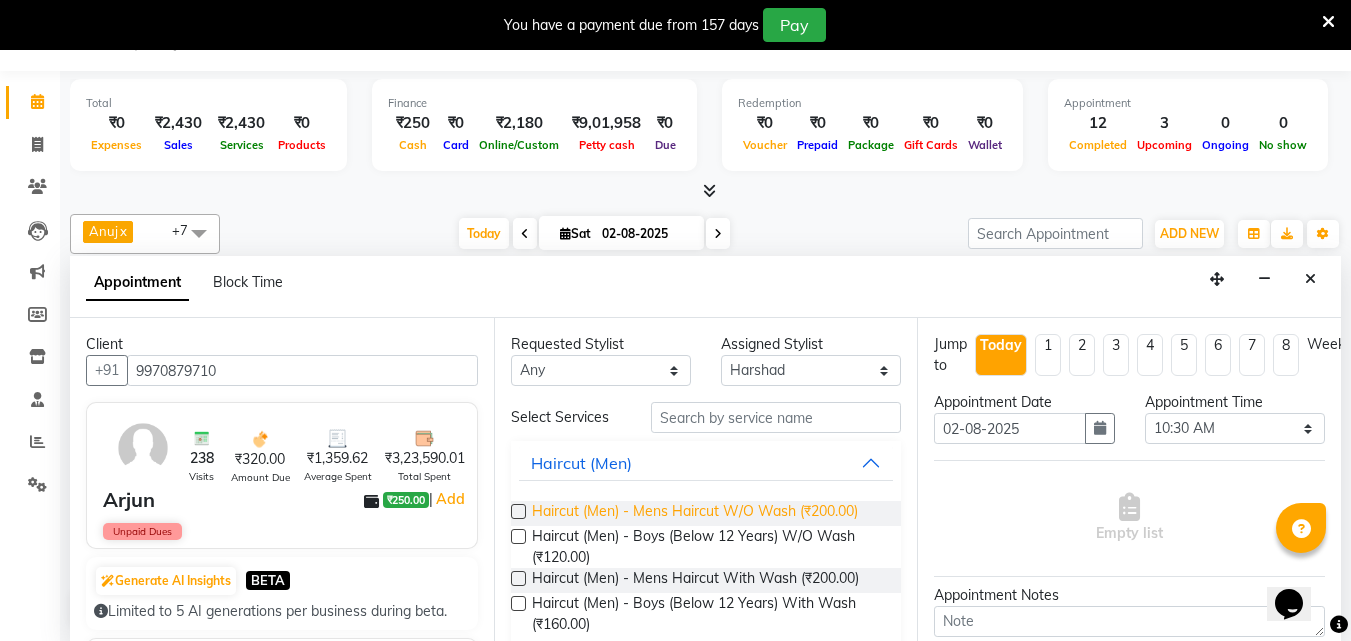 type on "9970879710" 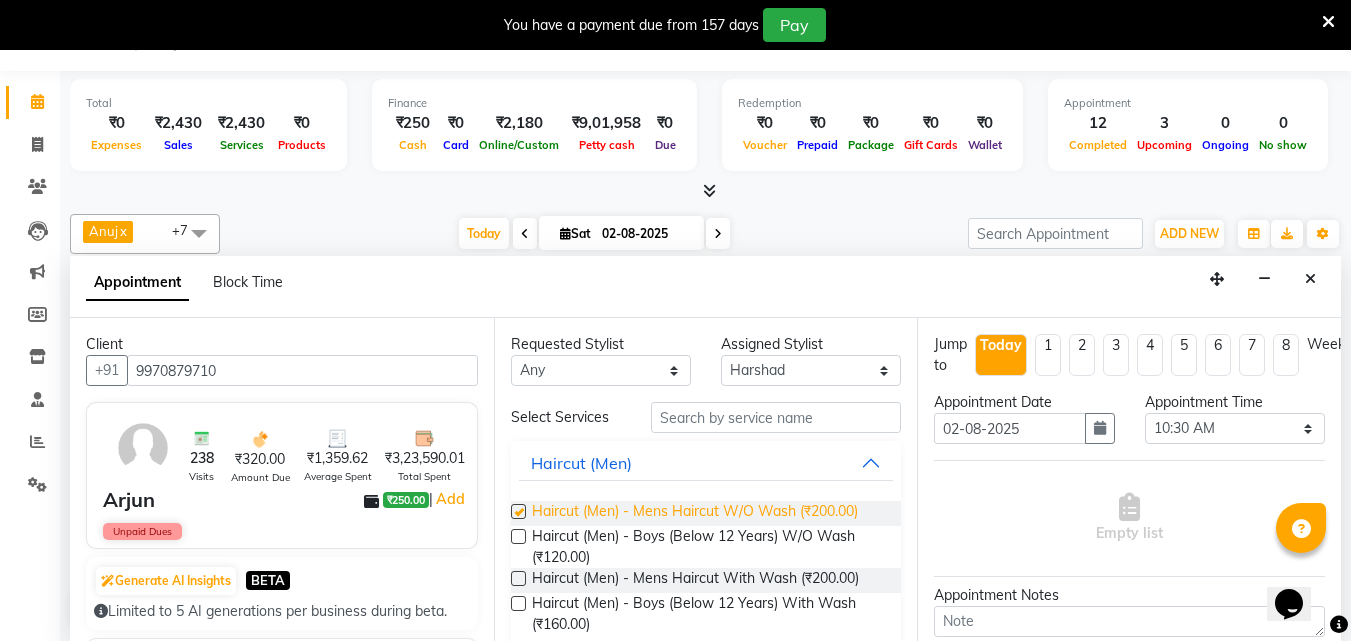 checkbox on "false" 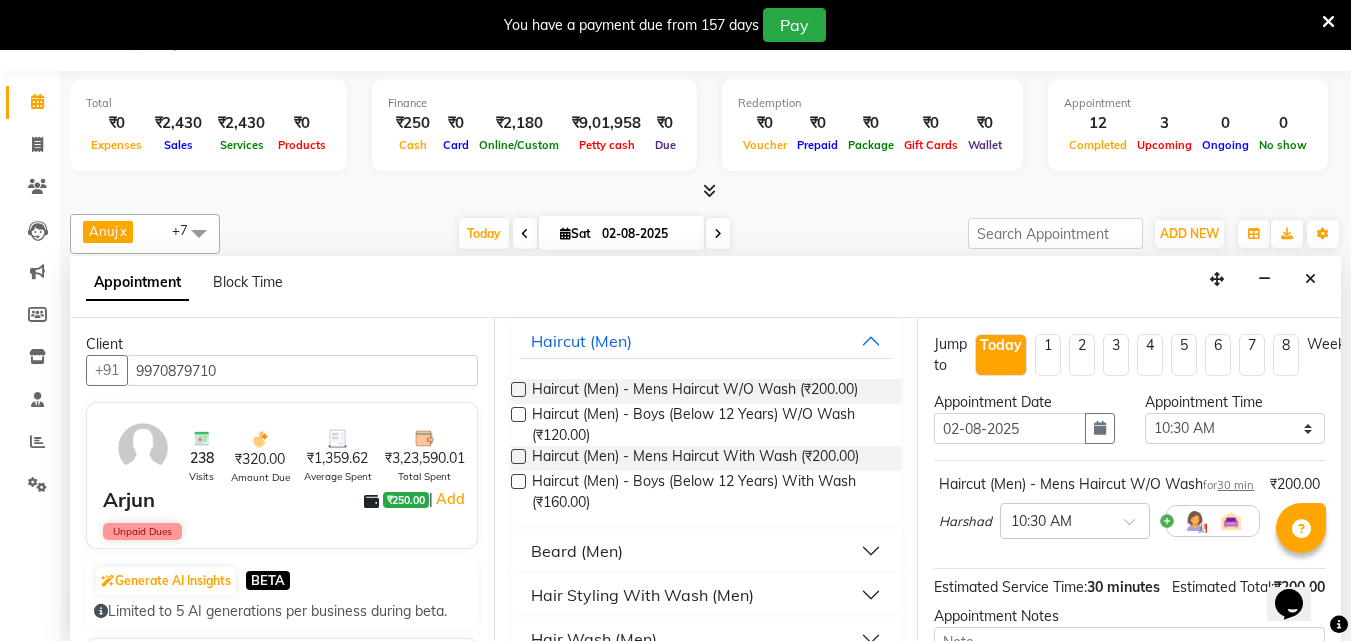 scroll, scrollTop: 124, scrollLeft: 0, axis: vertical 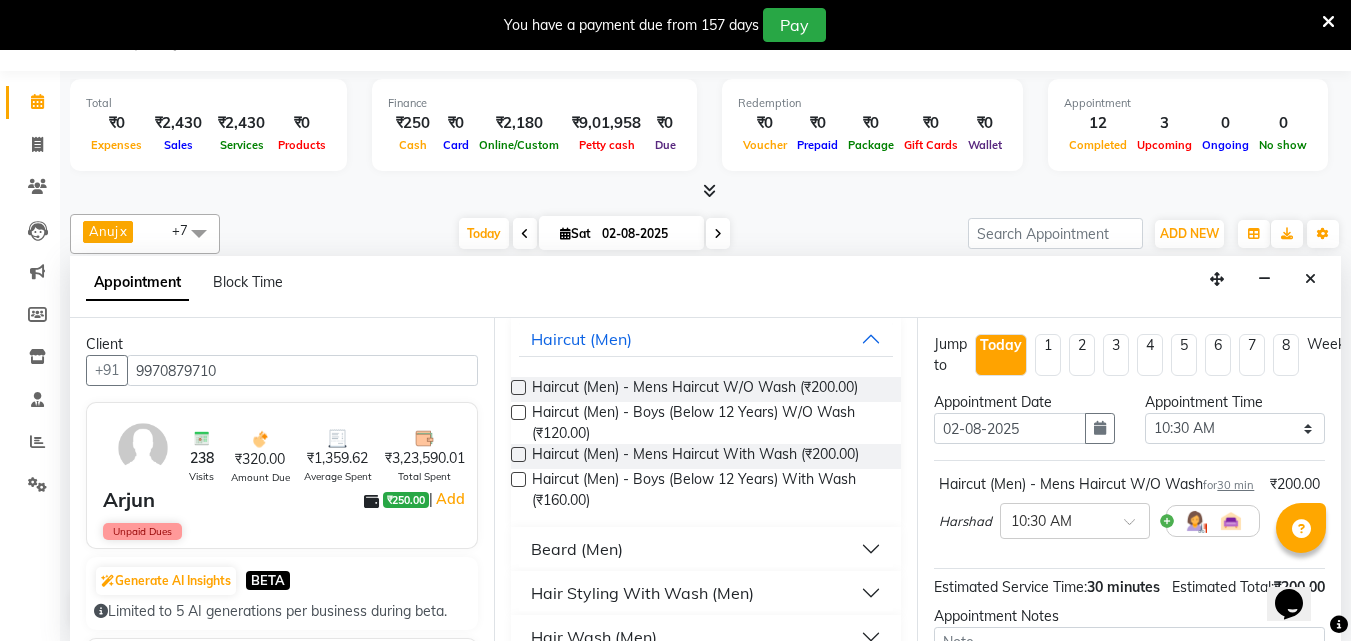 click on "Beard (Men)" at bounding box center (577, 549) 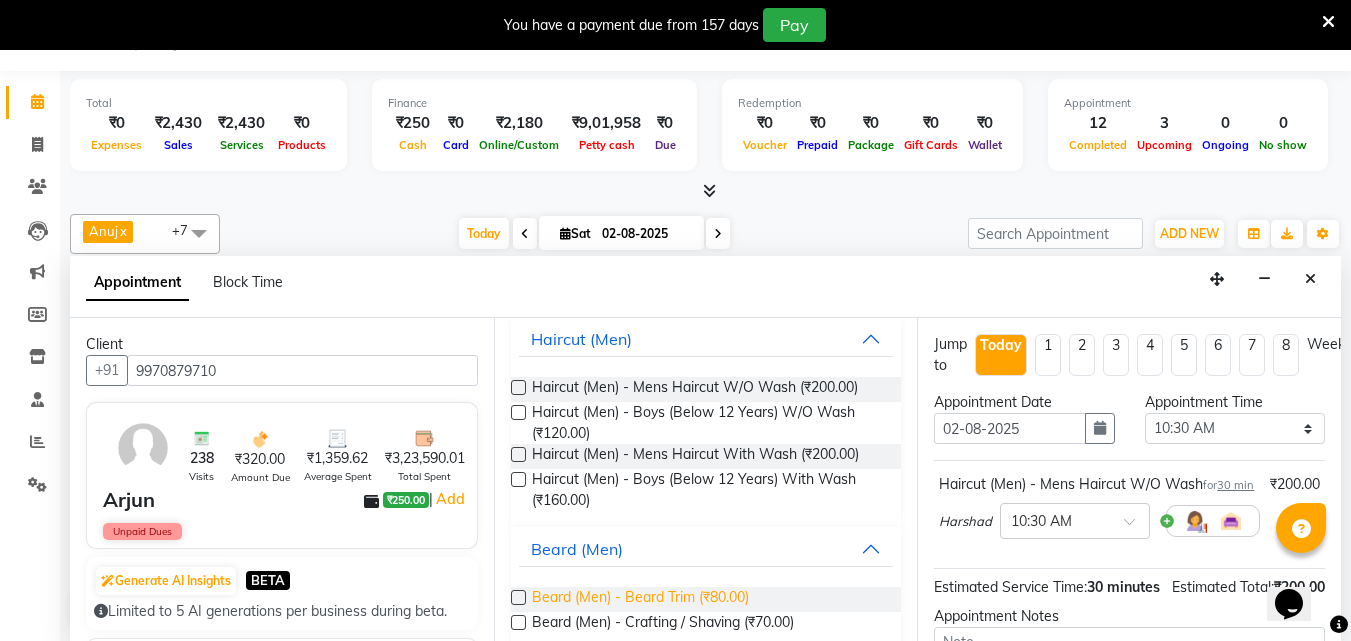 click on "Beard (Men)  - Beard Trim (₹80.00)" at bounding box center [640, 599] 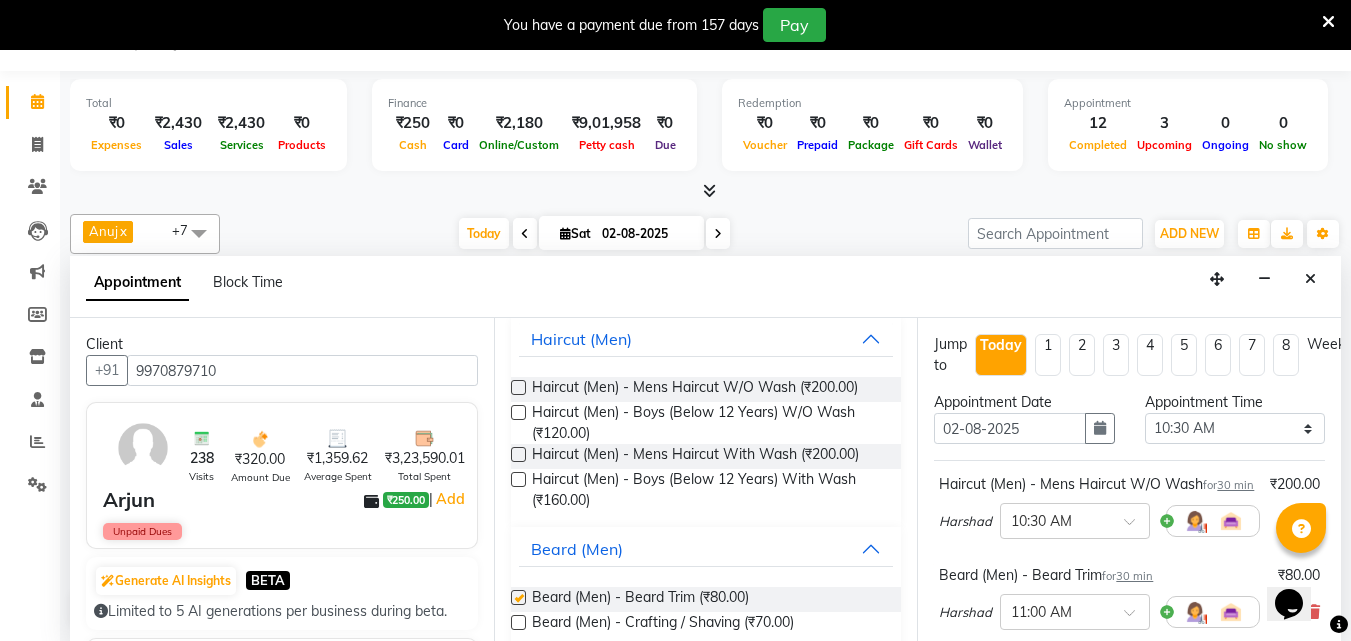 checkbox on "false" 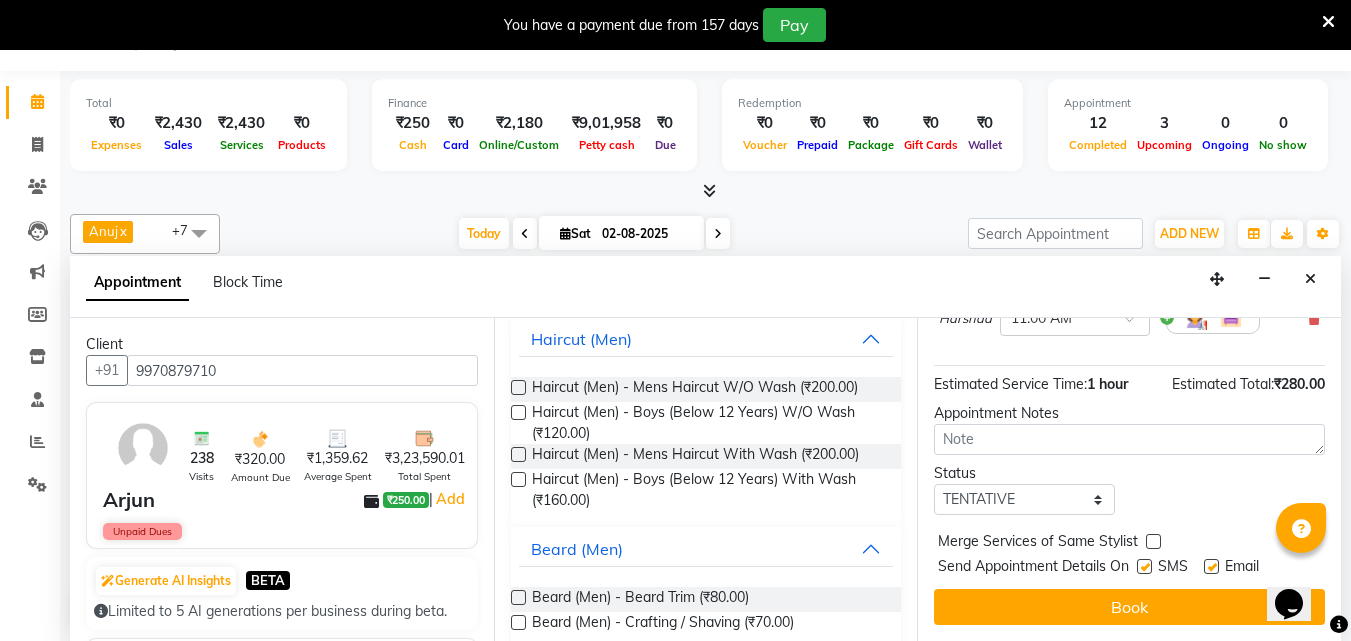 scroll, scrollTop: 325, scrollLeft: 0, axis: vertical 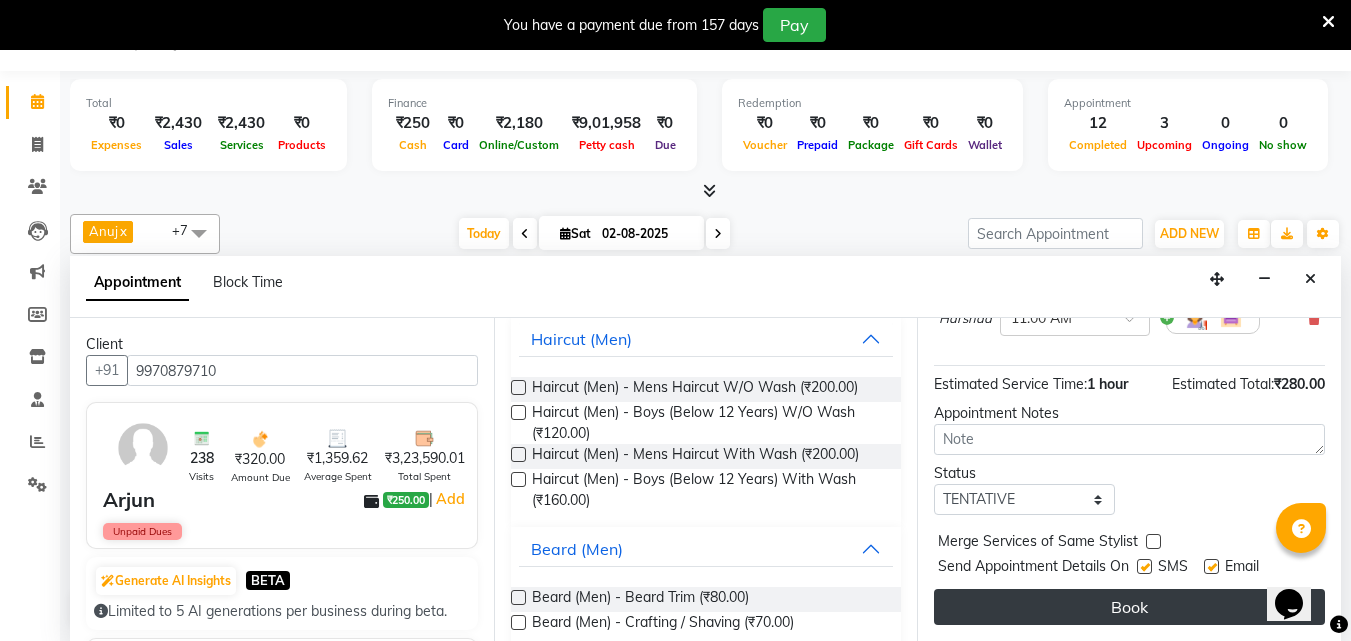 click on "Book" at bounding box center (1129, 607) 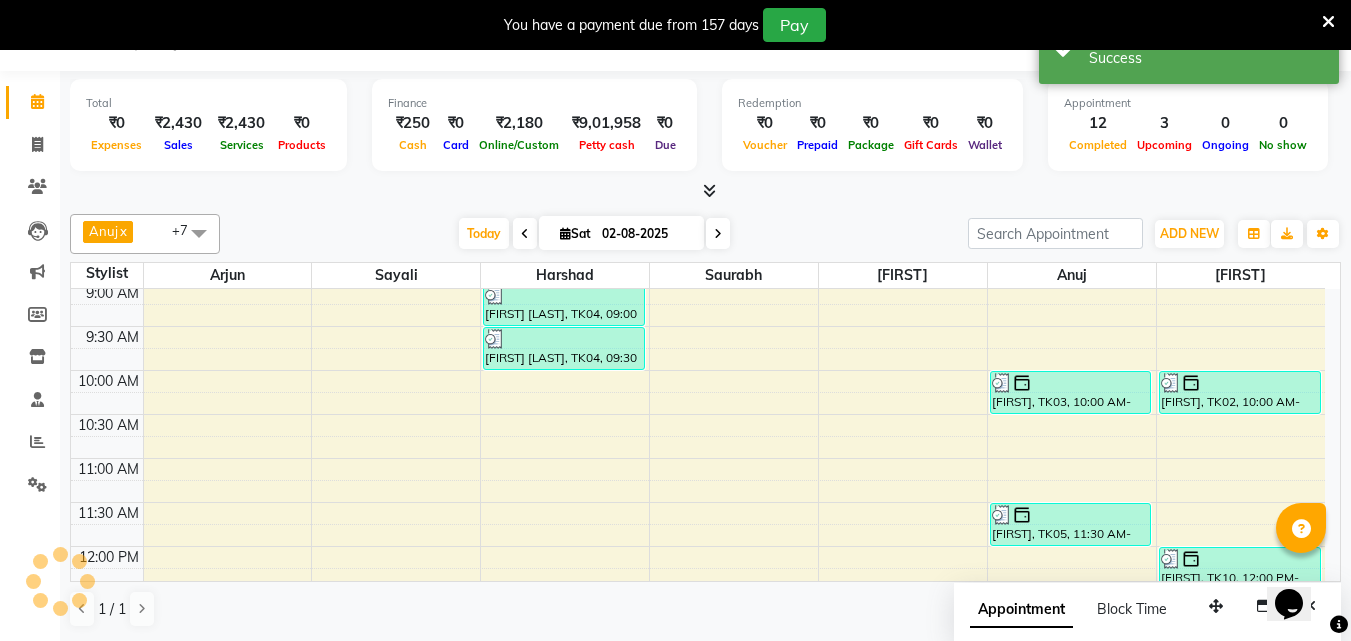 scroll, scrollTop: 0, scrollLeft: 0, axis: both 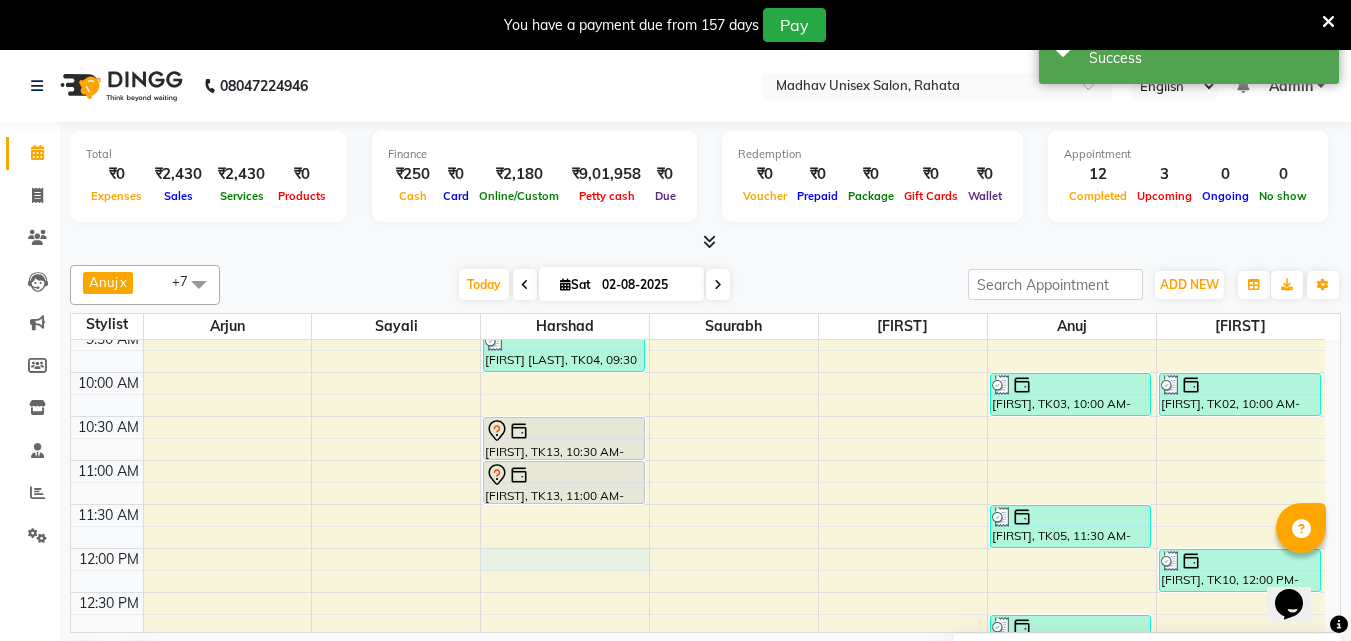 click on "6:00 AM 6:30 AM 7:00 AM 7:30 AM 8:00 AM 8:30 AM 9:00 AM 9:30 AM 10:00 AM 10:30 AM 11:00 AM 11:30 AM 12:00 PM 12:30 PM 1:00 PM 1:30 PM 2:00 PM 2:30 PM 3:00 PM 3:30 PM 4:00 PM 4:30 PM 5:00 PM 5:30 PM 6:00 PM 6:30 PM 7:00 PM 7:30 PM 8:00 PM 8:30 PM 9:00 PM 9:30 PM 10:00 PM 10:30 PM     [FIRST] [LAST], TK04, 09:00 AM-09:30 AM, Haircut (Men)  - Mens Haircut W/O Wash     [FIRST] [LAST], TK04, 09:30 AM-10:00 AM, Globle Colour (Men)  - Majirel             [FIRST], TK13, 10:30 AM-11:00 AM, Haircut (Men)  - Mens Haircut W/O Wash             [FIRST], TK13, 11:00 AM-11:30 AM, Beard (Men)  - Beard Trim             [FIRST], TK12, 02:00 PM-02:45 PM, Hair Spa (Women)  - Short             [FIRST] [LAST], TK11, 03:00 PM-03:30 PM, Haircut (Men)  - Mens Haircut W/O Wash             [FIRST] [LAST], TK11, 03:30 PM-04:00 PM, Beard (Men)  - Beard Trim     [FIRST] [LAST], TK07, 01:30 PM-02:00 PM, Beard (Men)  - Beard Trim     [FIRST], TK03, 10:00 AM-10:30 AM, Haircut (Men)  - Mens Haircut W/O Wash" at bounding box center [698, 768] 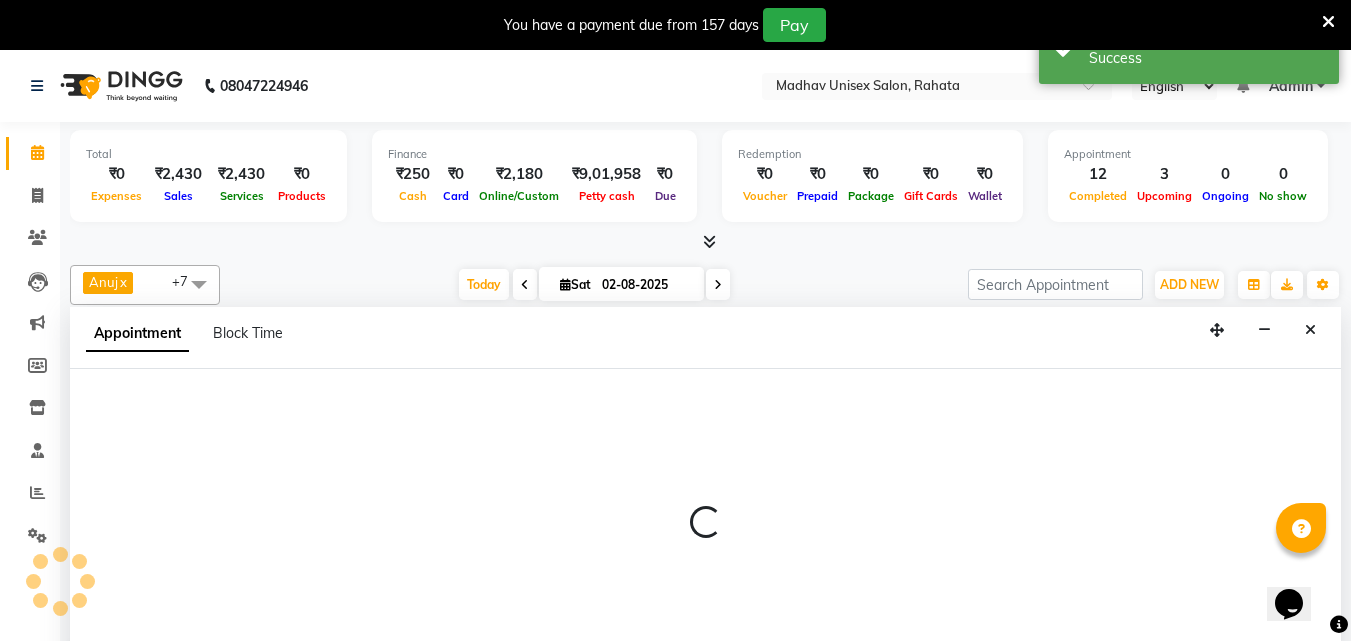 select on "14048" 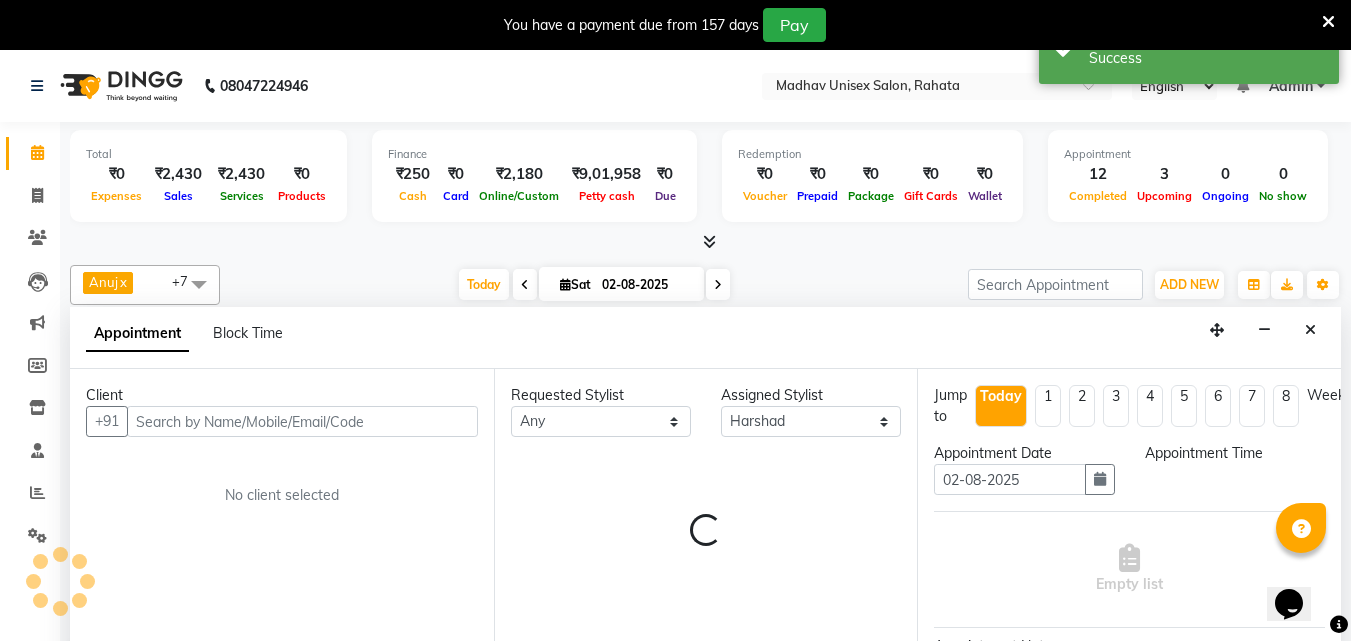 scroll, scrollTop: 51, scrollLeft: 0, axis: vertical 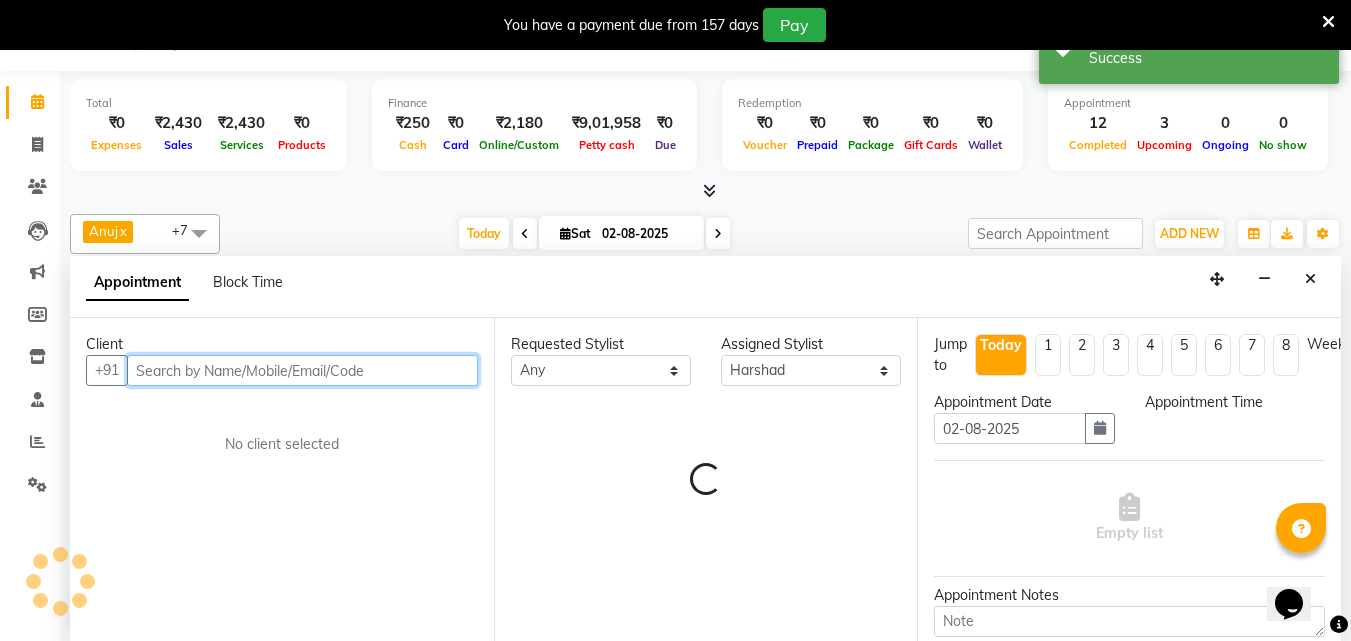select on "720" 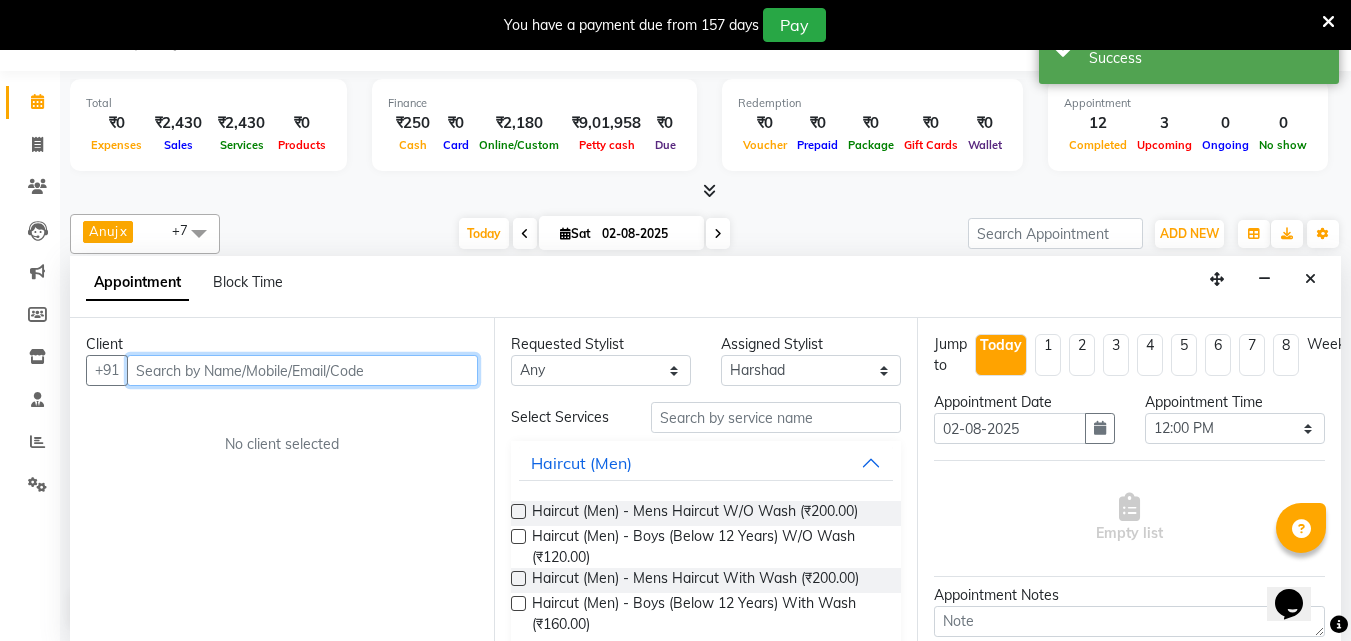 click at bounding box center (302, 370) 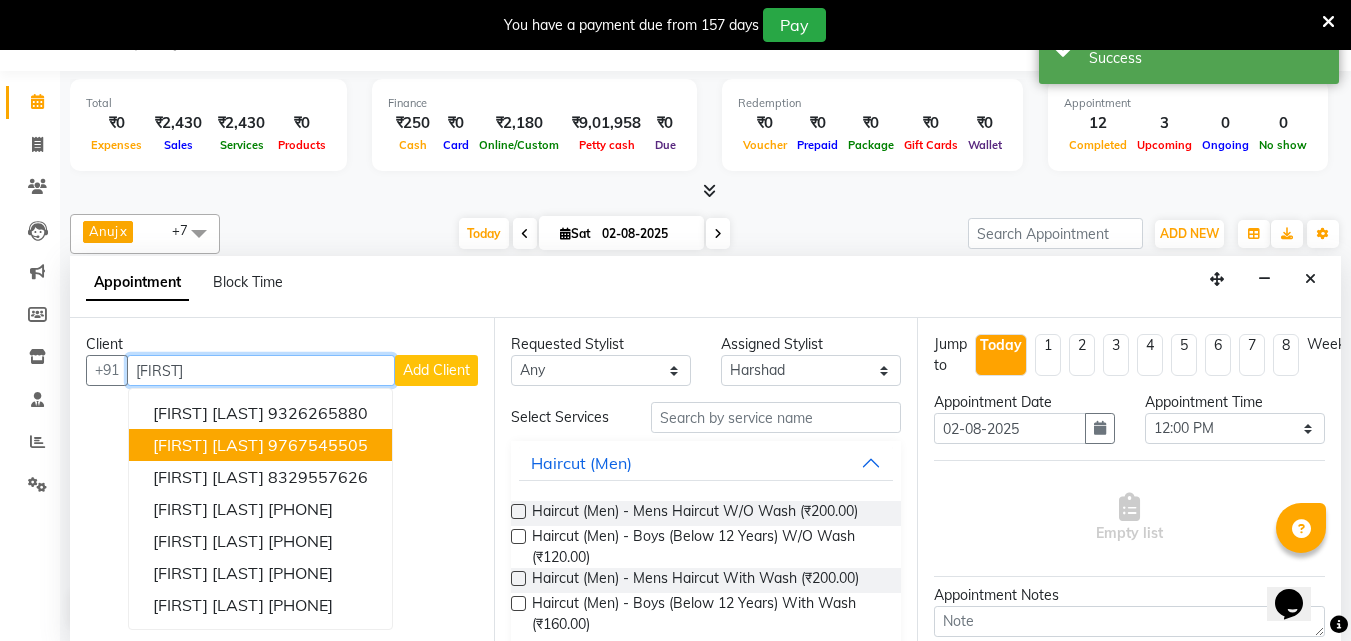 click on "[FIRST] [LAST]" at bounding box center [208, 445] 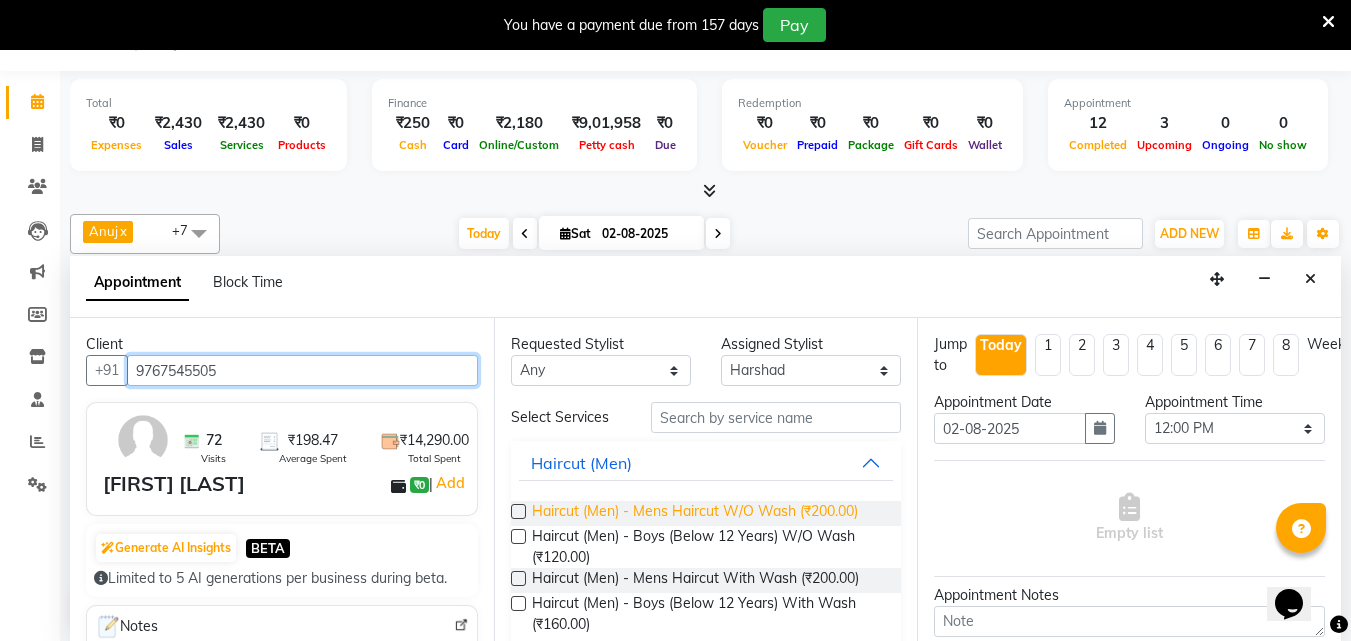 type on "9767545505" 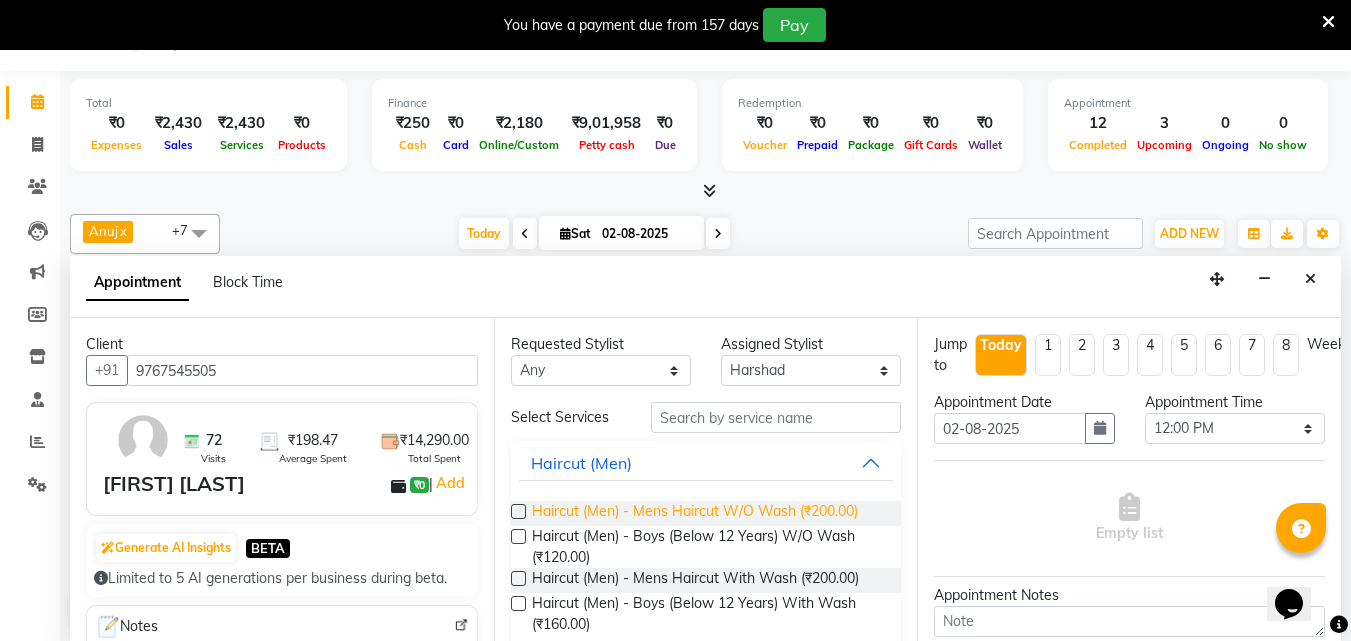 click on "Haircut (Men)  - Mens Haircut W/O Wash (₹200.00)" at bounding box center (695, 513) 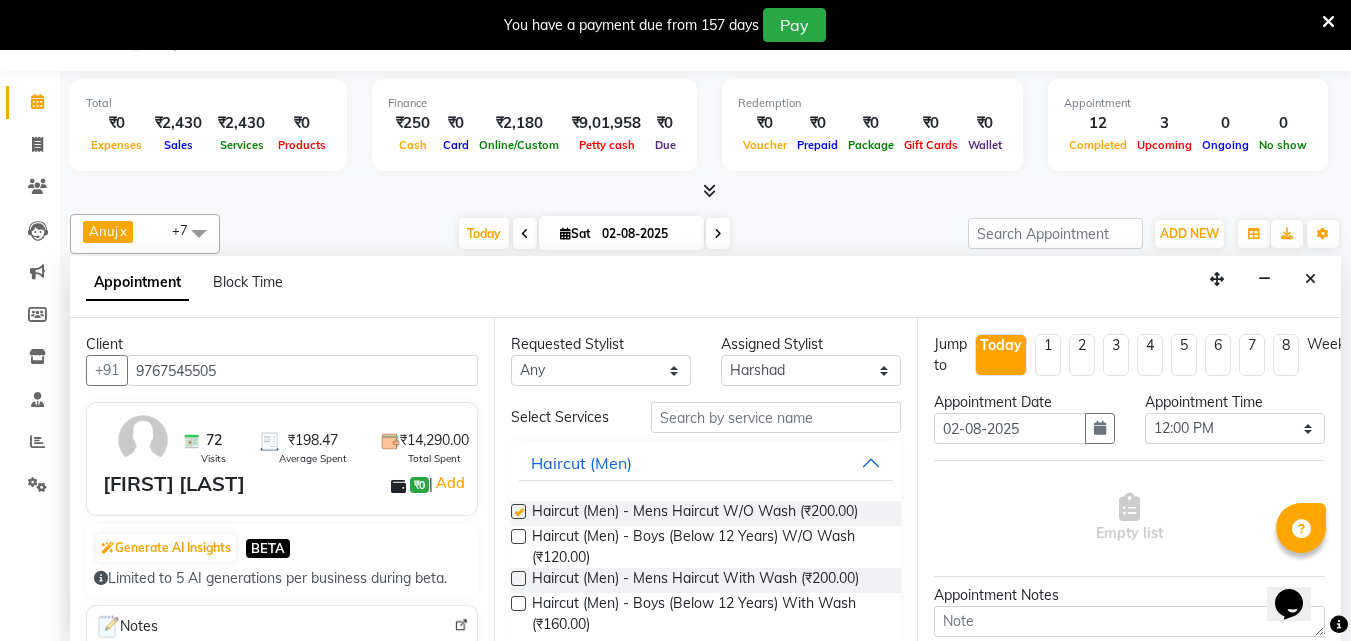 checkbox on "false" 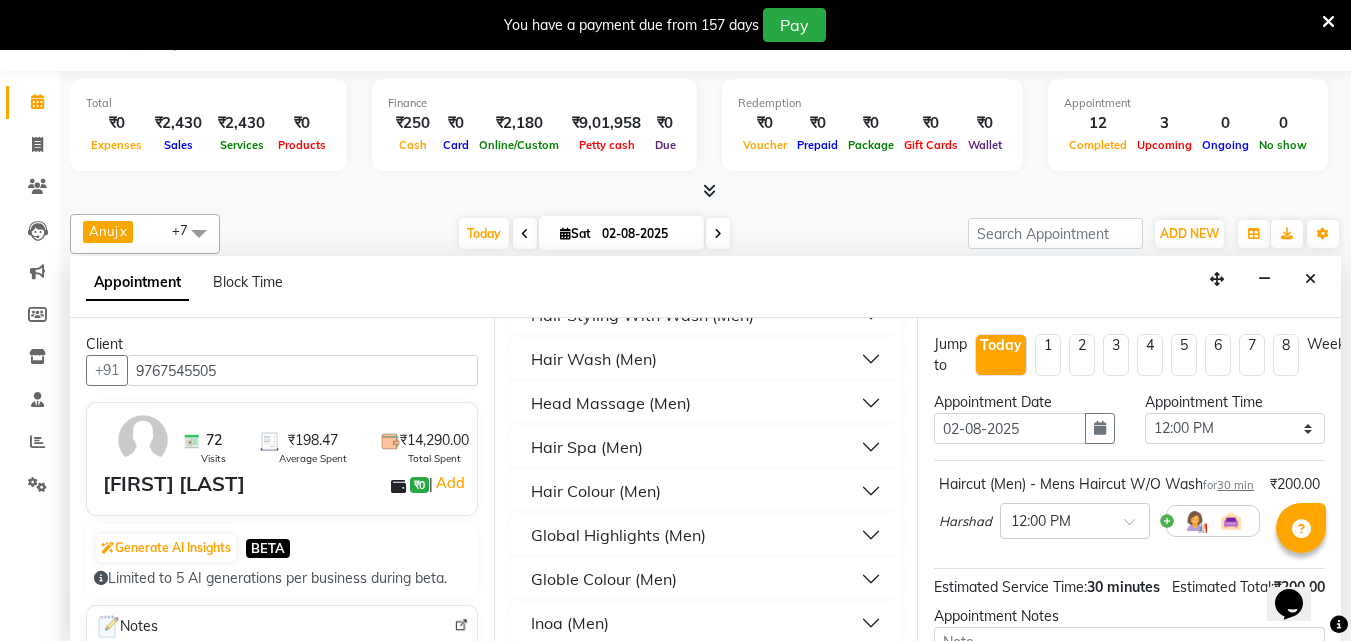 scroll, scrollTop: 421, scrollLeft: 0, axis: vertical 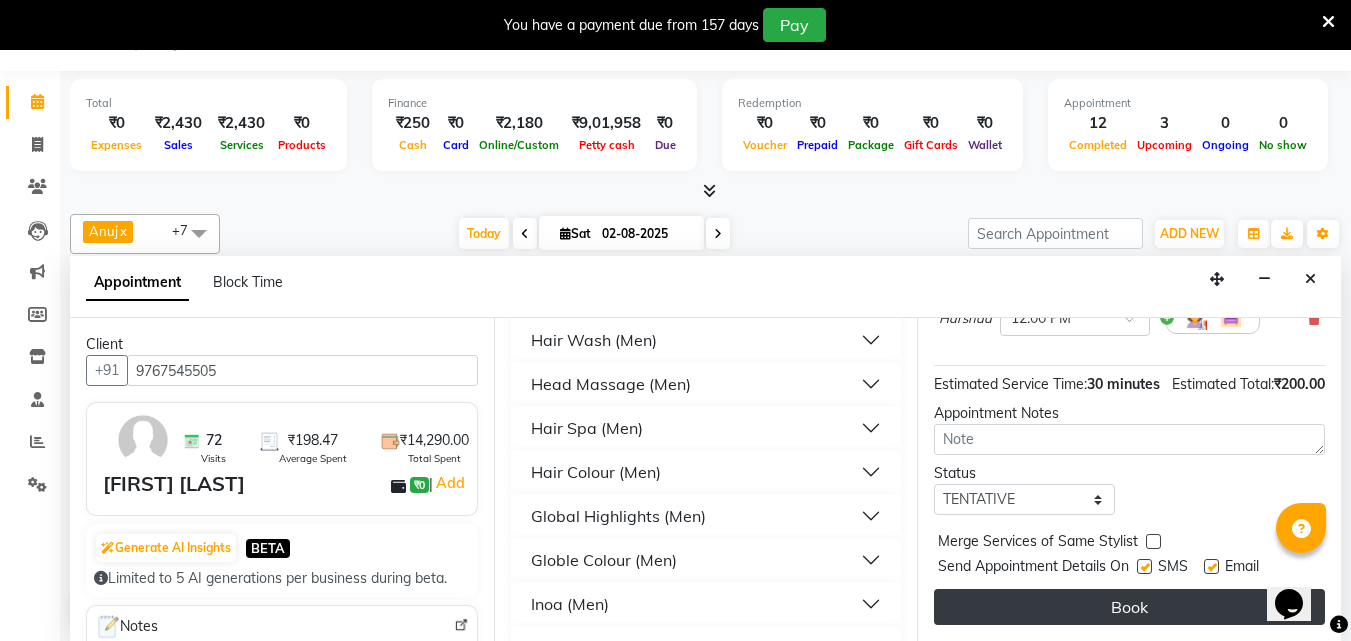 click on "Book" at bounding box center (1129, 607) 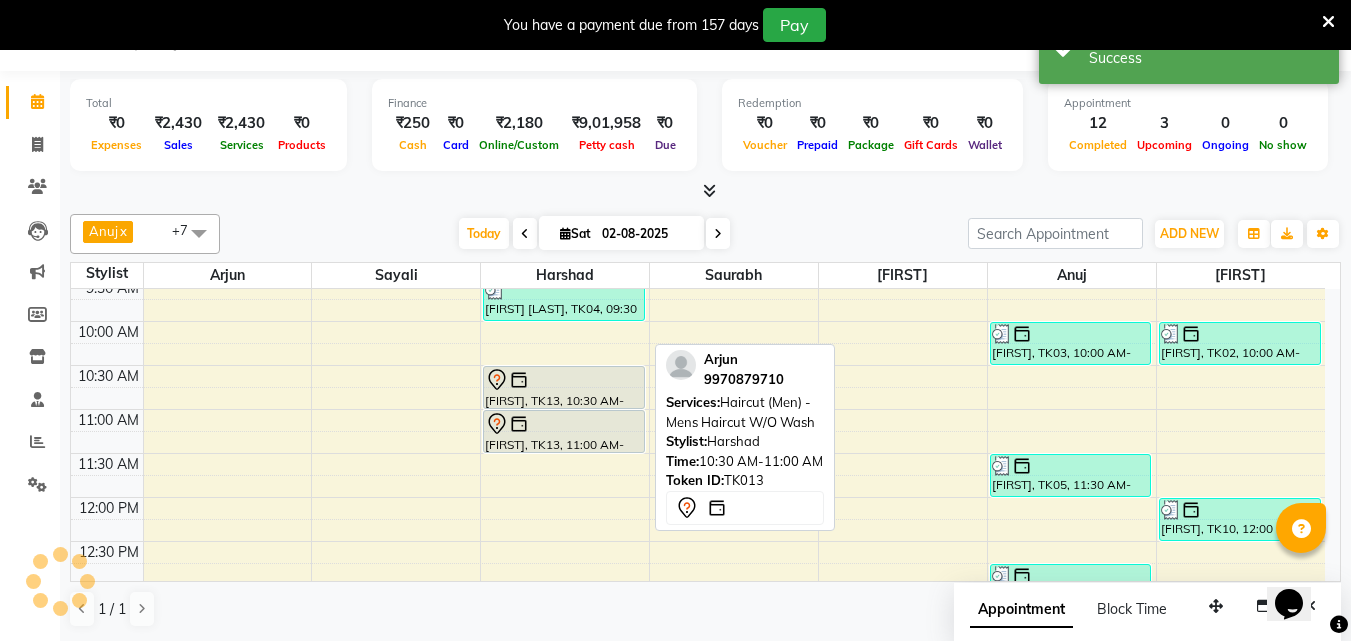scroll, scrollTop: 0, scrollLeft: 0, axis: both 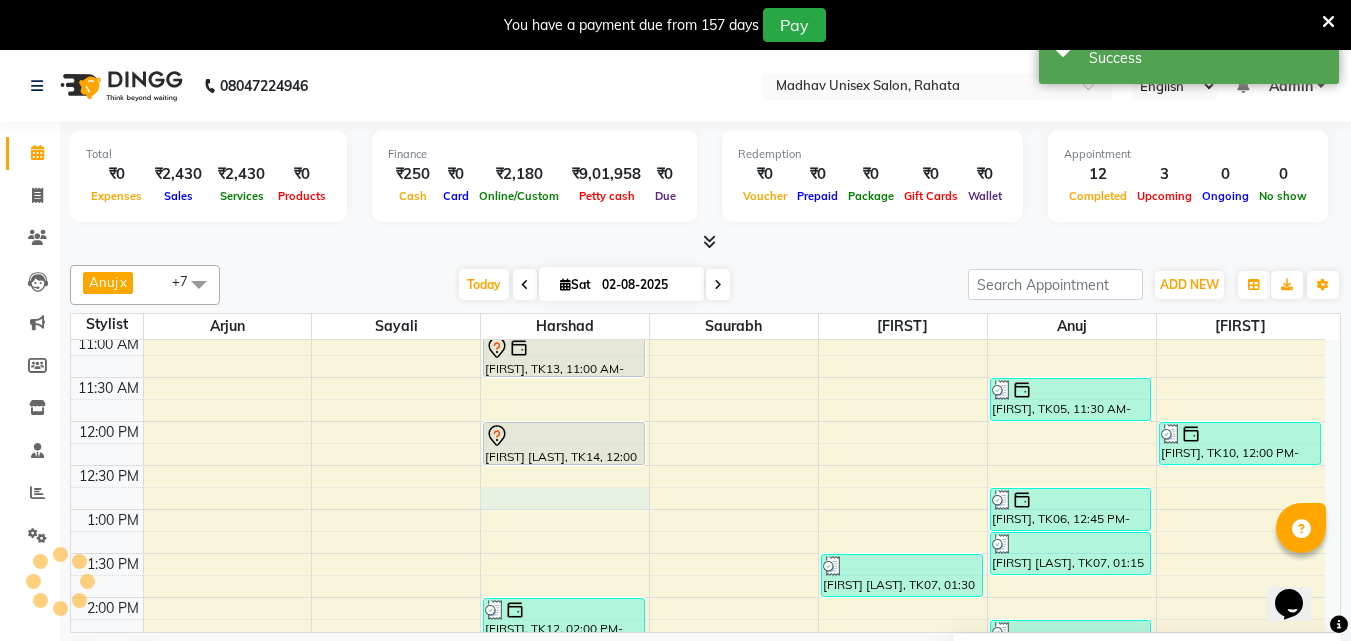 click on "6:00 AM 6:30 AM 7:00 AM 7:30 AM 8:00 AM 8:30 AM 9:00 AM 9:30 AM 10:00 AM 10:30 AM 11:00 AM 11:30 AM 12:00 PM 12:30 PM 1:00 PM 1:30 PM 2:00 PM 2:30 PM 3:00 PM 3:30 PM 4:00 PM 4:30 PM 5:00 PM 5:30 PM 6:00 PM 6:30 PM 7:00 PM 7:30 PM 8:00 PM 8:30 PM 9:00 PM 9:30 PM 10:00 PM 10:30 PM     [FIRST] [LAST], TK04, 09:00 AM-09:30 AM, Haircut (Men)  - Mens Haircut W/O Wash     [FIRST] [LAST], TK04, 09:30 AM-10:00 AM, Globle Colour (Men)  - Majirel             [FIRST], TK13, 10:30 AM-11:00 AM, Haircut (Men)  - Mens Haircut W/O Wash             [FIRST], TK13, 11:00 AM-11:30 AM, Beard (Men)  - Beard Trim             [FIRST] [LAST], TK14, 12:00 PM-12:30 PM, Haircut (Men)  - Mens Haircut W/O Wash     [FIRST] [LAST], TK15, 12:45 PM-01:15 PM, Beard (Men)  - Beard Trim     [FIRST] [LAST], TK12, 02:00 PM-02:45 PM, Hair Spa (Women)  - Short     [FIRST] [LAST], TK11, 03:00 PM-03:30 PM, Haircut (Men)  - Mens Haircut W/O Wash     [FIRST] [LAST], TK11, 03:30 PM-04:00 PM, Beard (Men)  - Beard Trim     [FIRST] [LAST], TK07, 01:30 PM-02:00 PM, Beard (Men)  - Beard Trim" at bounding box center [698, 641] 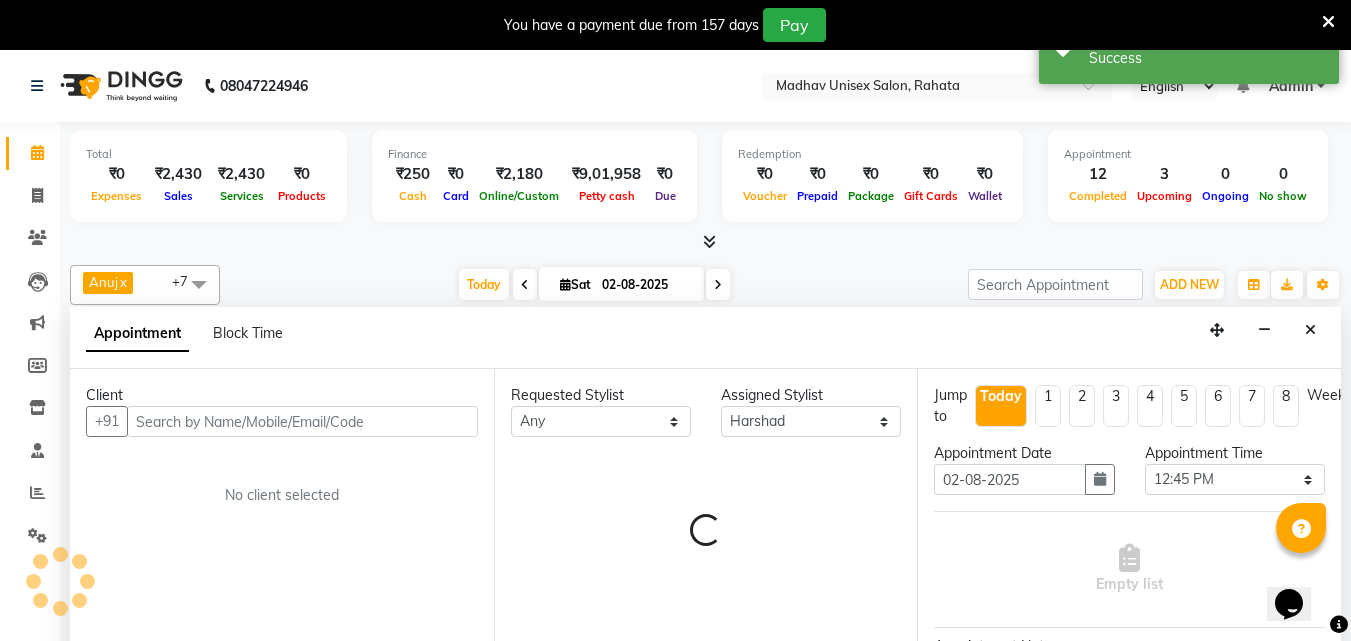 scroll, scrollTop: 51, scrollLeft: 0, axis: vertical 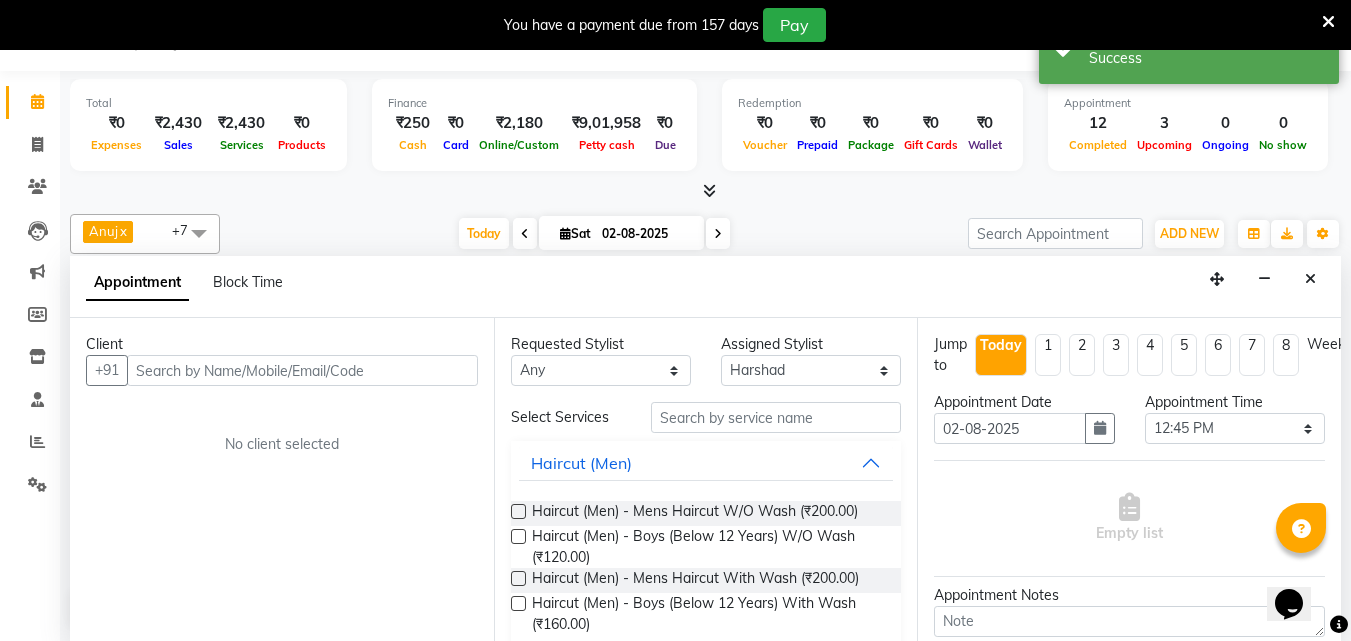 click at bounding box center [302, 370] 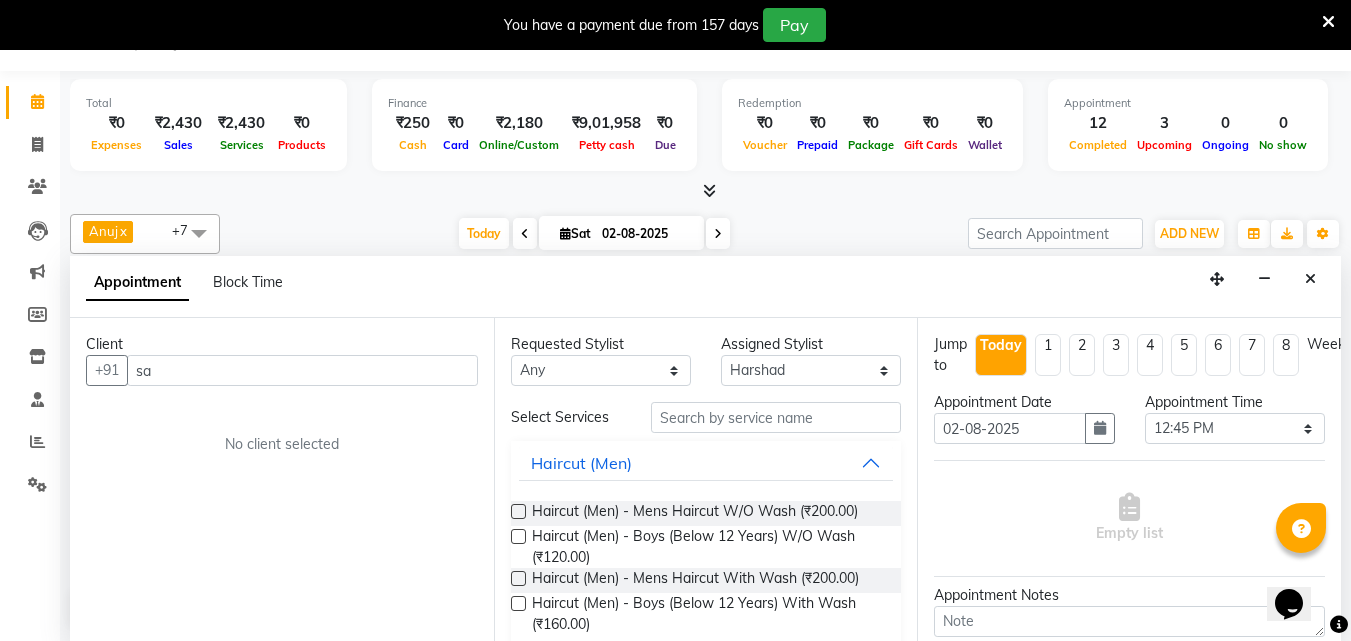 type on "s" 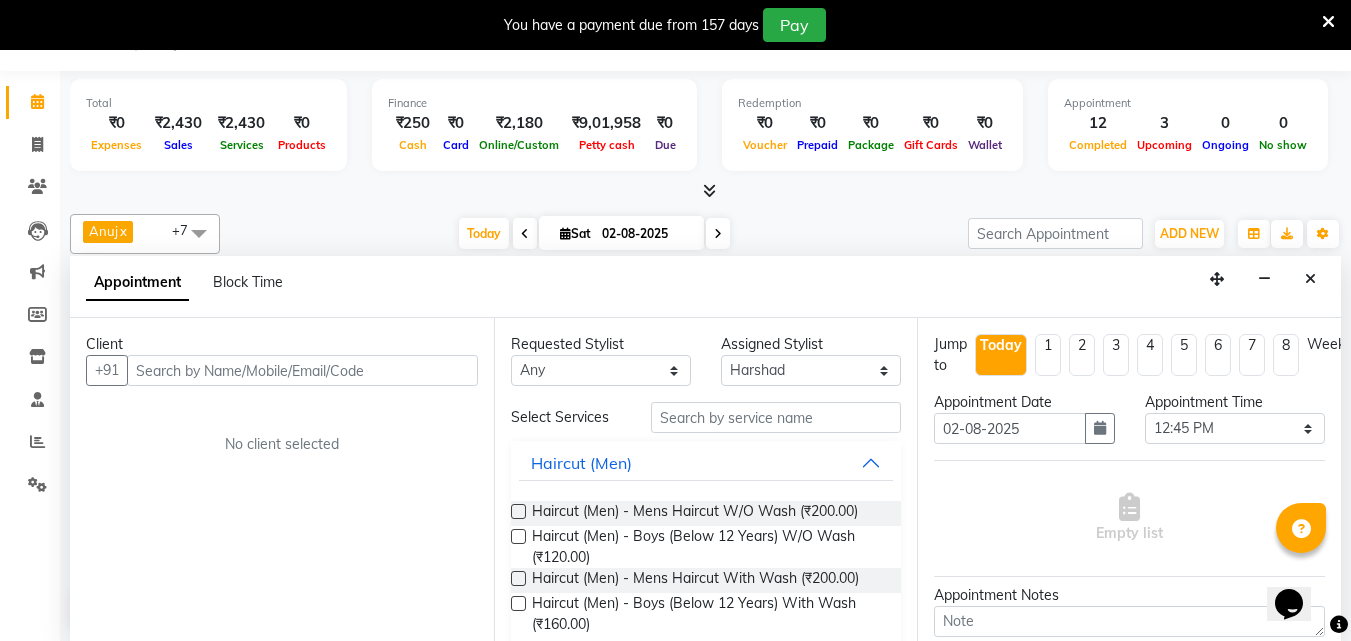 type on "a" 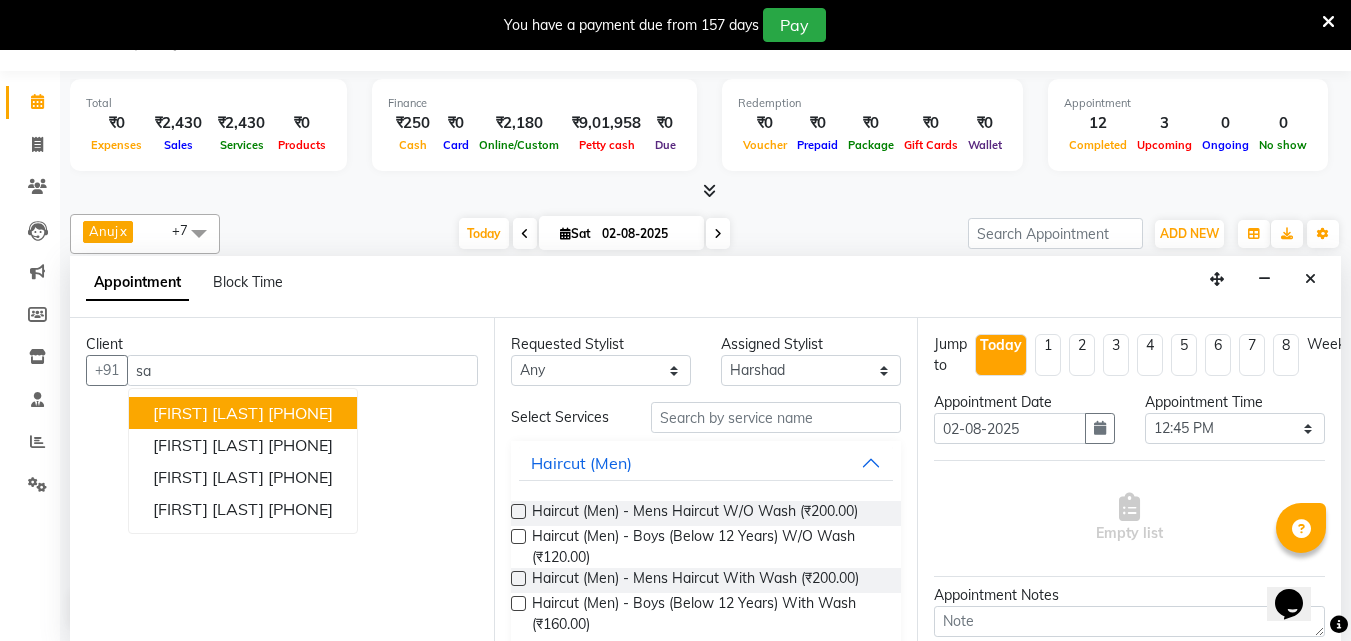 type on "s" 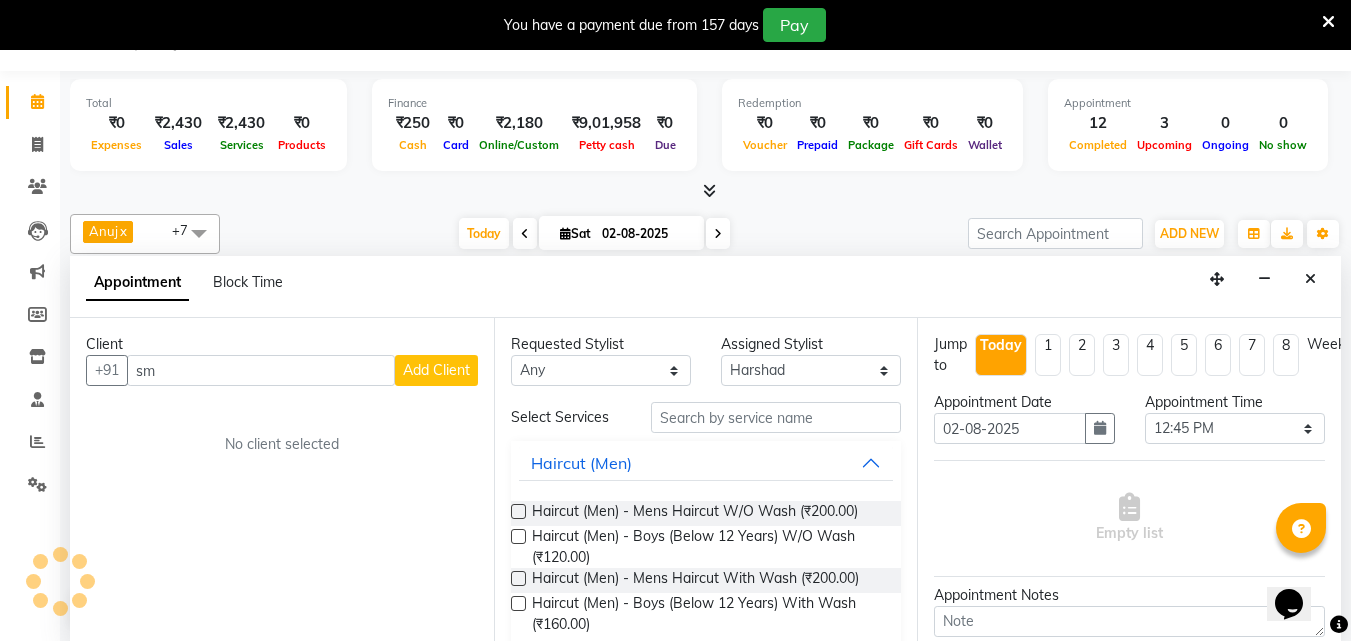 type on "s" 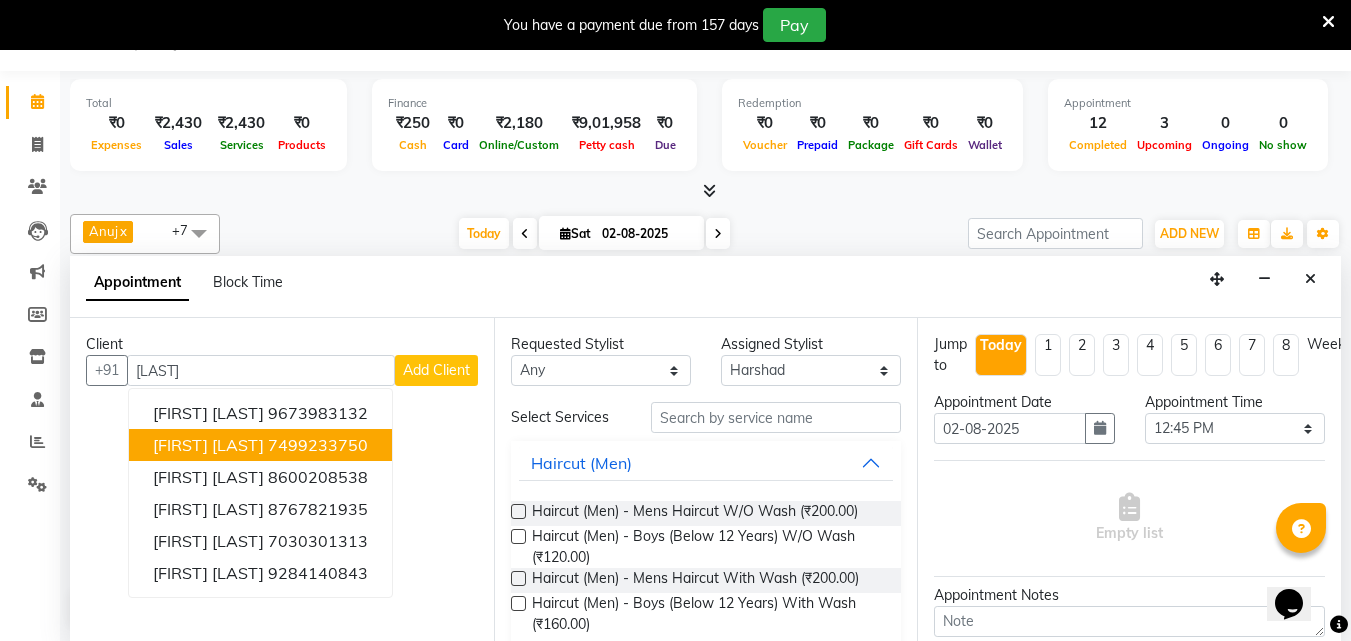 click on "[FIRST] [LAST]" at bounding box center [208, 445] 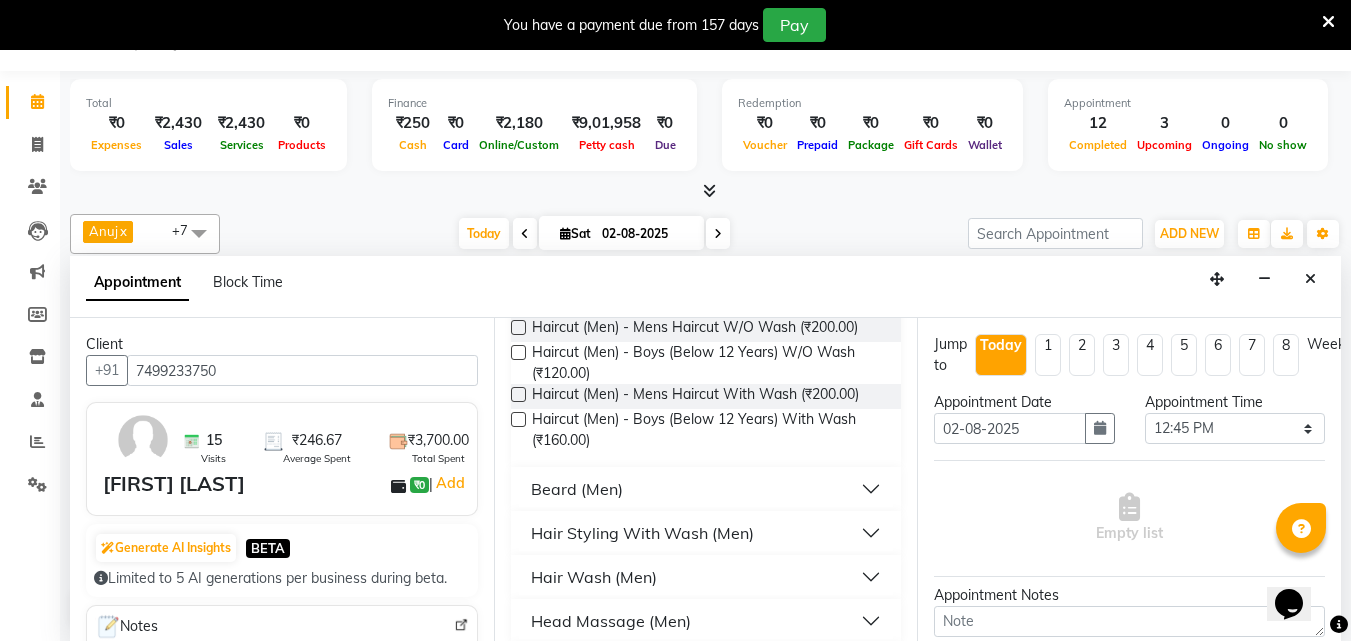 scroll, scrollTop: 185, scrollLeft: 0, axis: vertical 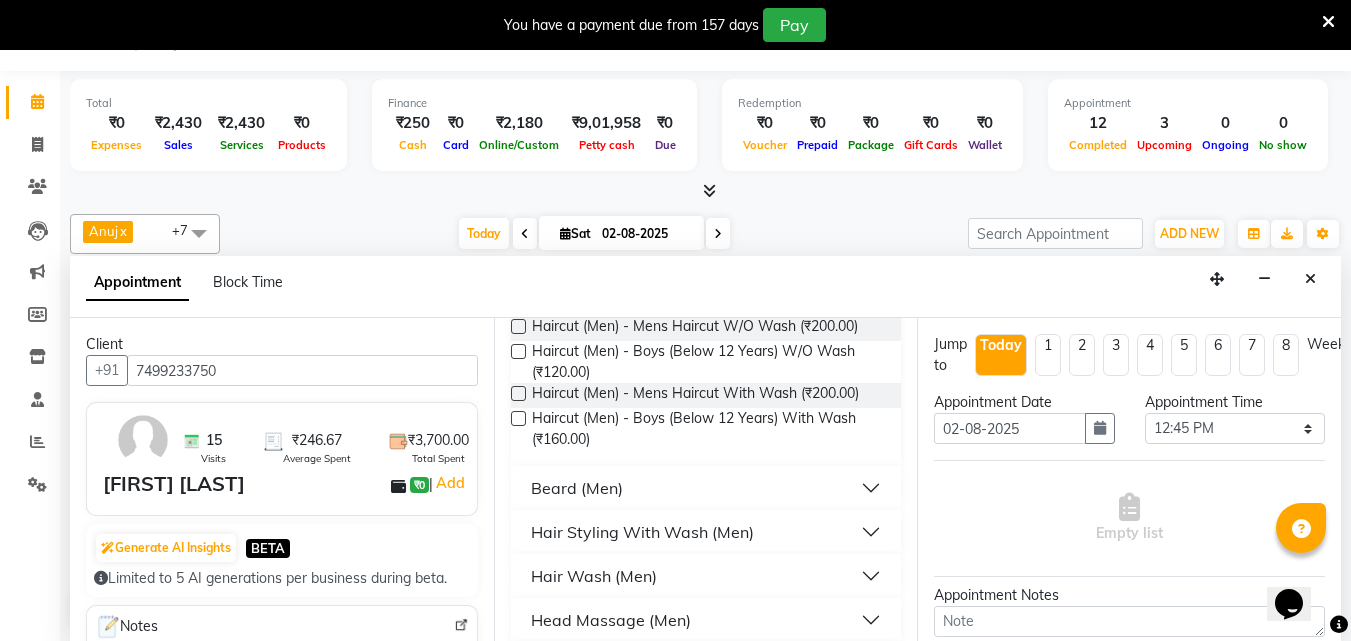 type on "7499233750" 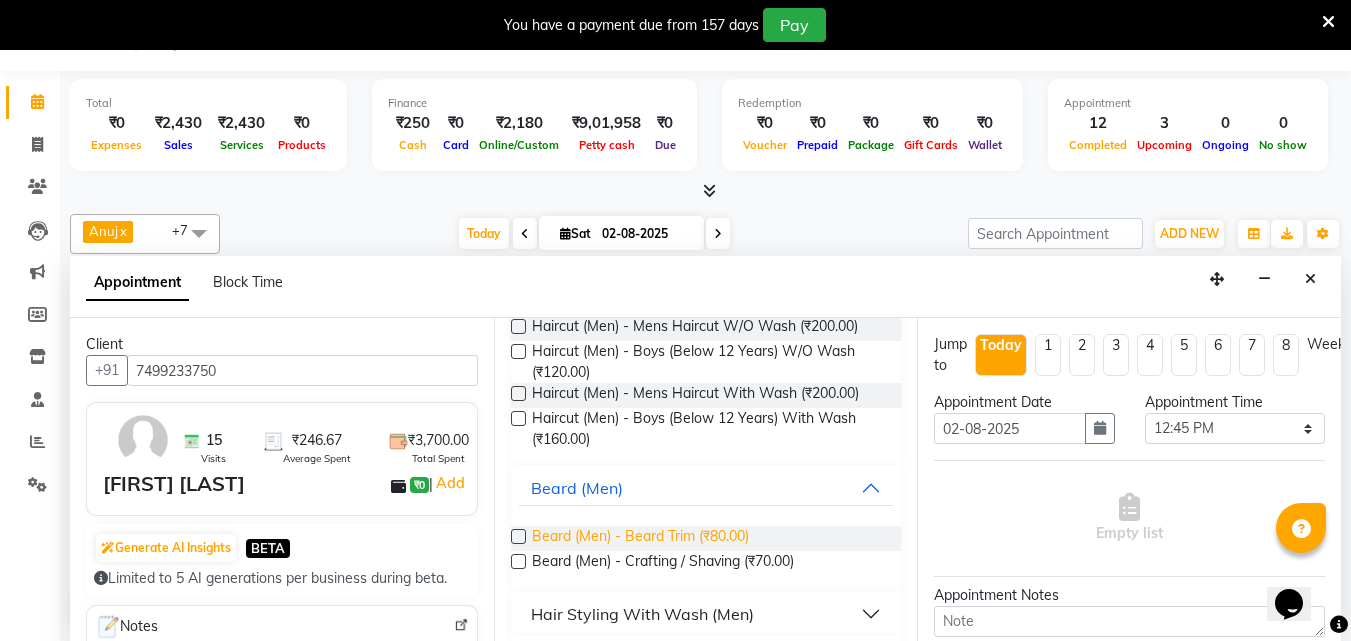 click on "Beard (Men)  - Beard Trim (₹80.00)" at bounding box center (640, 538) 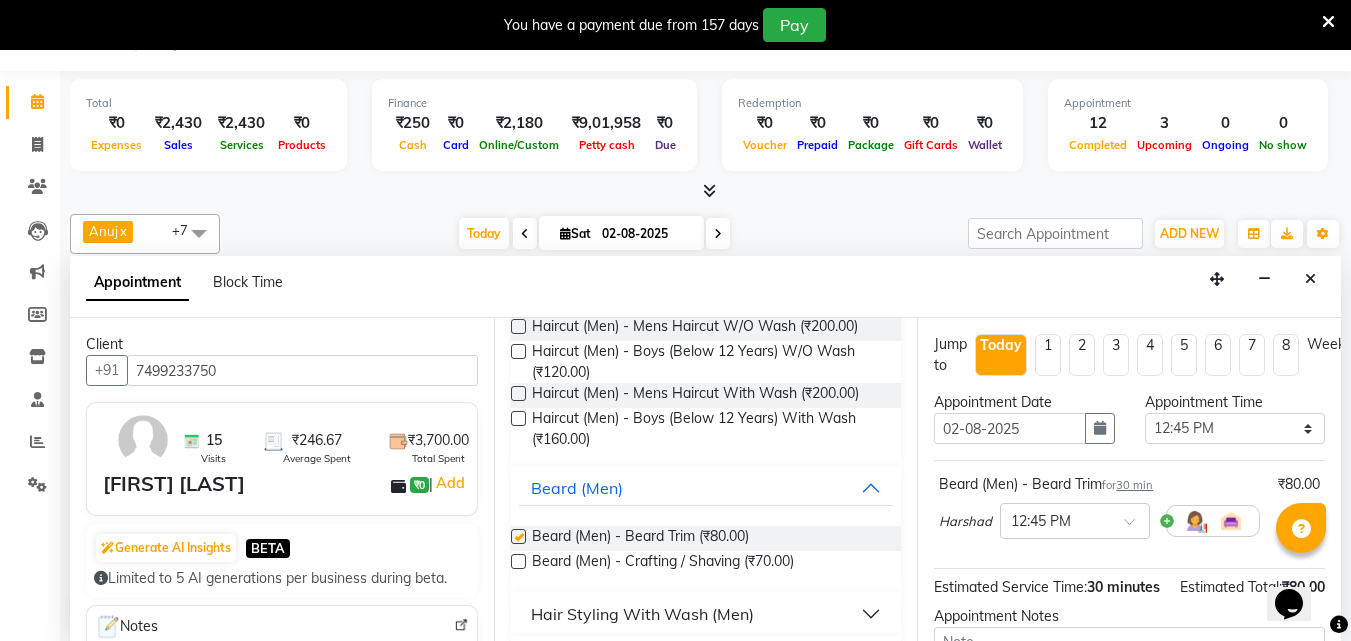 checkbox on "false" 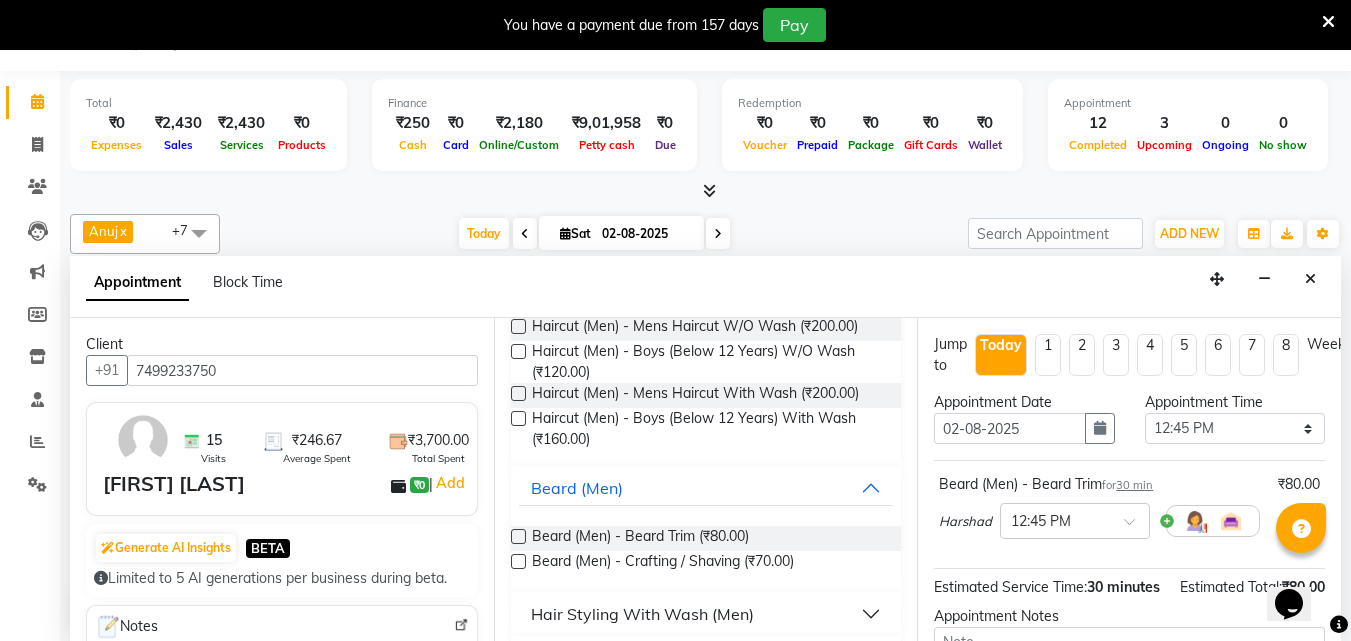 scroll, scrollTop: 239, scrollLeft: 0, axis: vertical 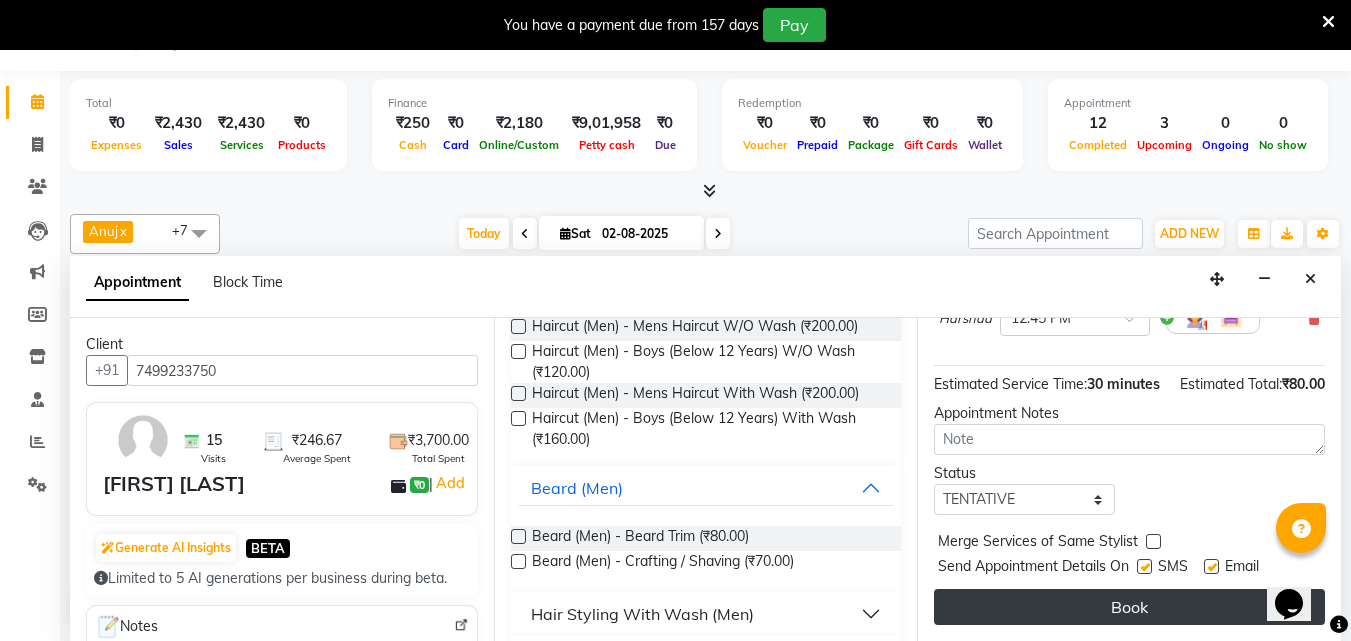 click on "Book" at bounding box center [1129, 607] 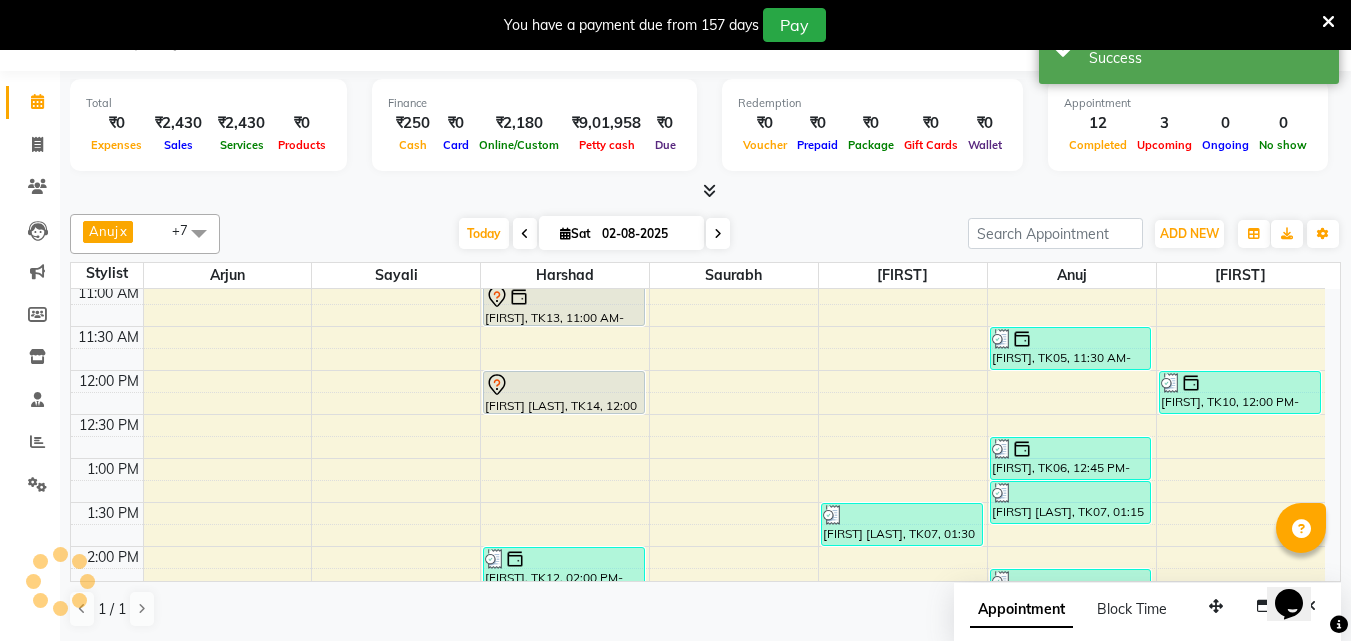 scroll, scrollTop: 0, scrollLeft: 0, axis: both 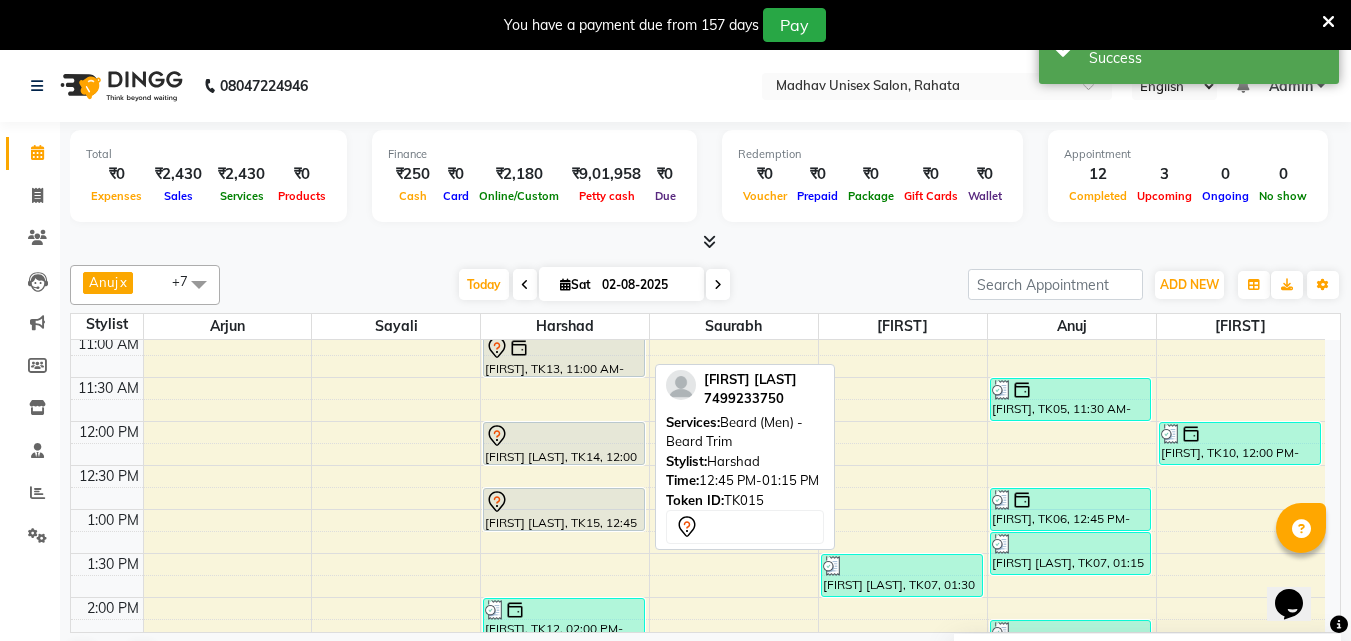 click on "[FIRST] [LAST], TK15, 12:45 PM-01:15 PM, Beard (Men)  - Beard Trim" at bounding box center (564, 509) 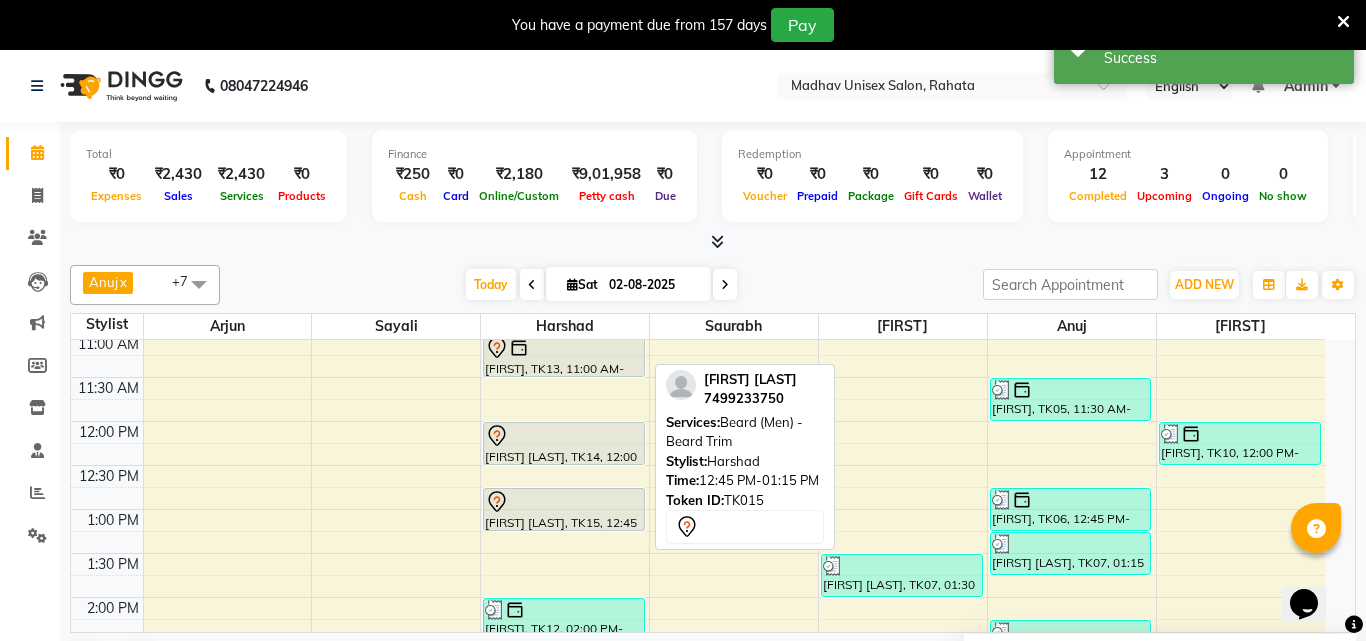 select on "7" 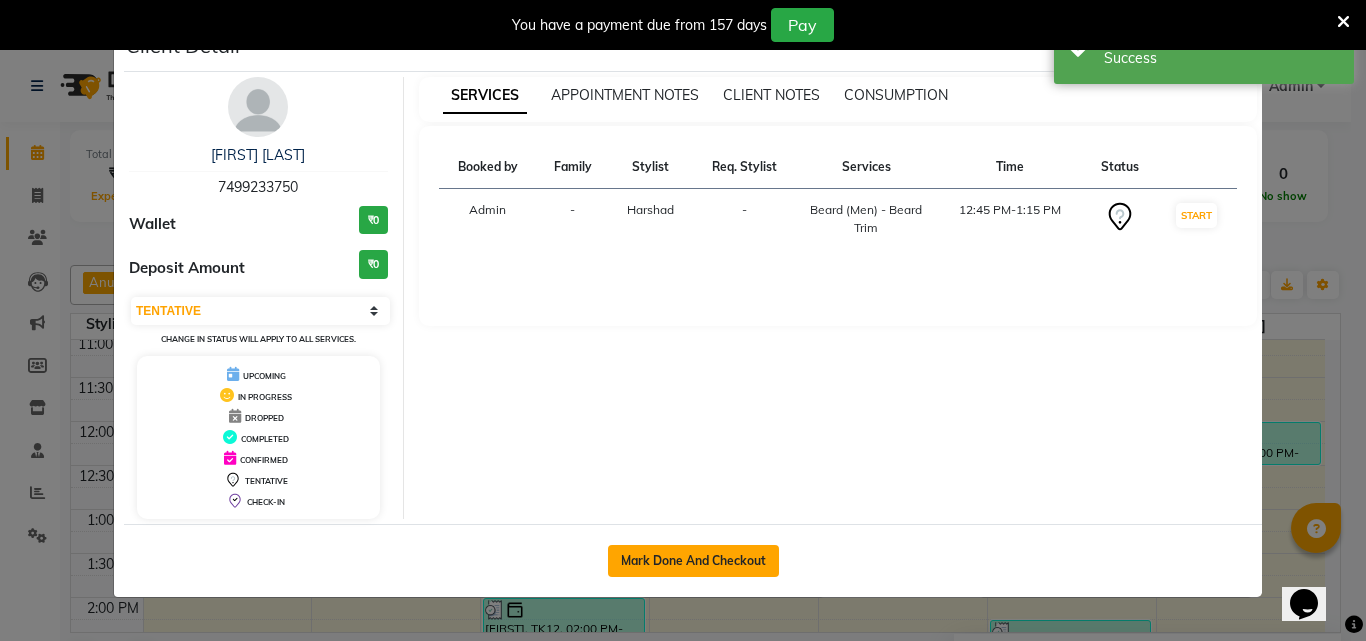 click on "Mark Done And Checkout" 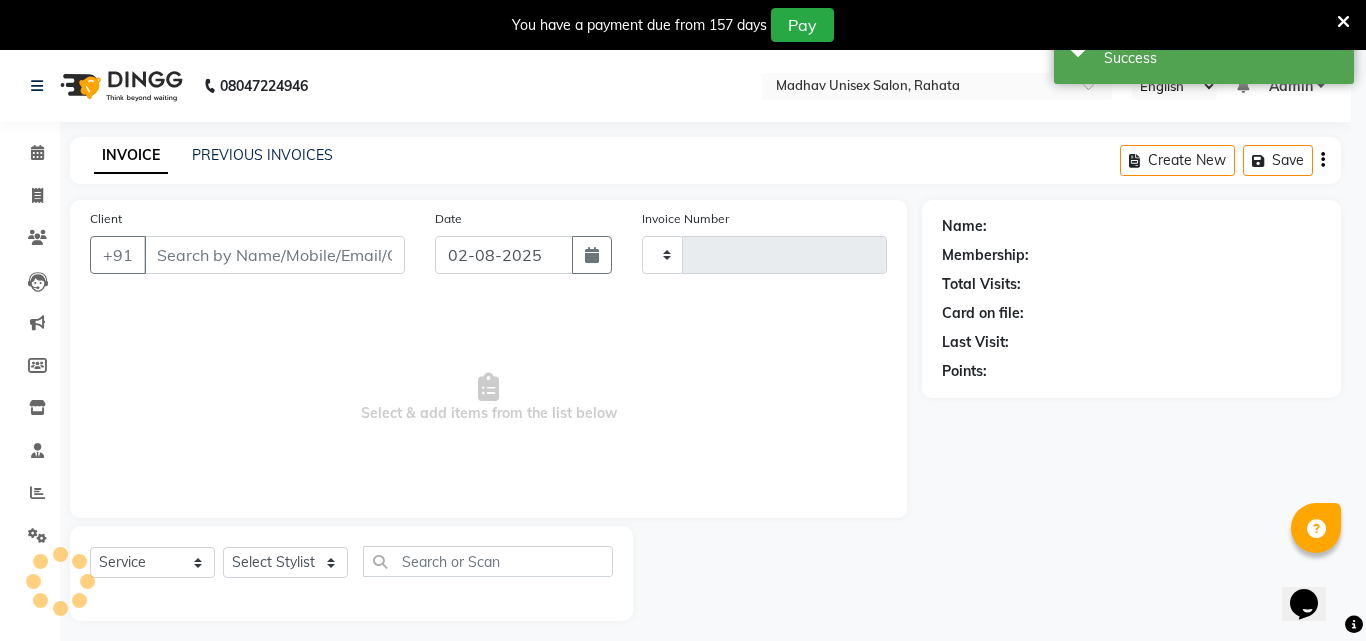 type on "2225" 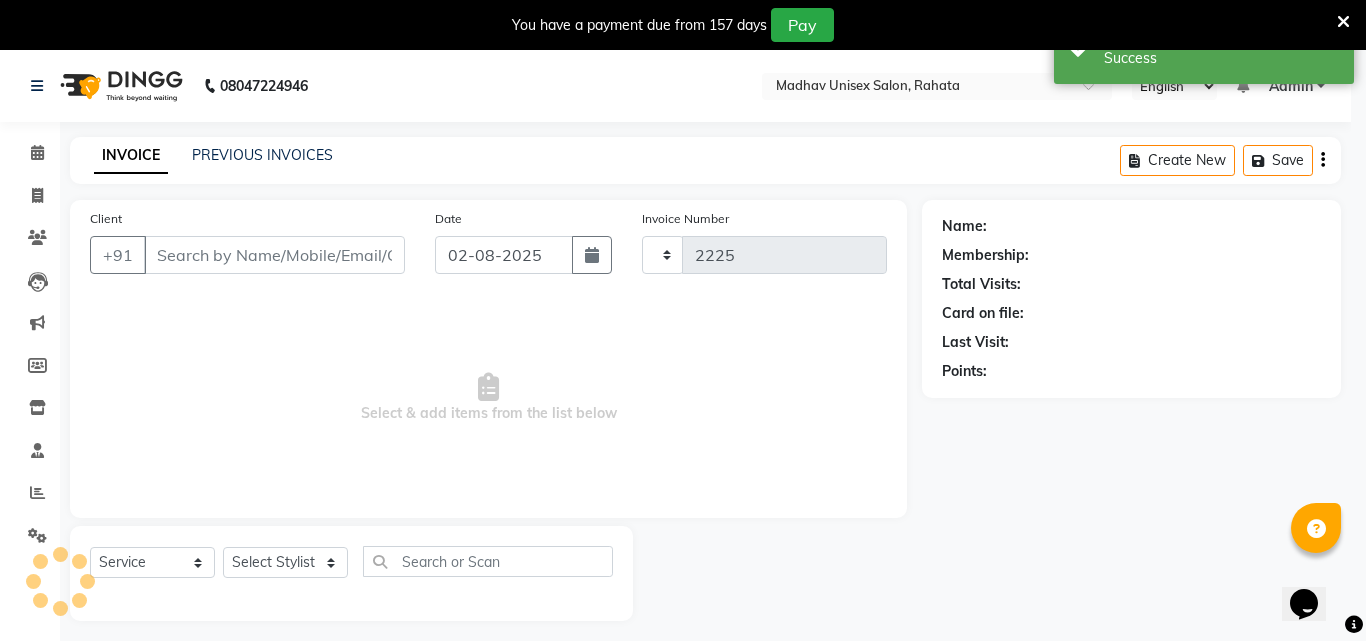 select on "870" 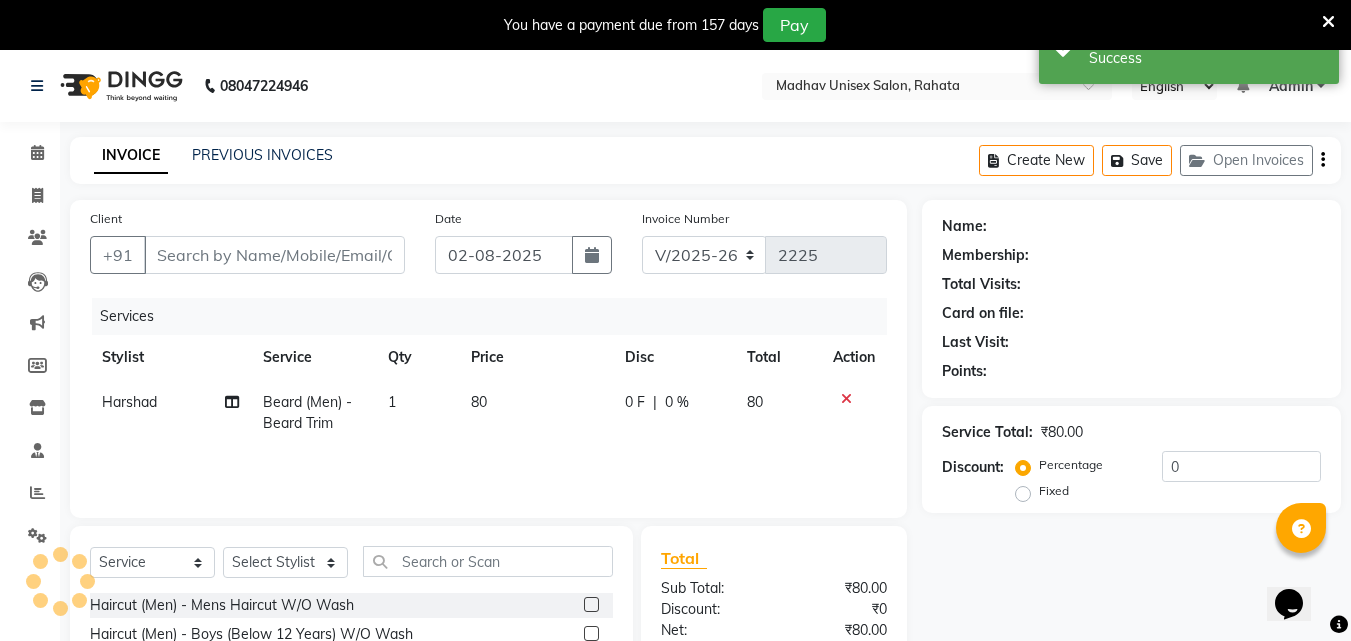 type on "7499233750" 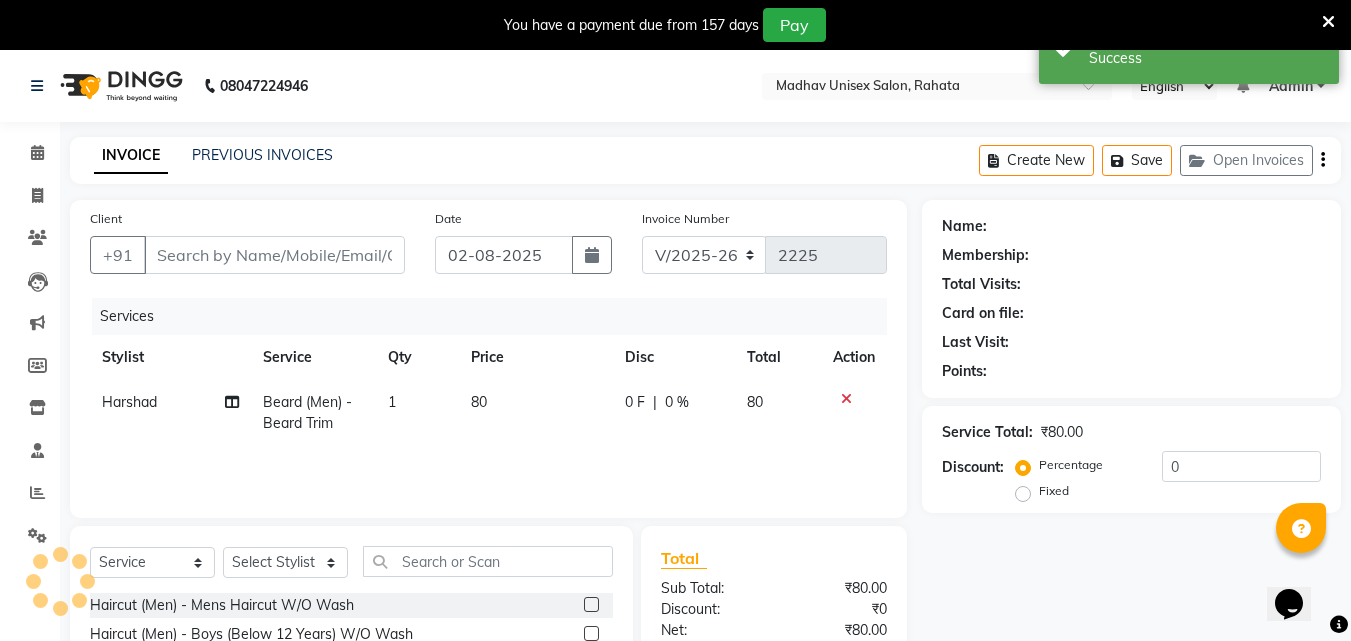 select on "14048" 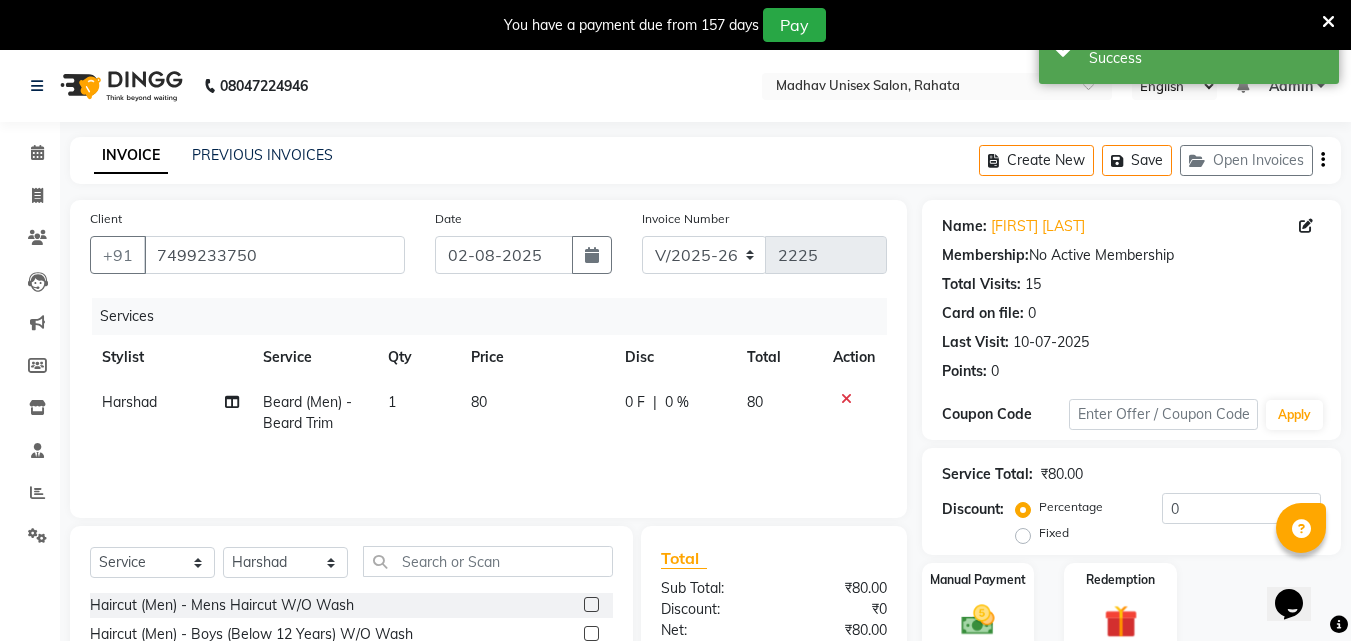 click on "80" 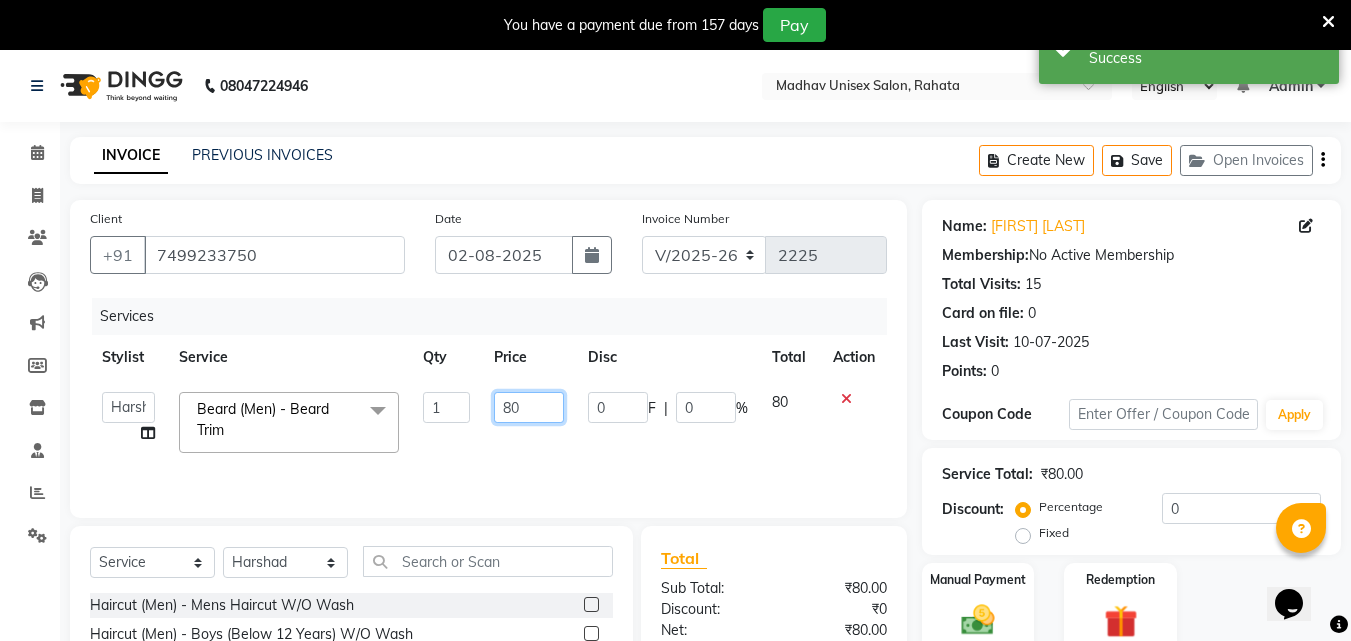 click on "80" 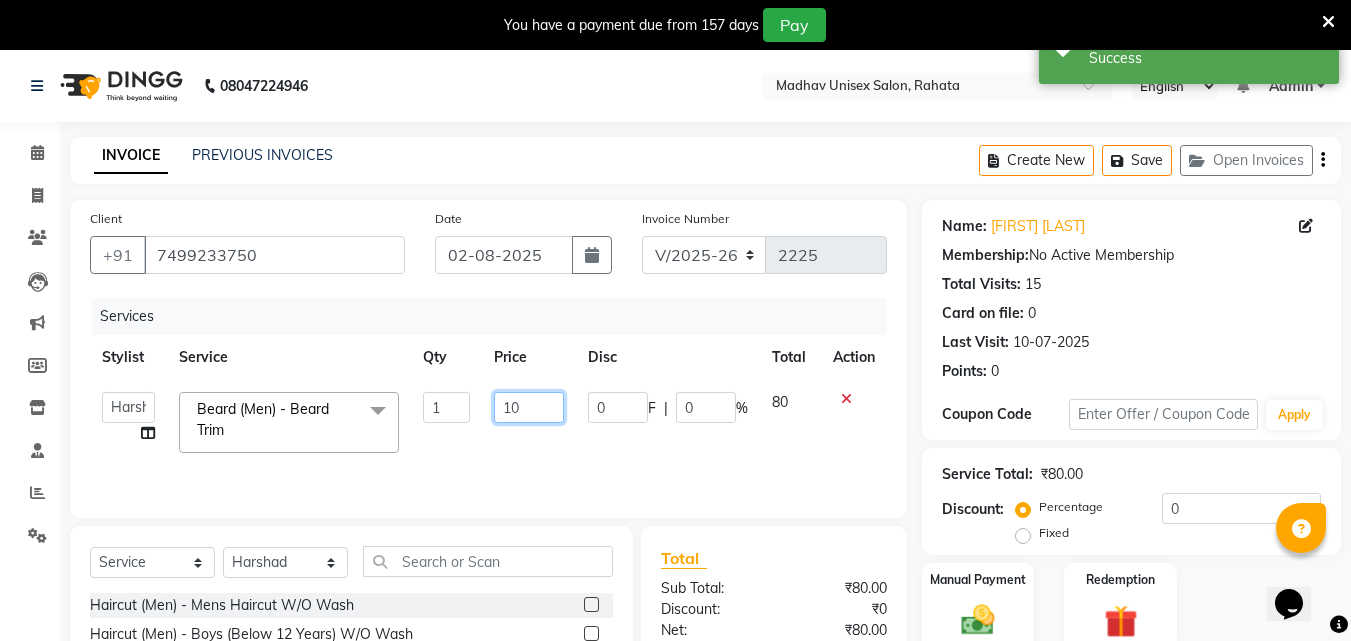 type on "100" 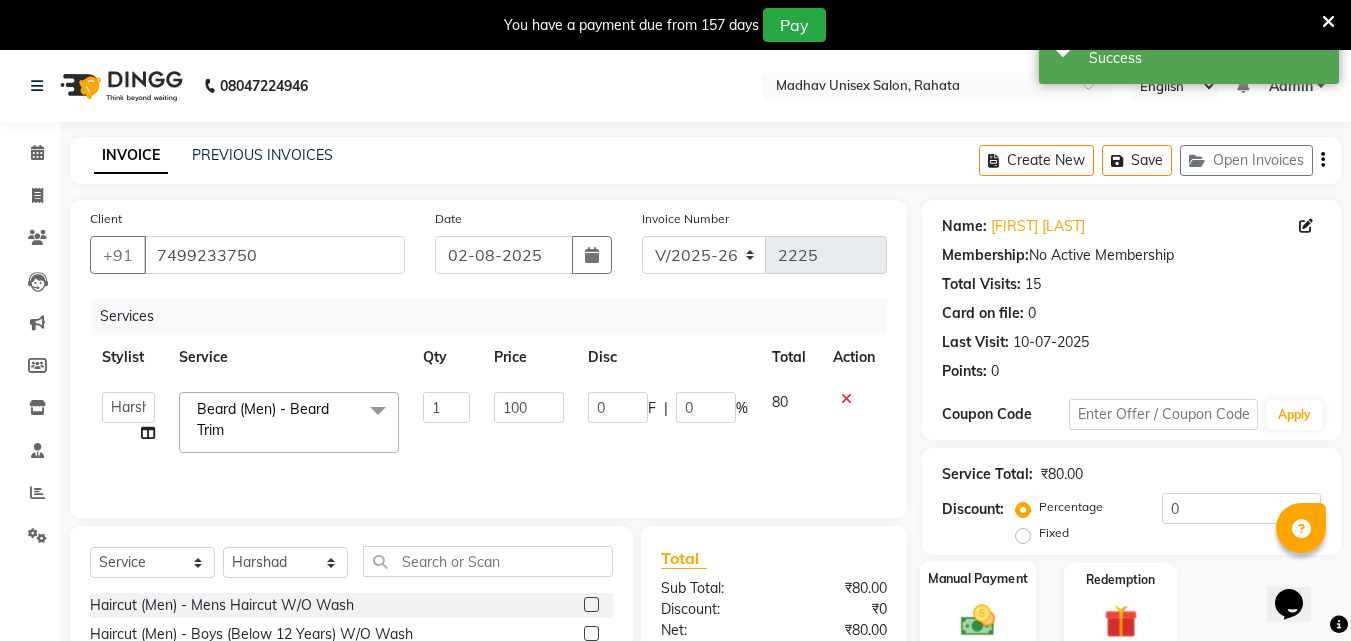click 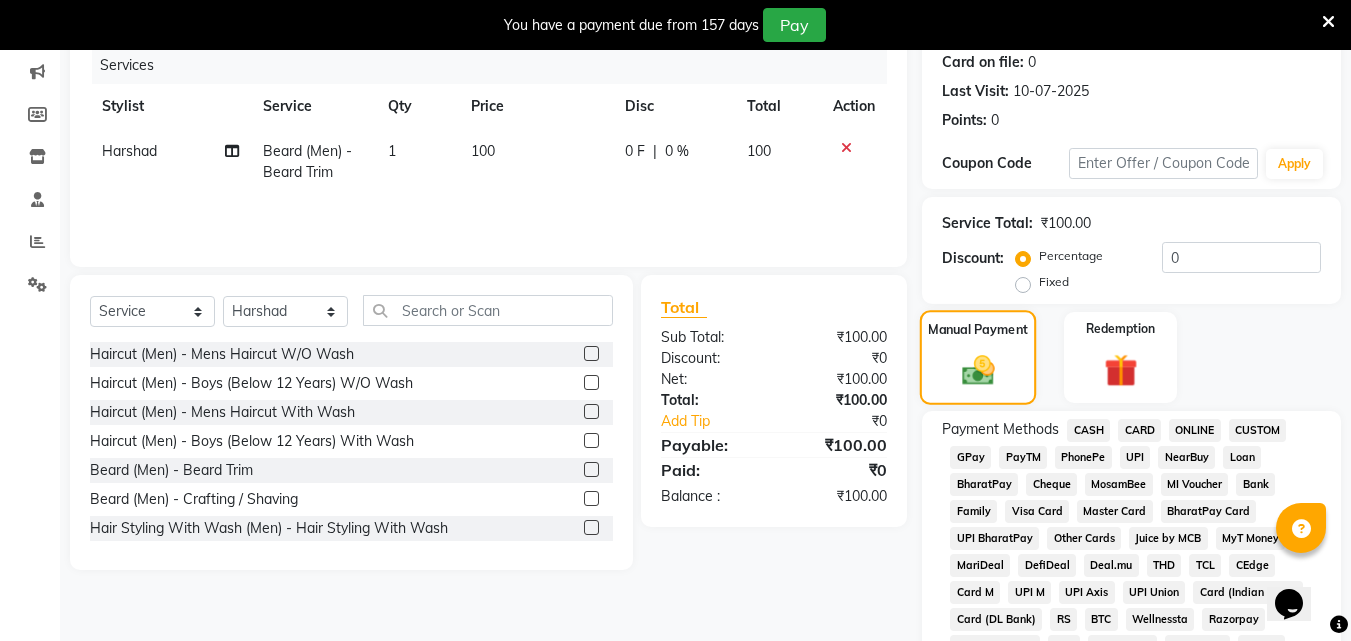 scroll, scrollTop: 252, scrollLeft: 0, axis: vertical 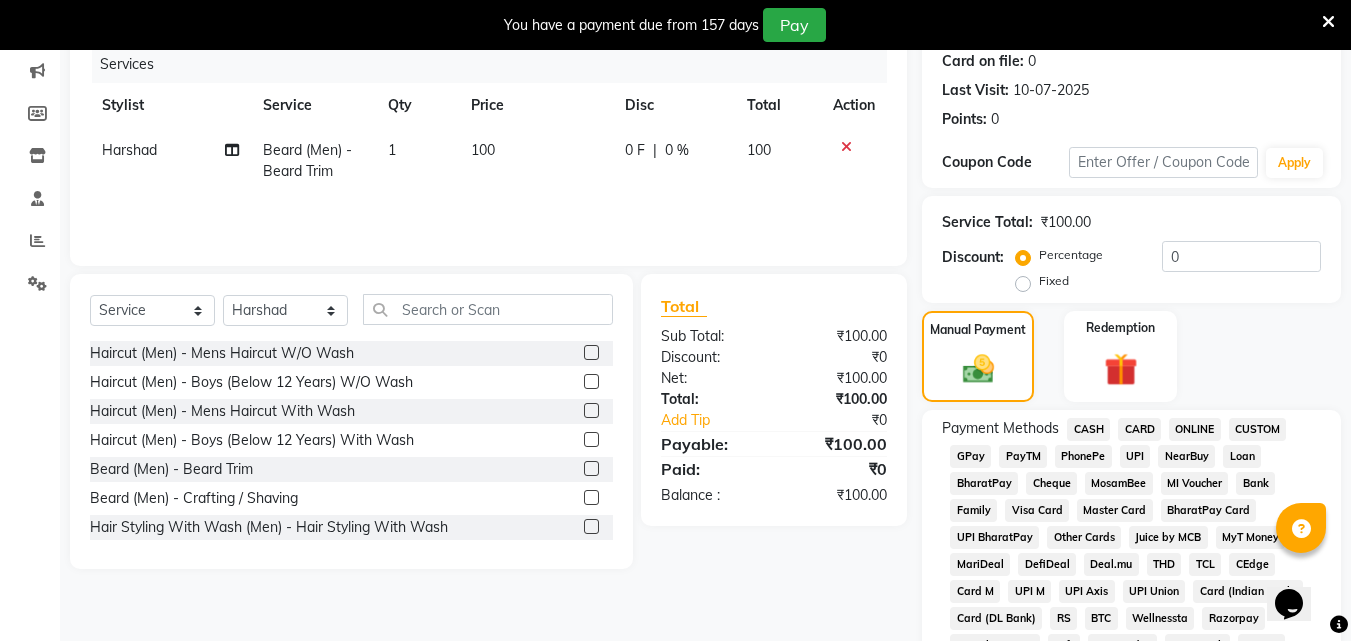 click on "Payment Methods  CASH   CARD   ONLINE   CUSTOM   GPay   PayTM   PhonePe   UPI   NearBuy   Loan   BharatPay   Cheque   MosamBee   MI Voucher   Bank   Family   Visa Card   Master Card   BharatPay Card   UPI BharatPay   Other Cards   Juice by MCB   MyT Money   MariDeal   DefiDeal   Deal.mu   THD   TCL   CEdge   Card M   UPI M   UPI Axis   UPI Union   Card (Indian Bank)   Card (DL Bank)   RS   BTC   Wellnessta   Razorpay   Complimentary   Nift   Spa Finder   Spa Week   Venmo   BFL   LoanTap   SaveIN   GMoney   ATH Movil   On Account   Chamber Gift Card   Trade   Comp   Donation   Card on File   Envision   BRAC Card   City Card   bKash   Credit Card   Debit Card   Shoutlo   LUZO   Jazz Cash   AmEx   Discover   Tabby   Online W   Room Charge   Room Charge USD   Room Charge Euro   Room Charge EGP   Room Charge GBP   Bajaj Finserv   Bad Debts   Card: IDFC   Card: IOB   Coupon   Gcash   PayMaya   Instamojo   COnline   UOnline   SOnline   SCard   Paypal   PPR   PPV   PPC   PPN   PPG   PPE   CAMP   Benefit   ATH Movil" 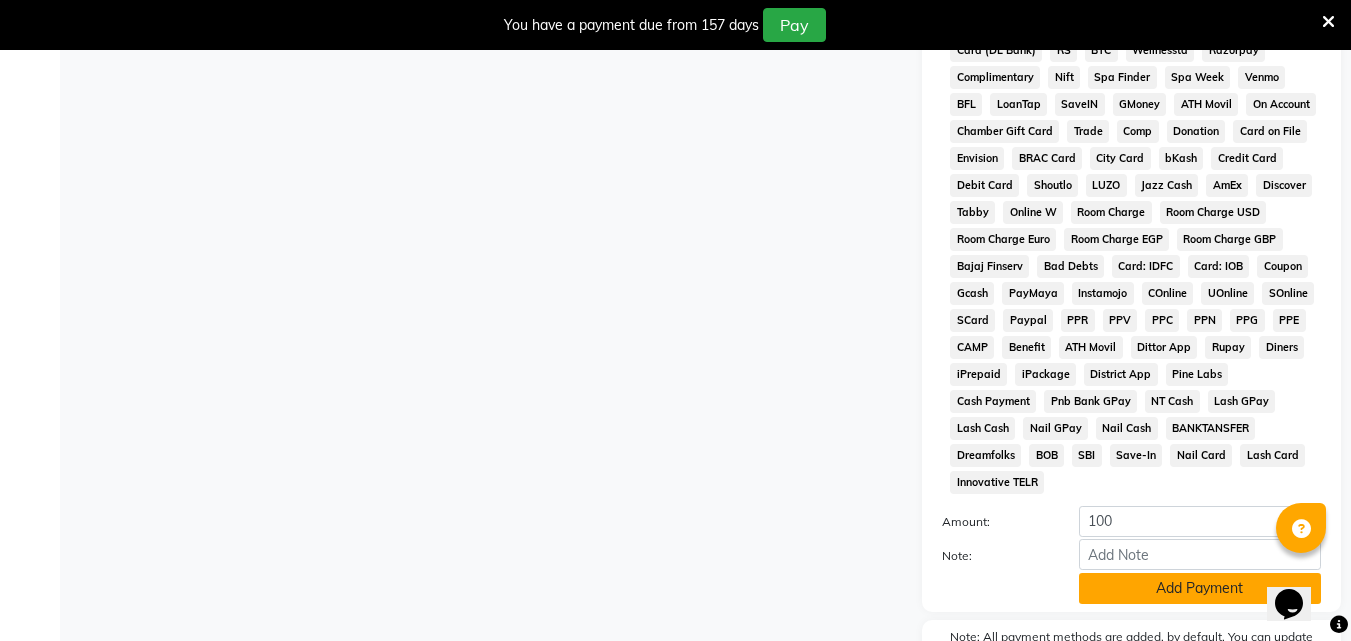 scroll, scrollTop: 821, scrollLeft: 0, axis: vertical 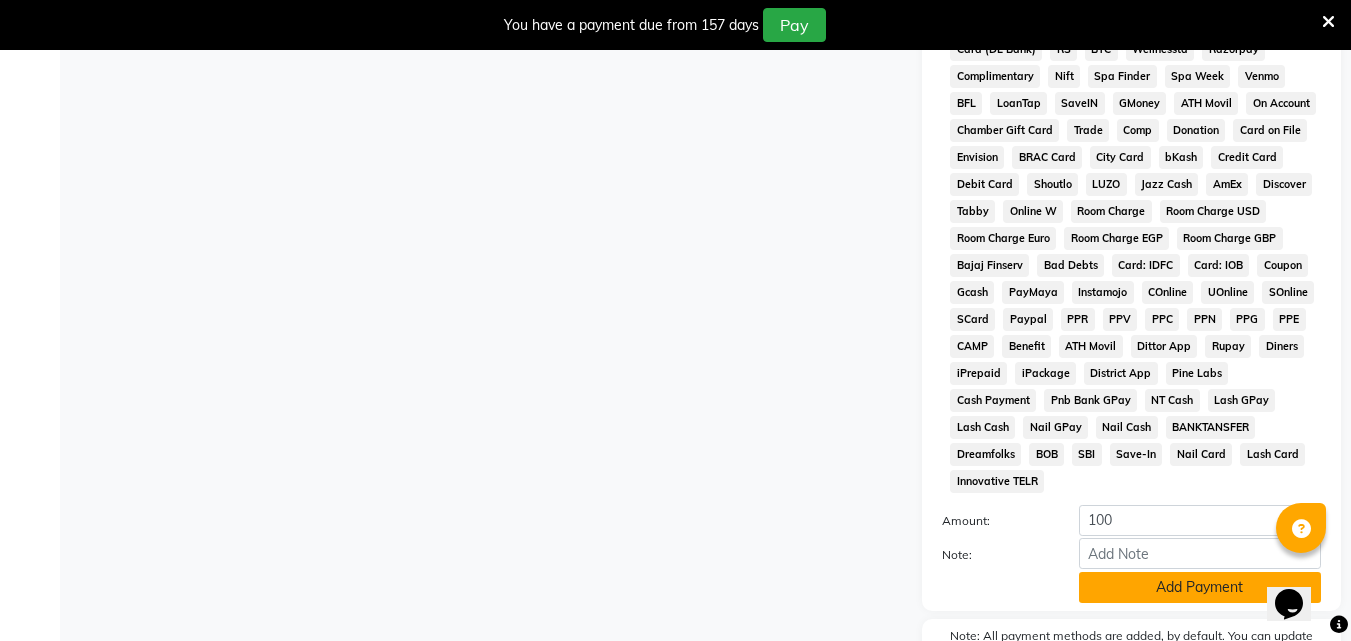 click on "Add Payment" 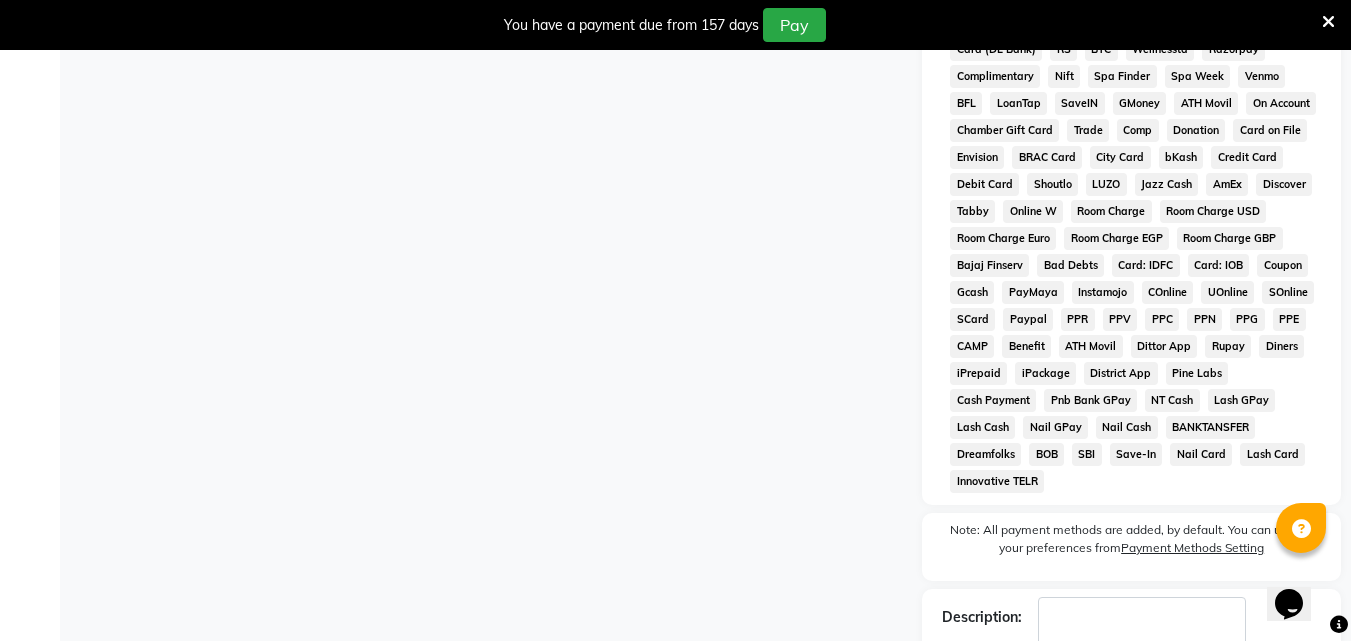 scroll, scrollTop: 918, scrollLeft: 0, axis: vertical 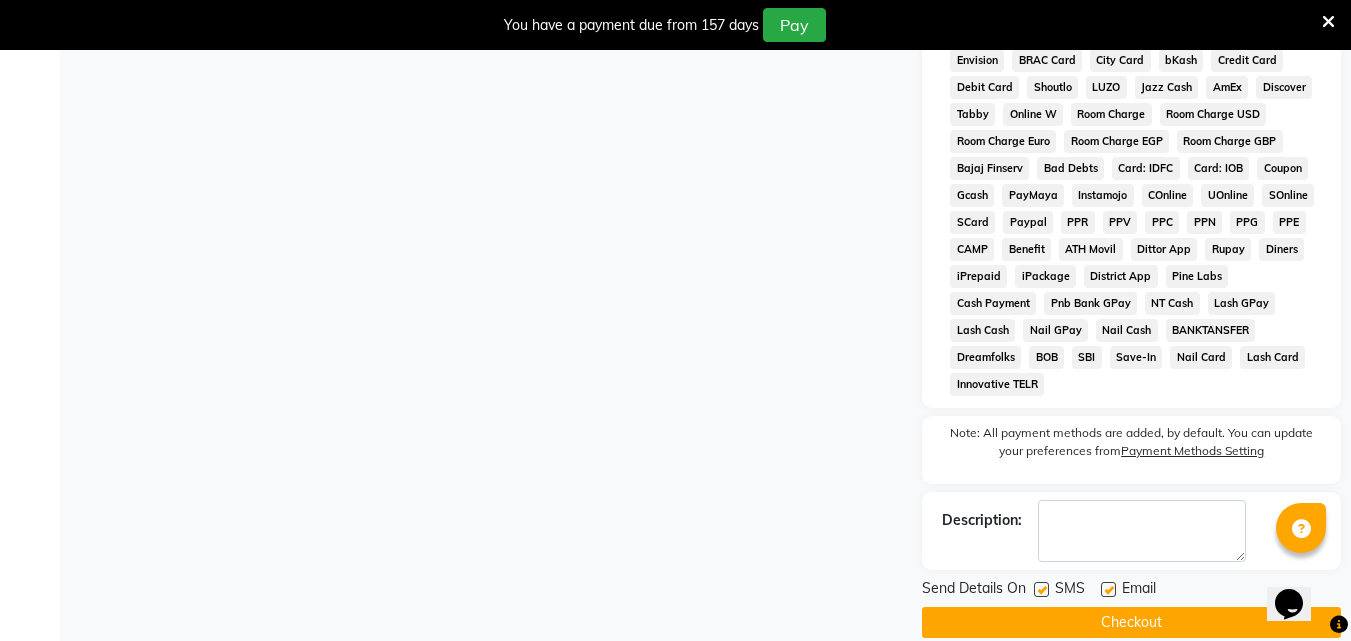 click on "Checkout" 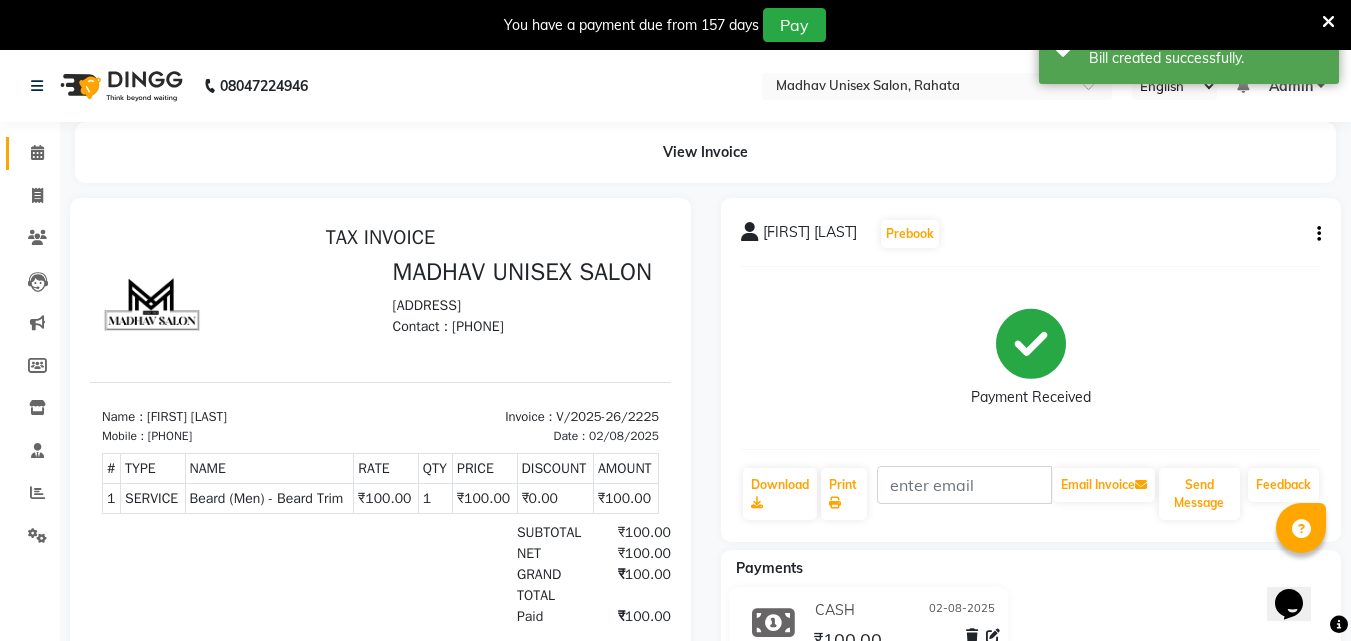scroll, scrollTop: 0, scrollLeft: 0, axis: both 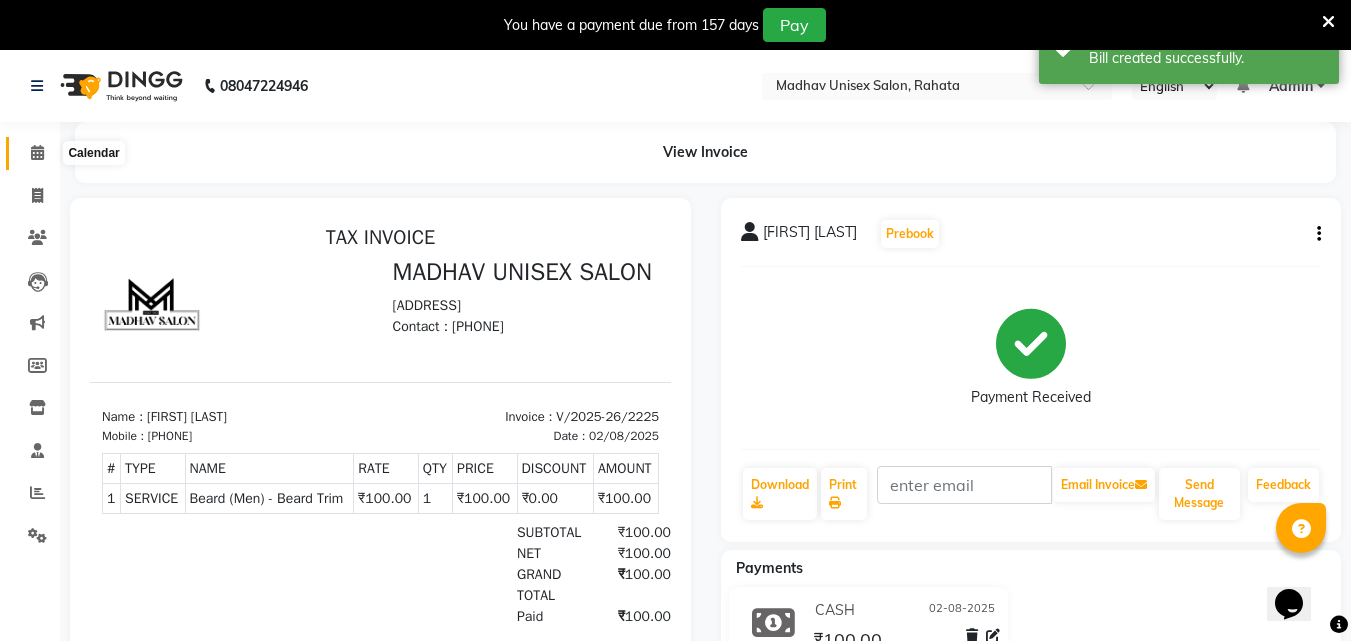 click 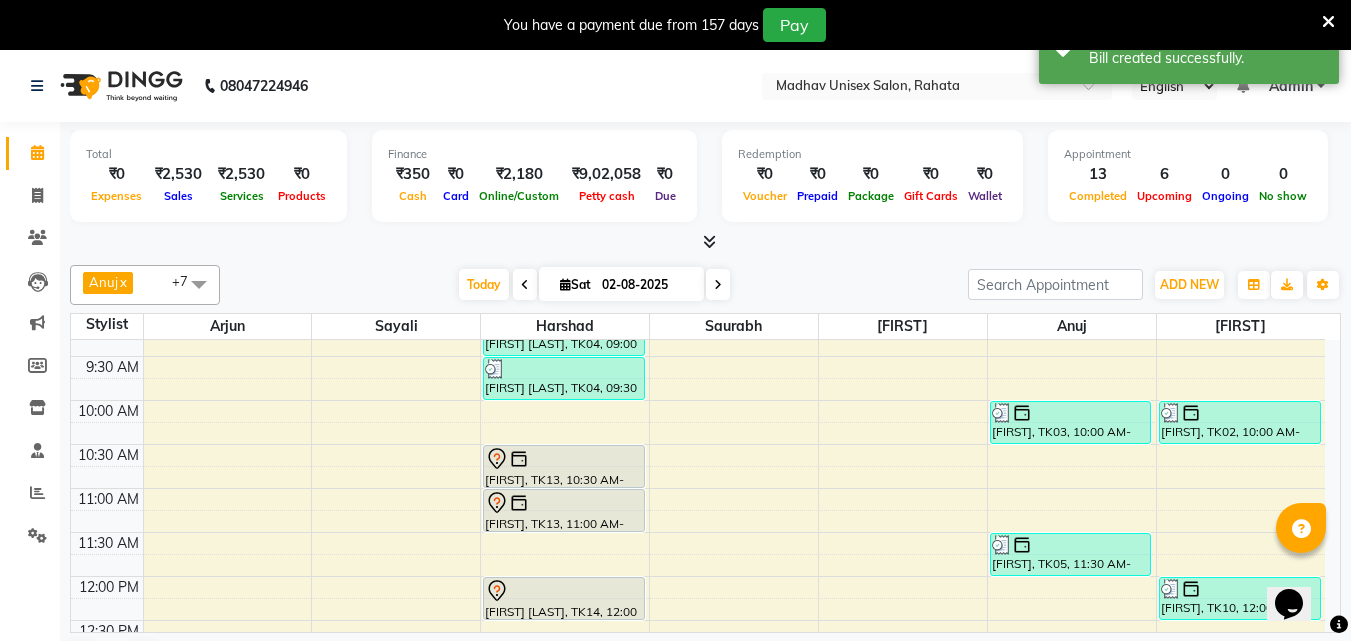 scroll, scrollTop: 292, scrollLeft: 0, axis: vertical 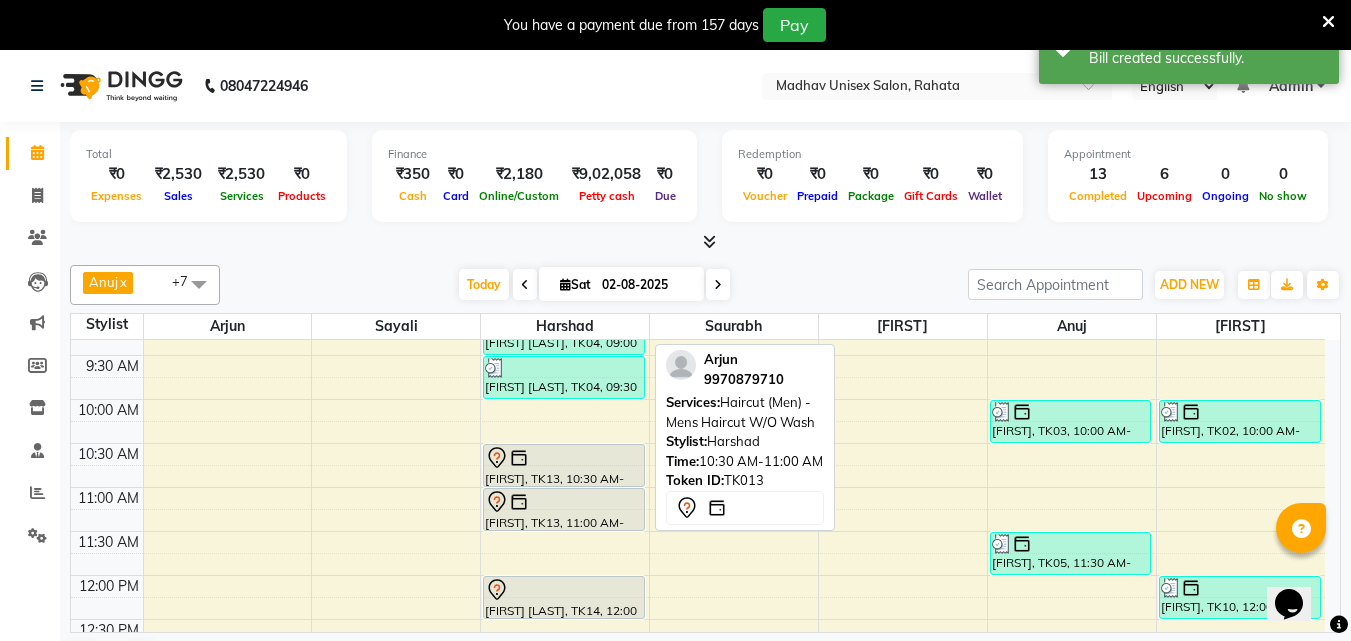 click at bounding box center (564, 458) 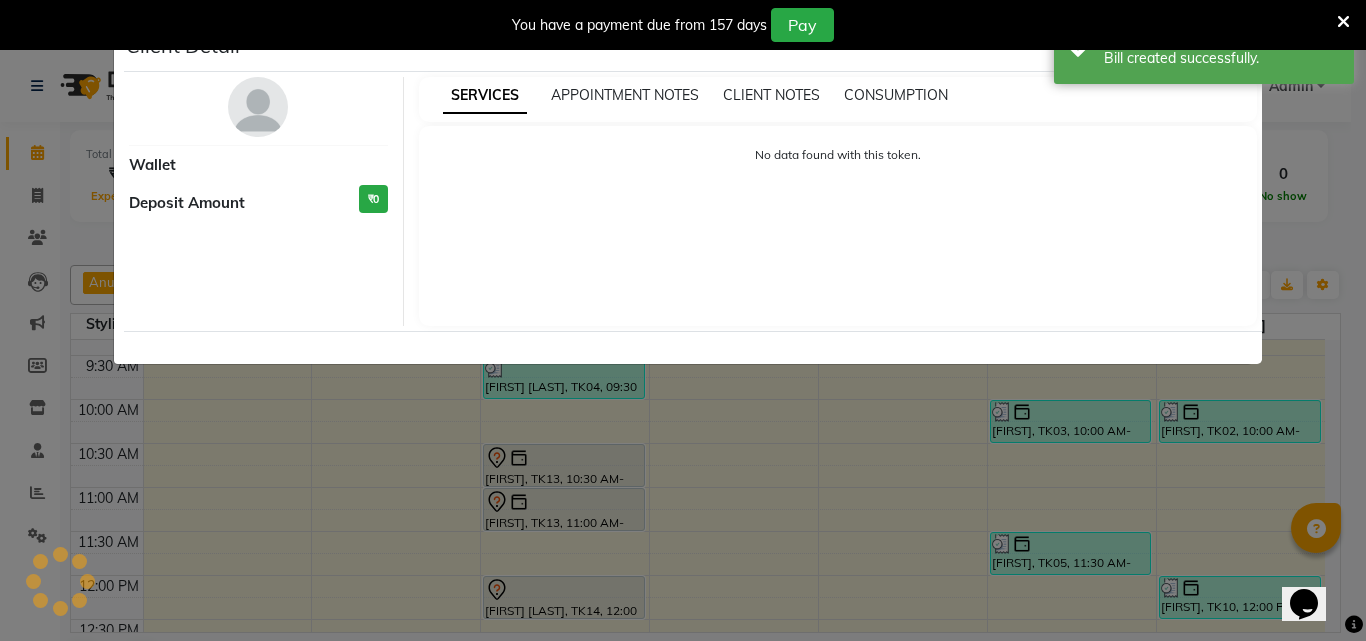 select on "7" 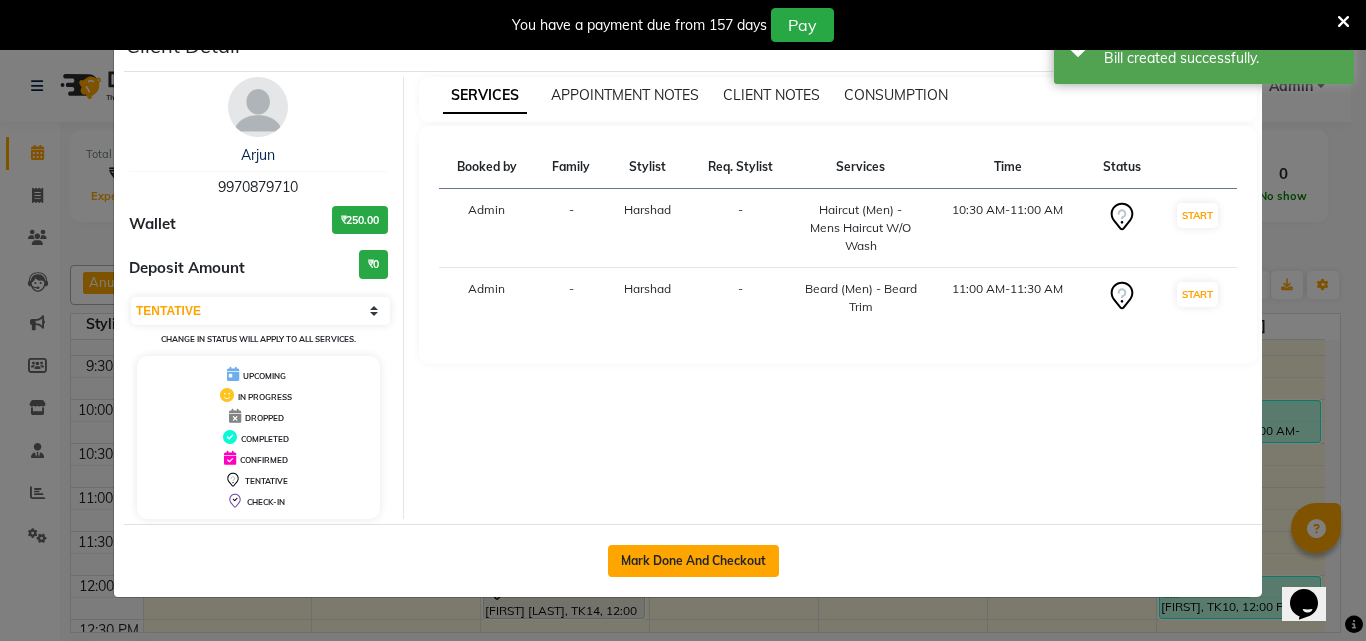 click on "Mark Done And Checkout" 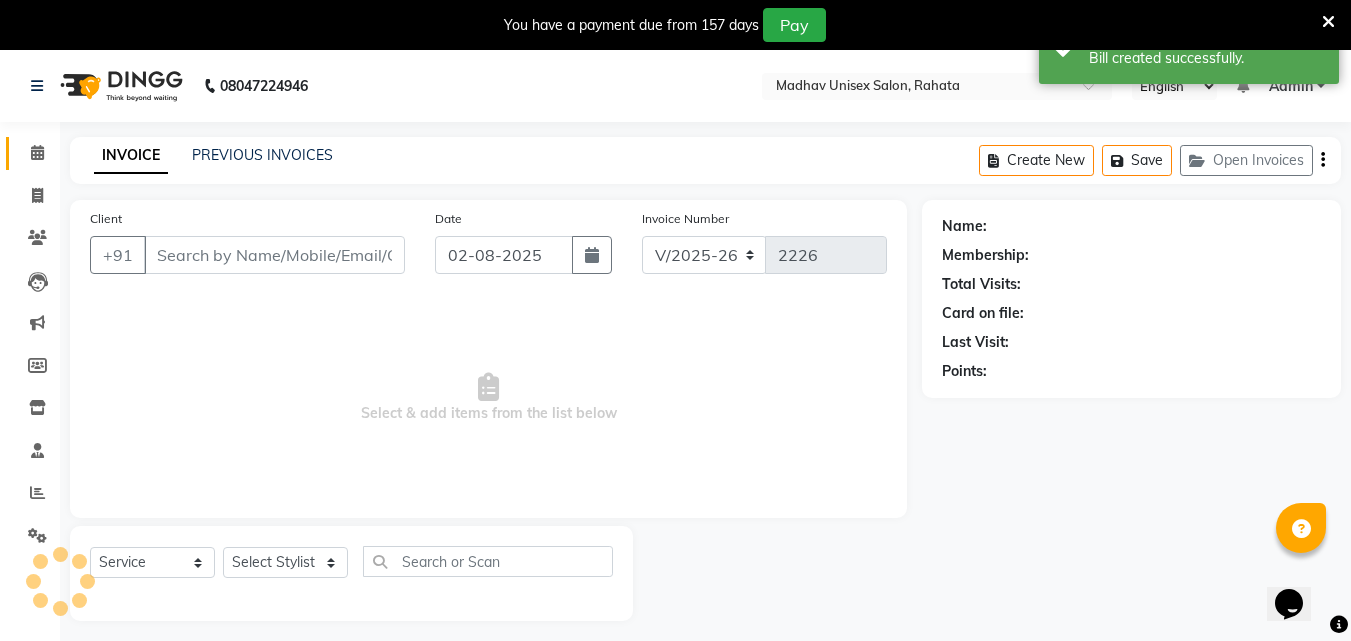 type on "9970879710" 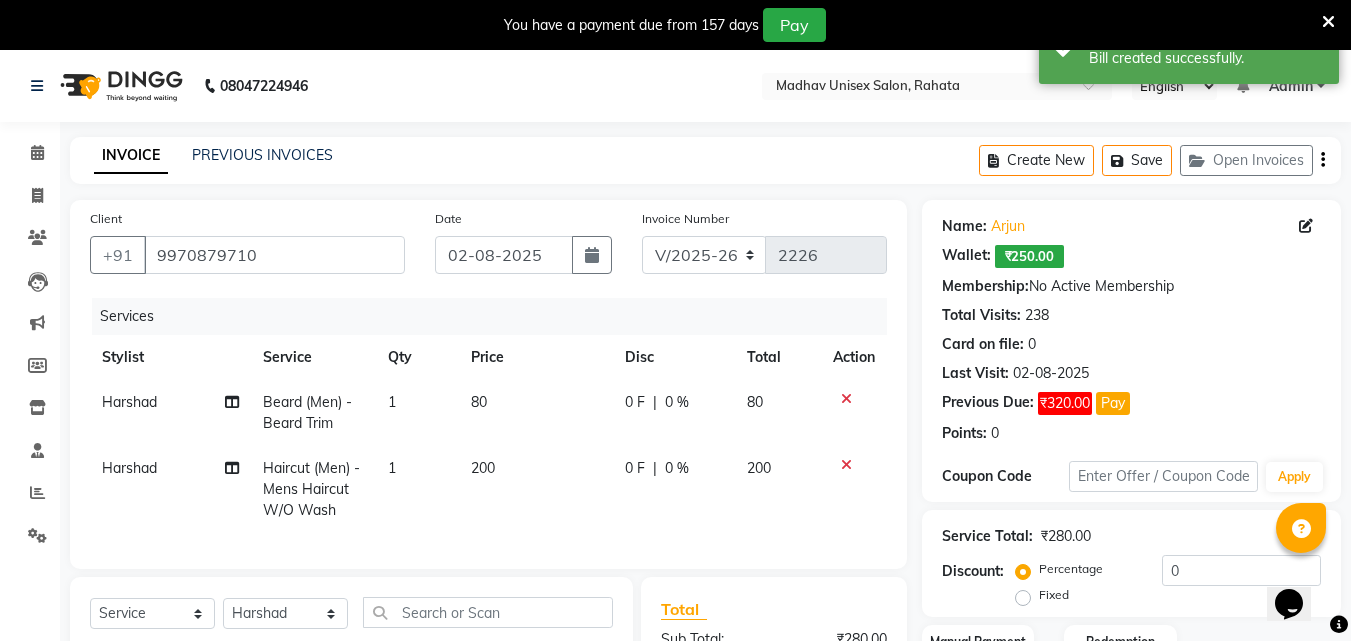 click on "80" 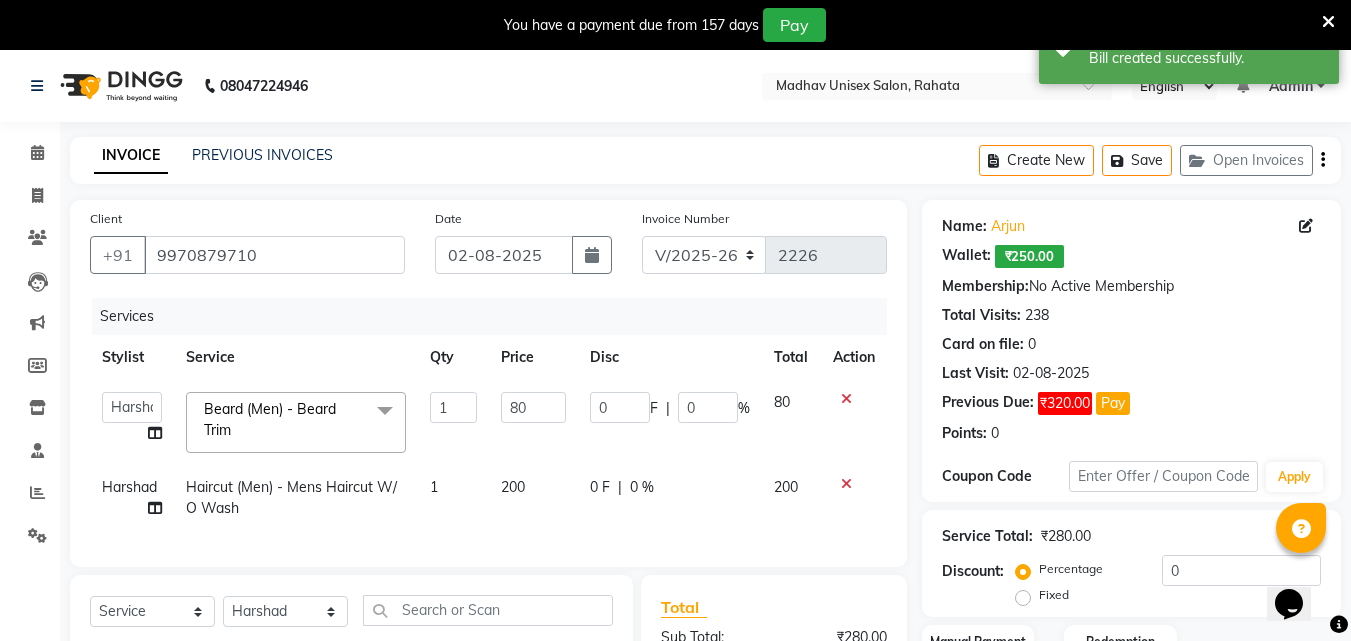 click on "80" 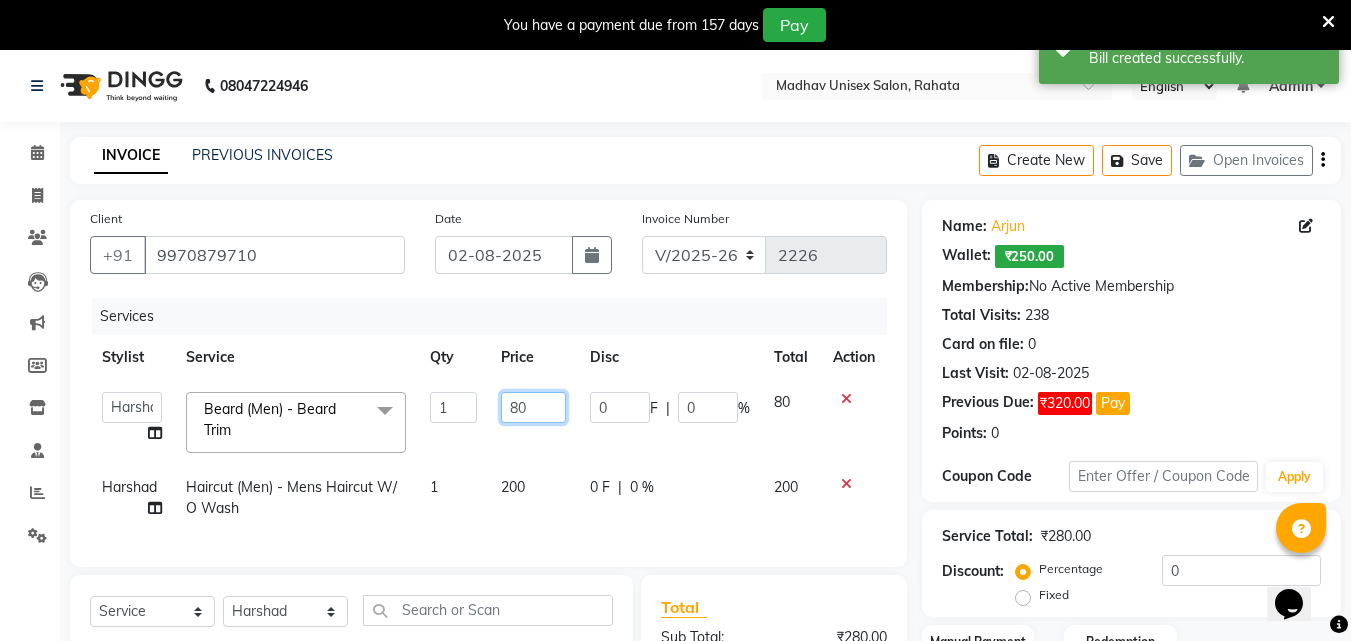click on "80" 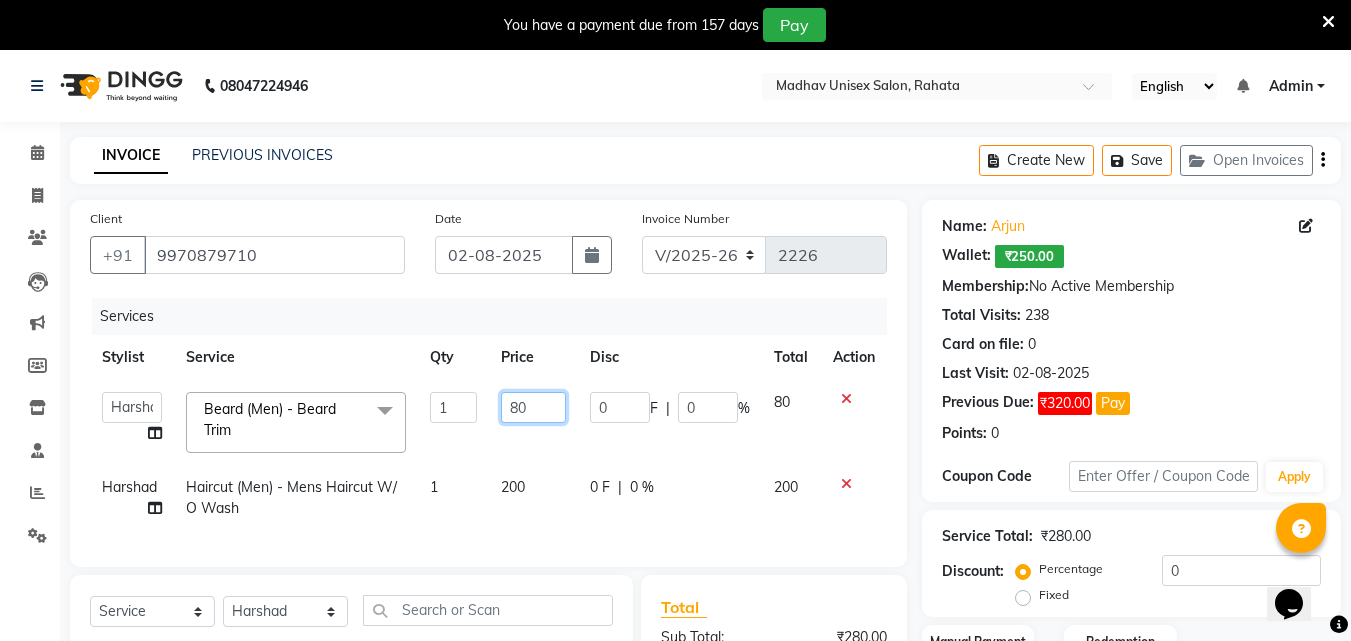 type on "8" 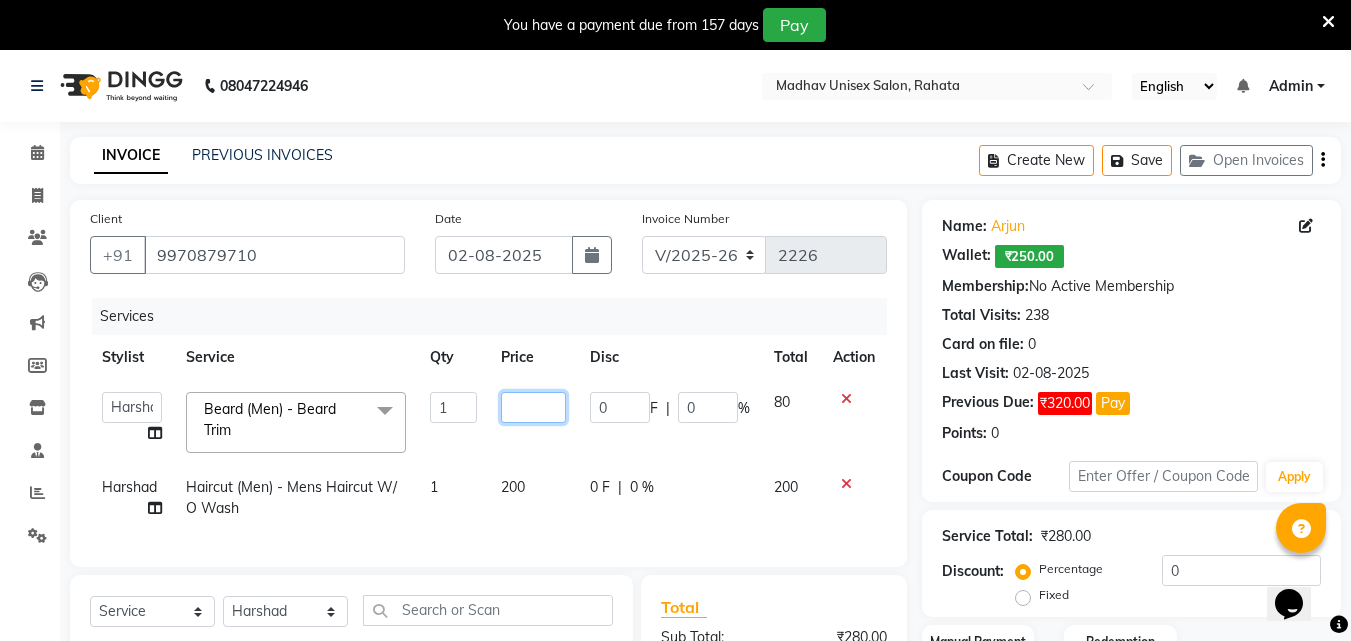 type on "4" 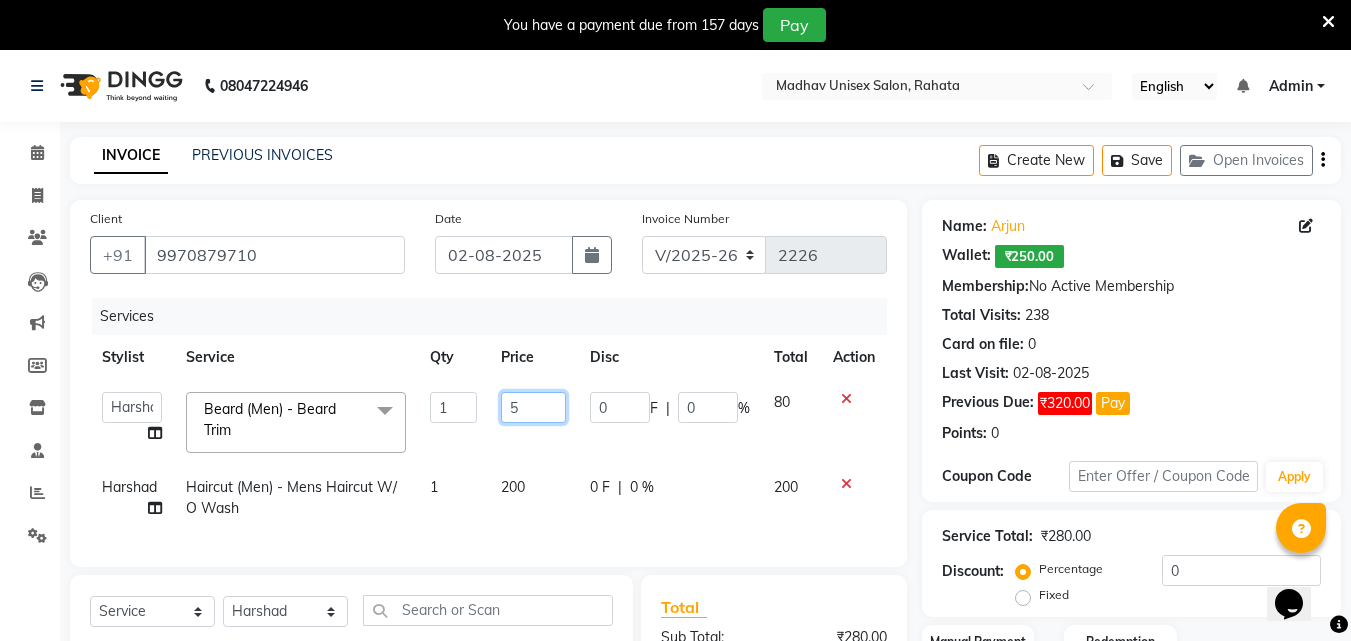 type on "50" 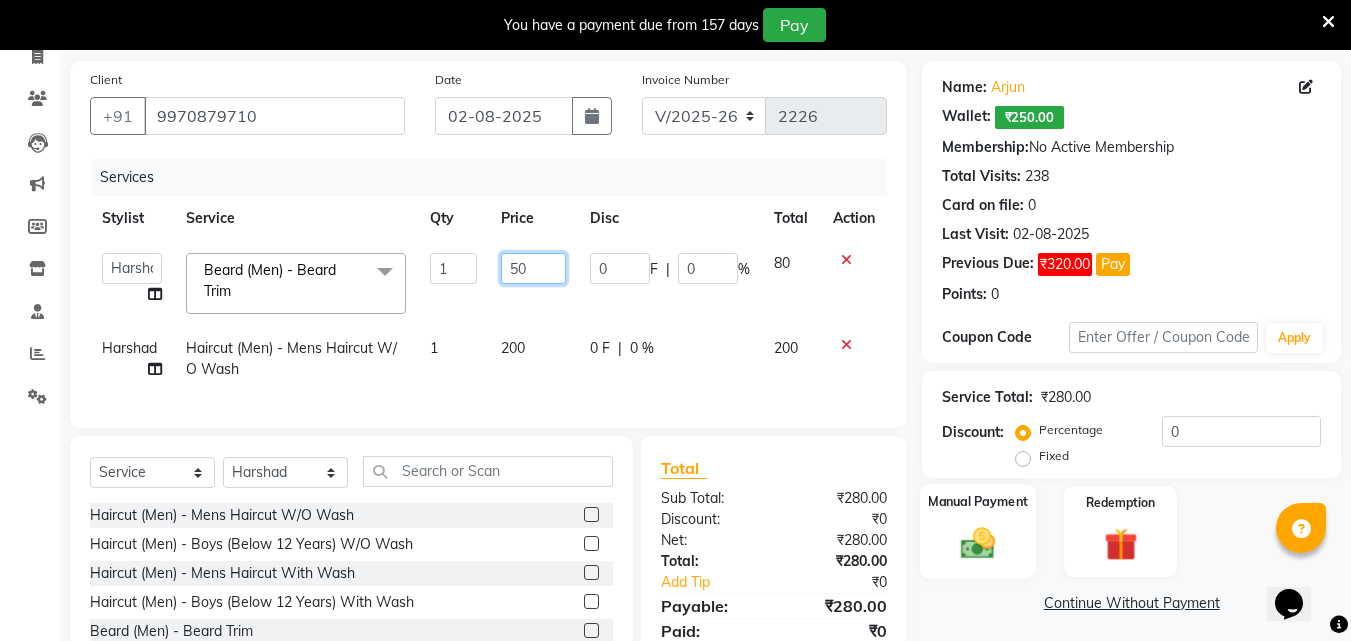 scroll, scrollTop: 142, scrollLeft: 0, axis: vertical 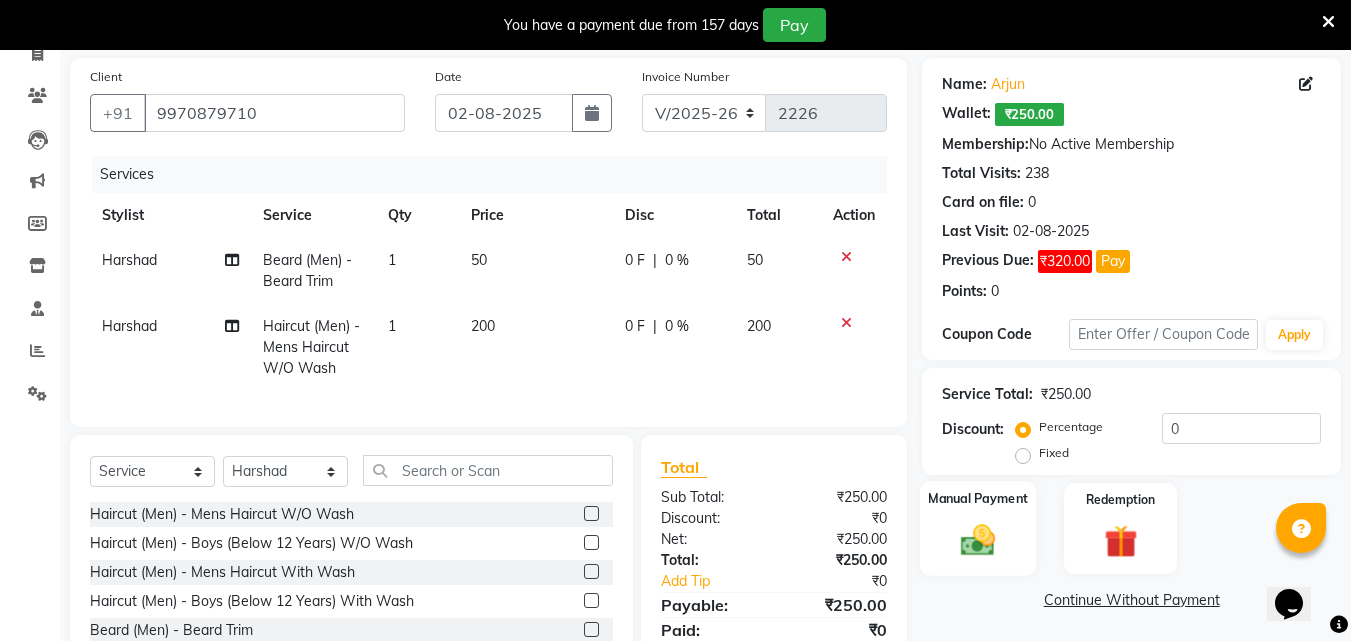 click 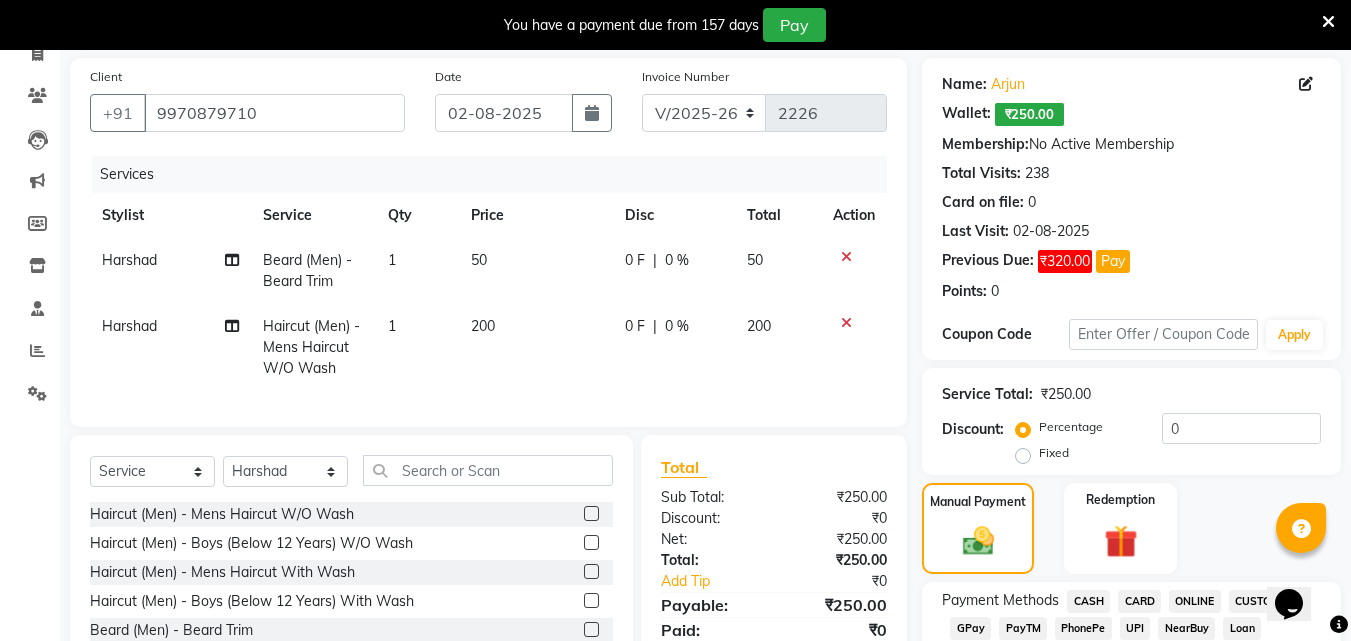 scroll, scrollTop: 276, scrollLeft: 0, axis: vertical 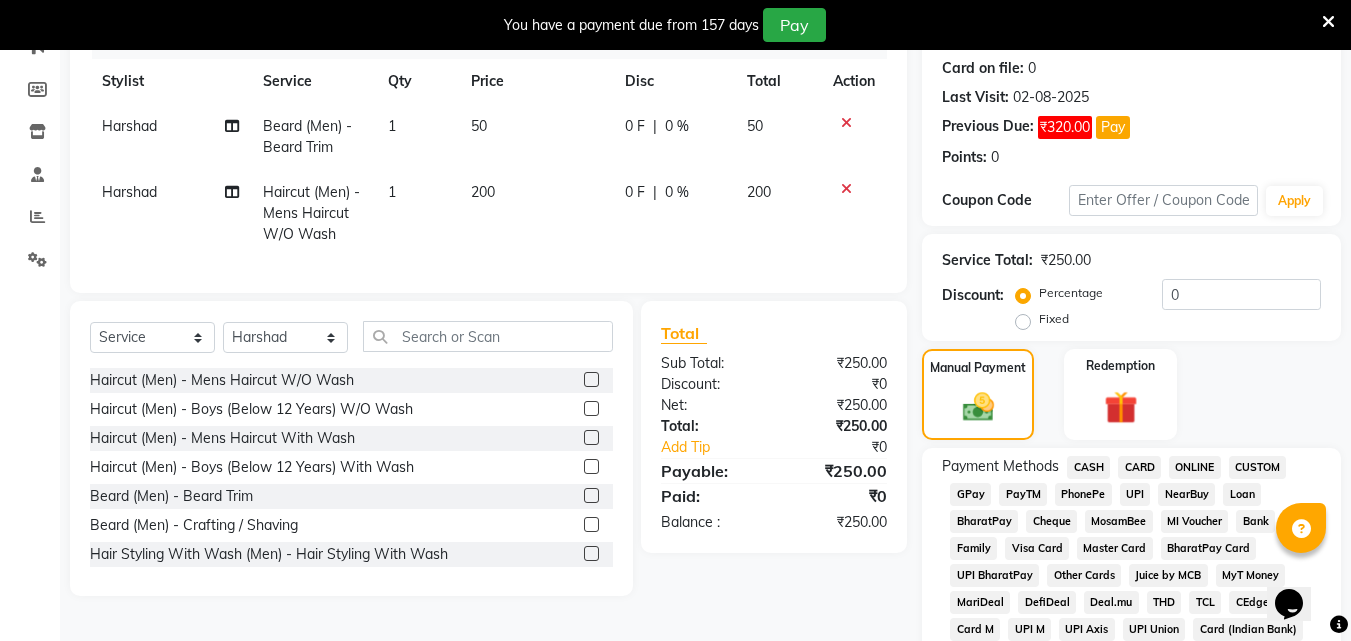 click on "PhonePe" 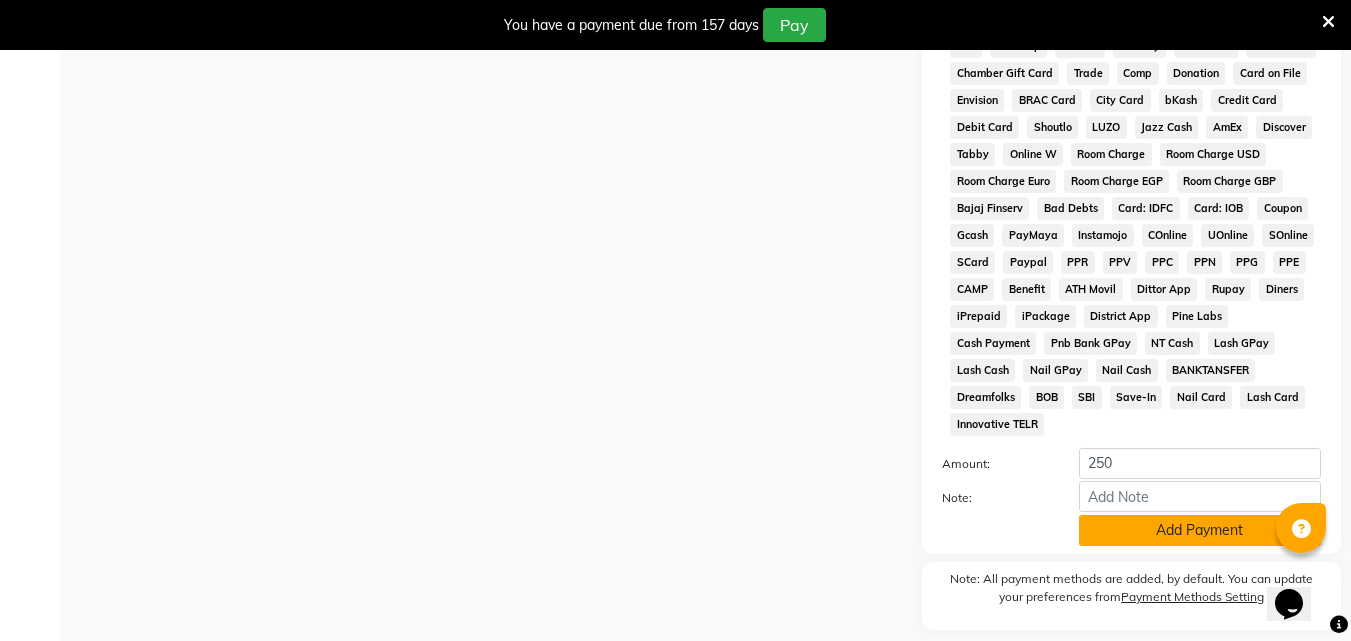 click on "Add Payment" 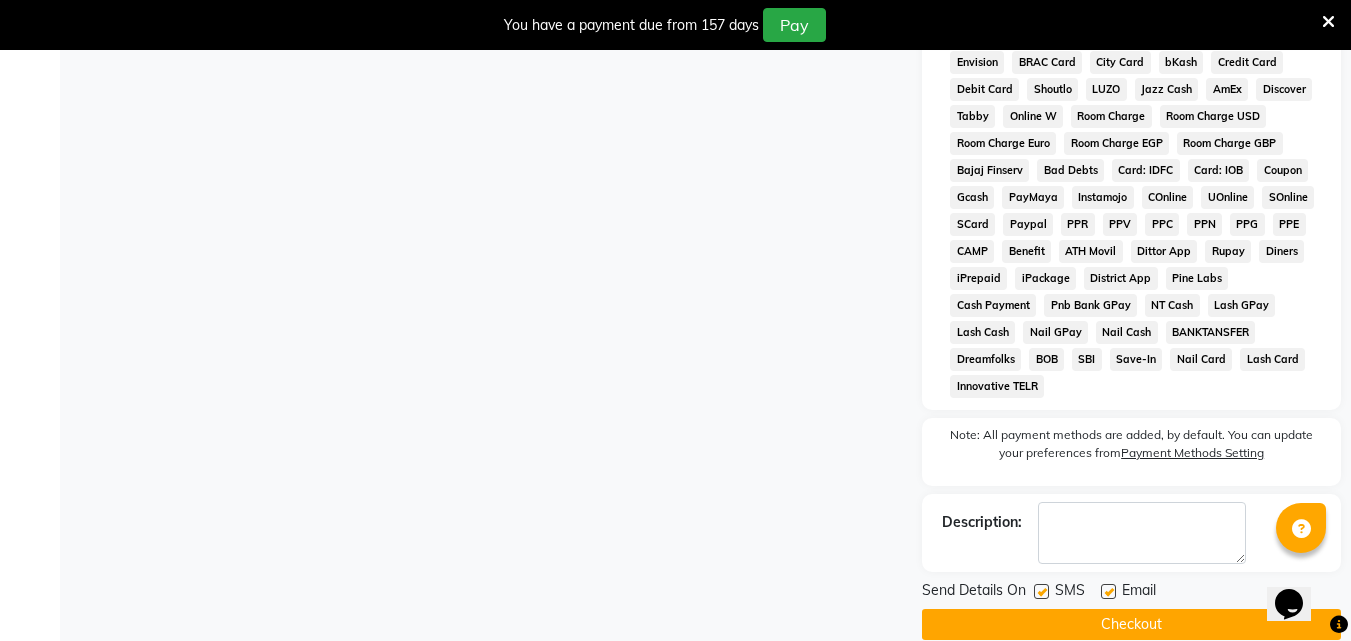 scroll, scrollTop: 979, scrollLeft: 0, axis: vertical 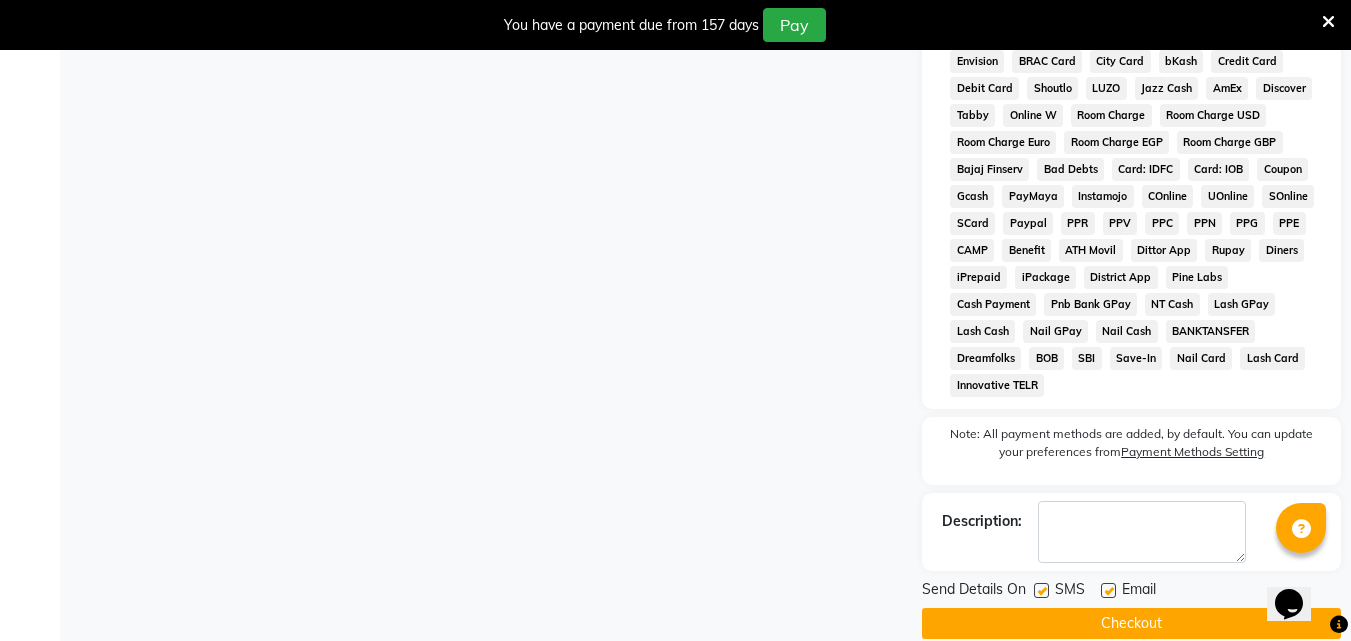 click on "Checkout" 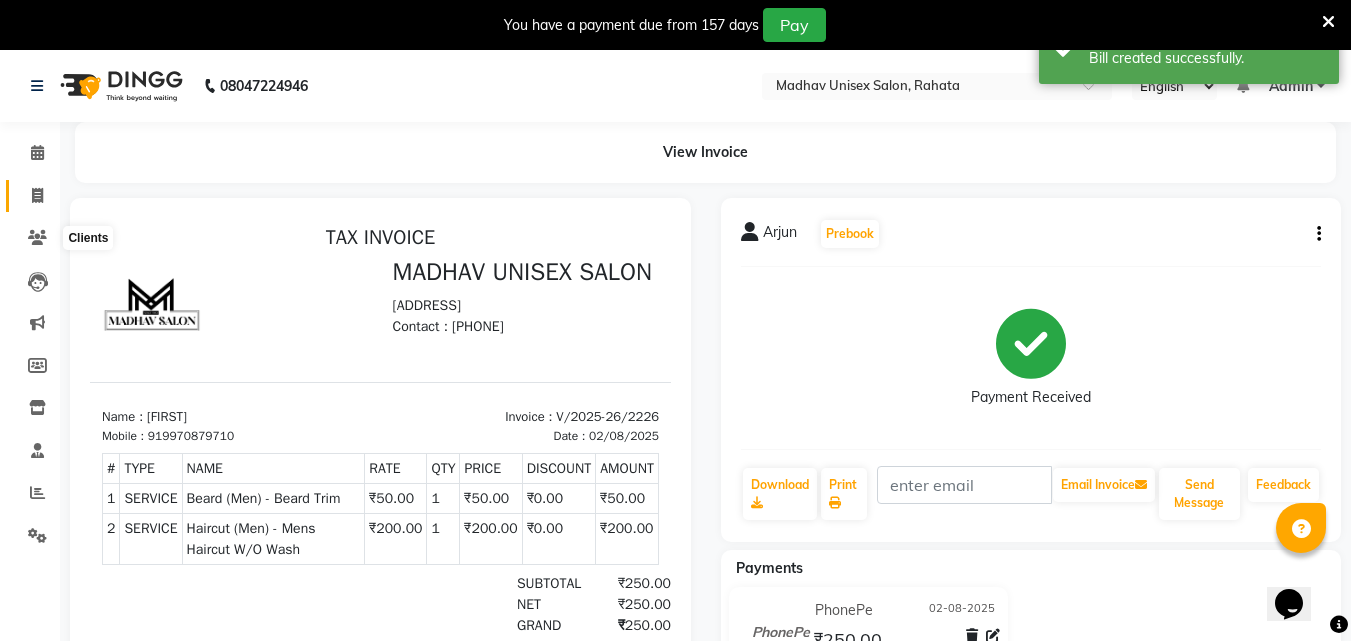 scroll, scrollTop: 0, scrollLeft: 0, axis: both 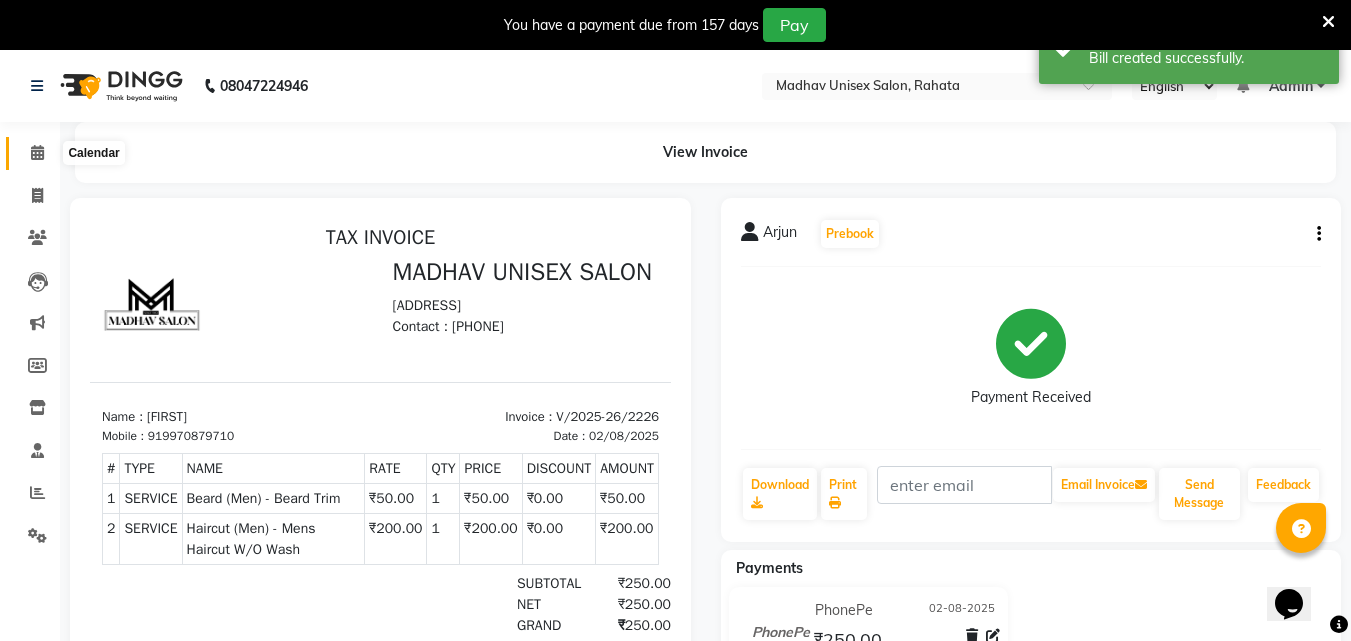 click 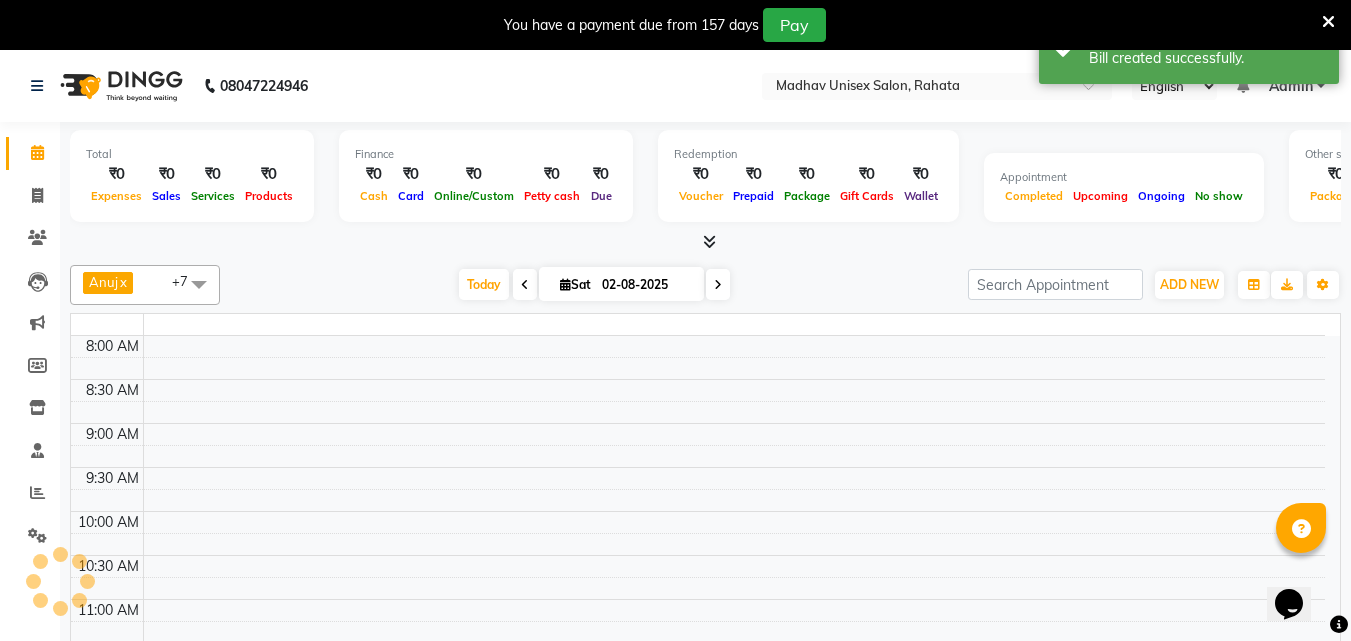 click 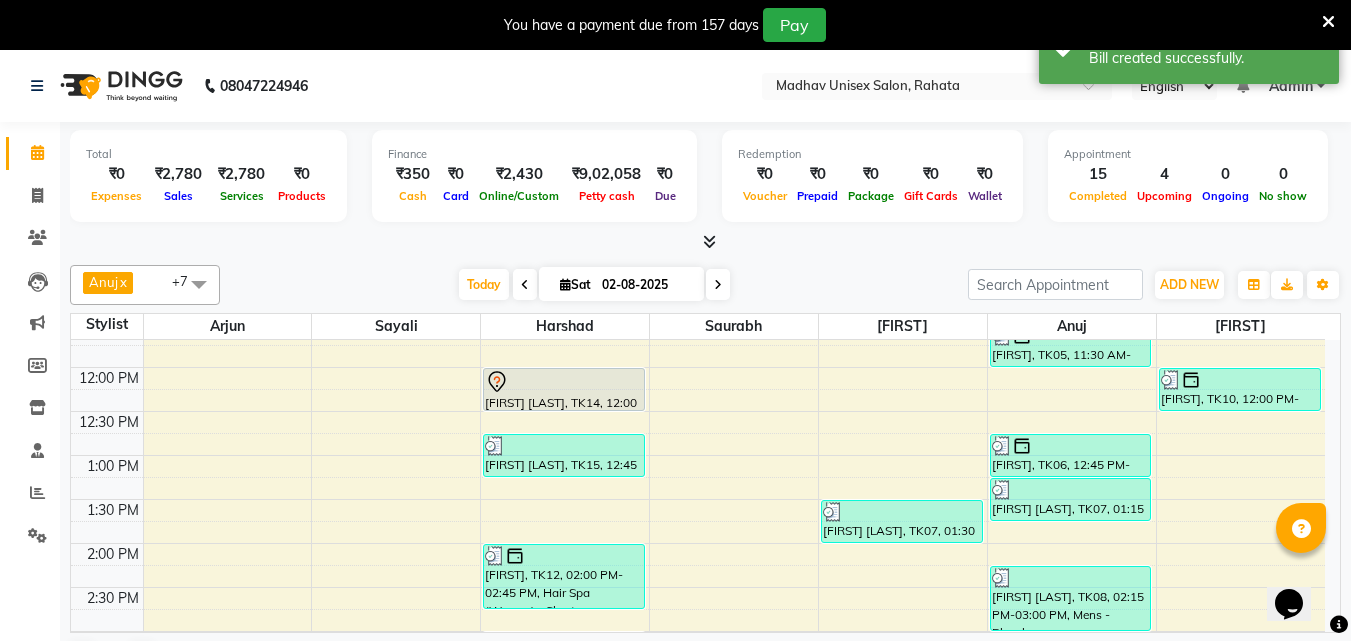 scroll, scrollTop: 499, scrollLeft: 0, axis: vertical 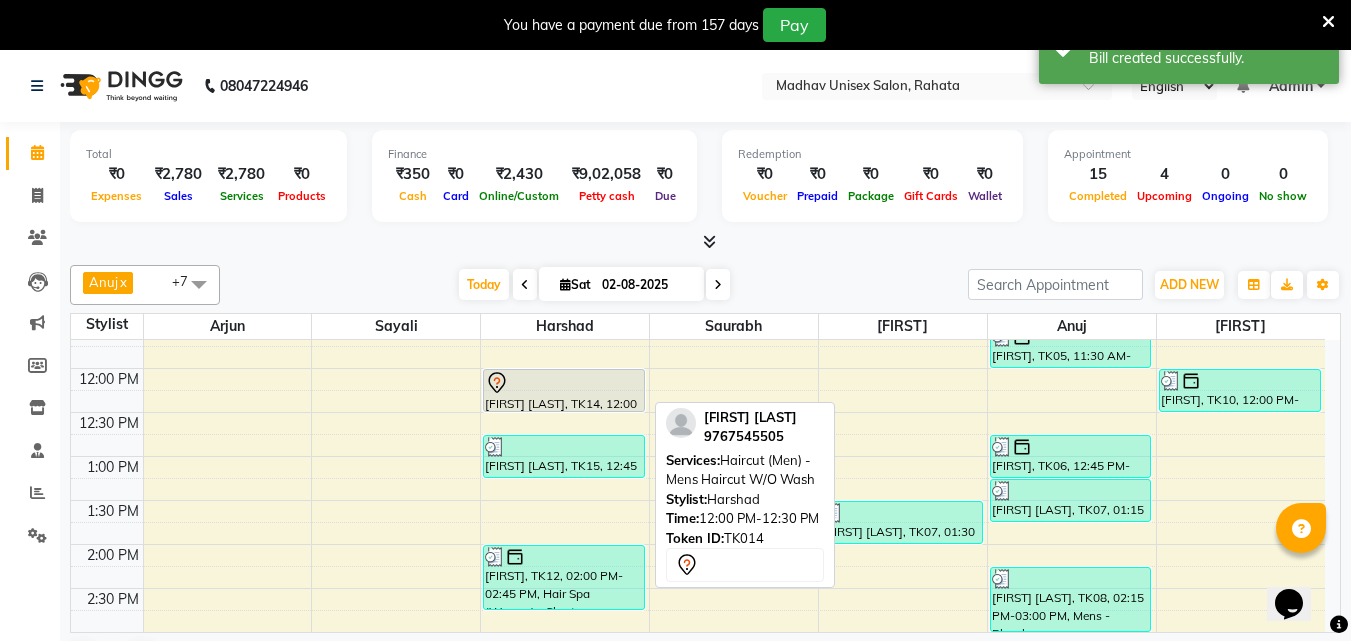 click at bounding box center (564, 383) 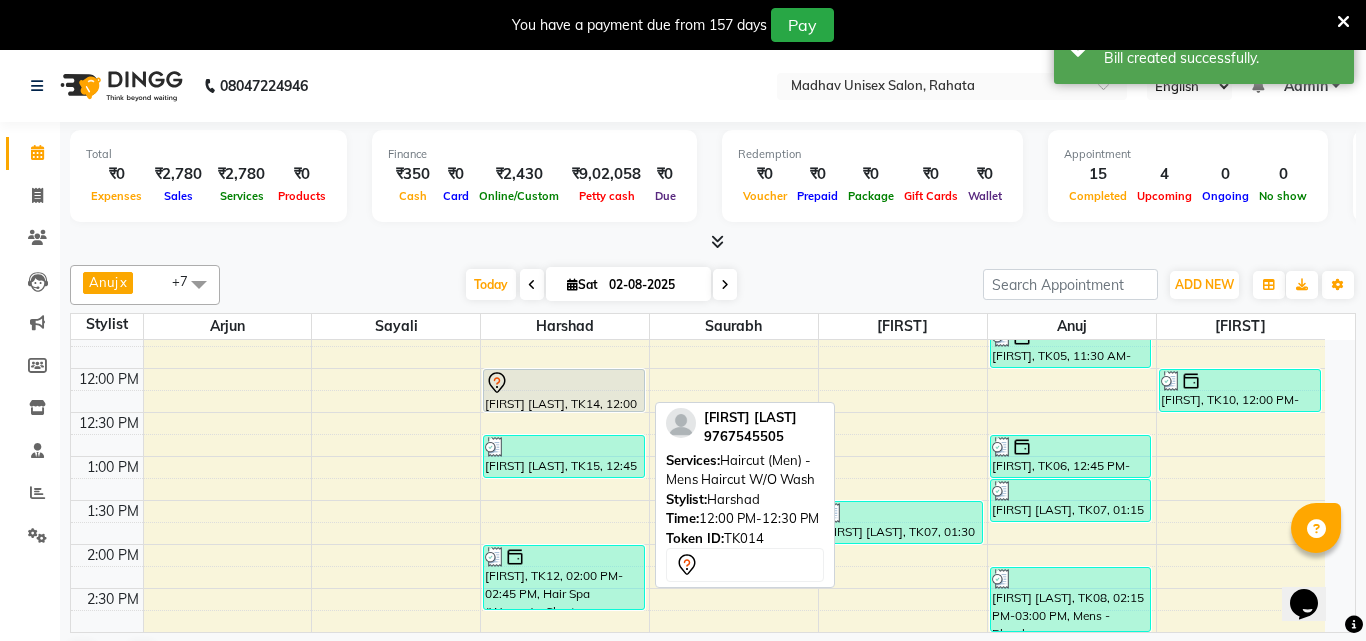 select on "7" 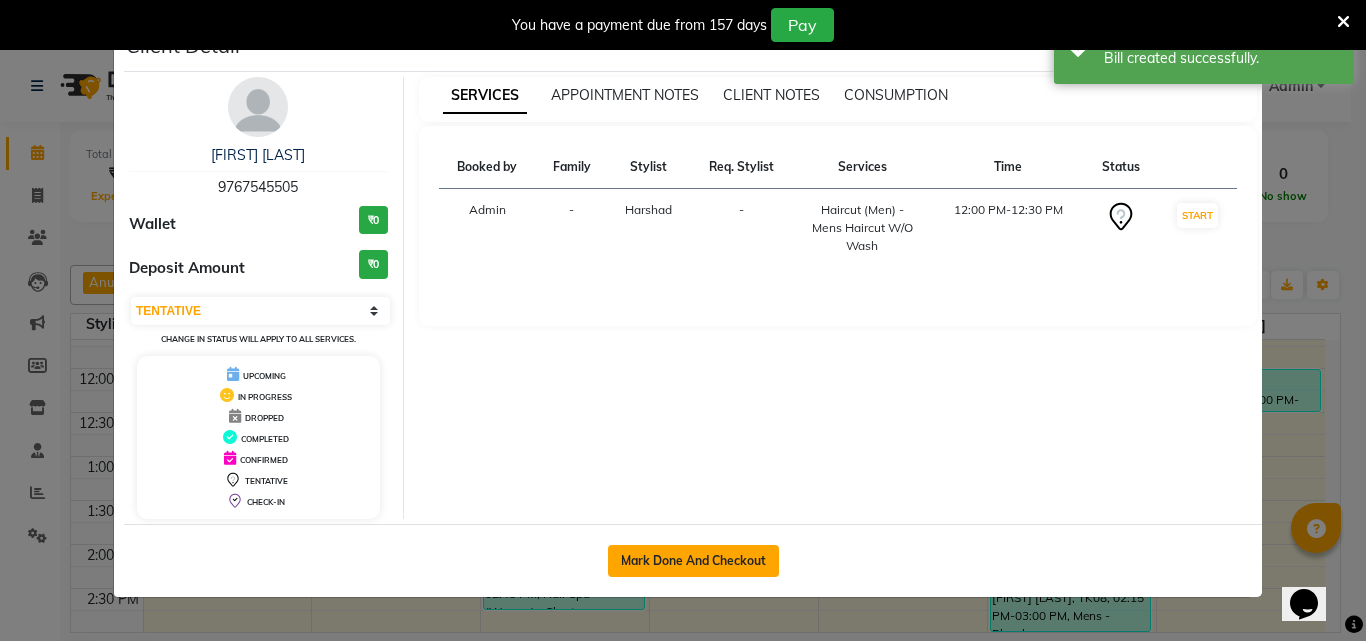 click on "Mark Done And Checkout" 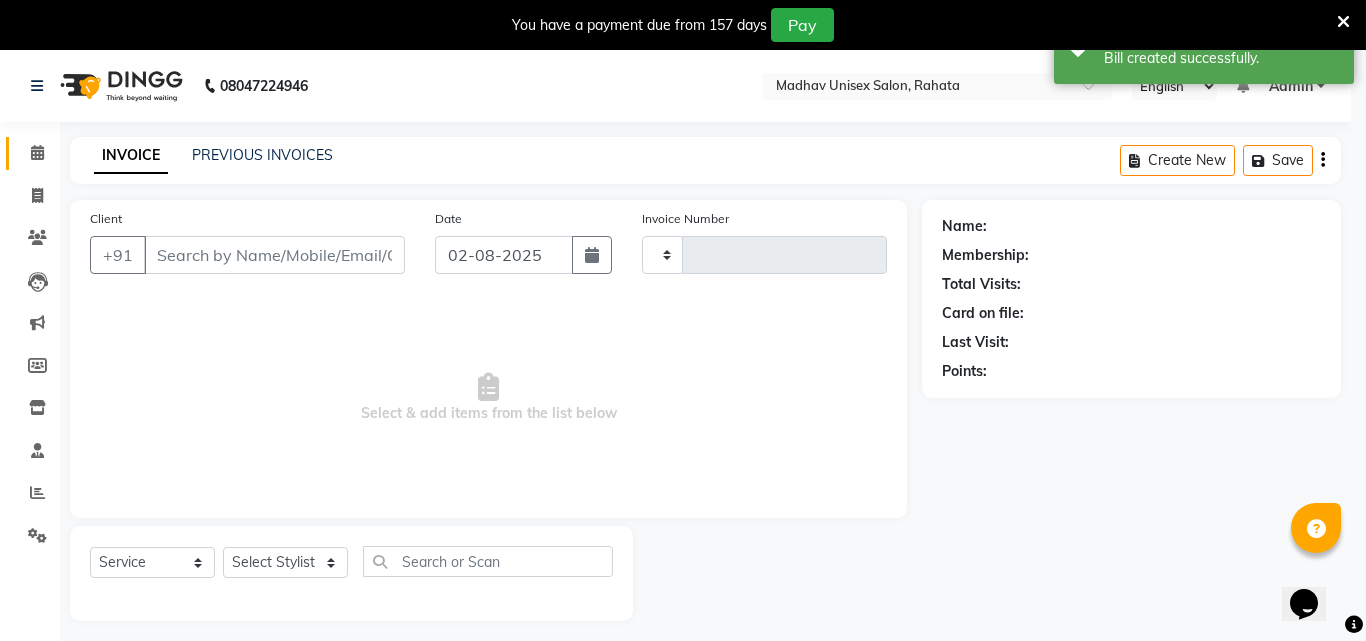 type on "2227" 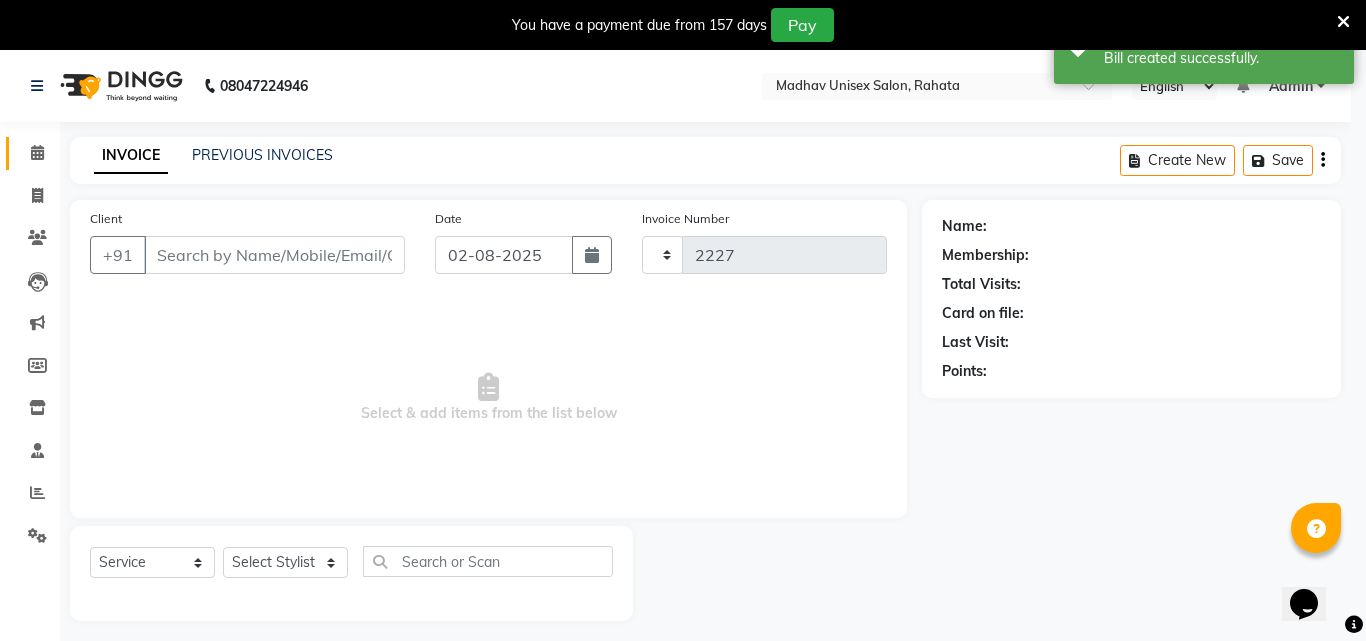 select on "870" 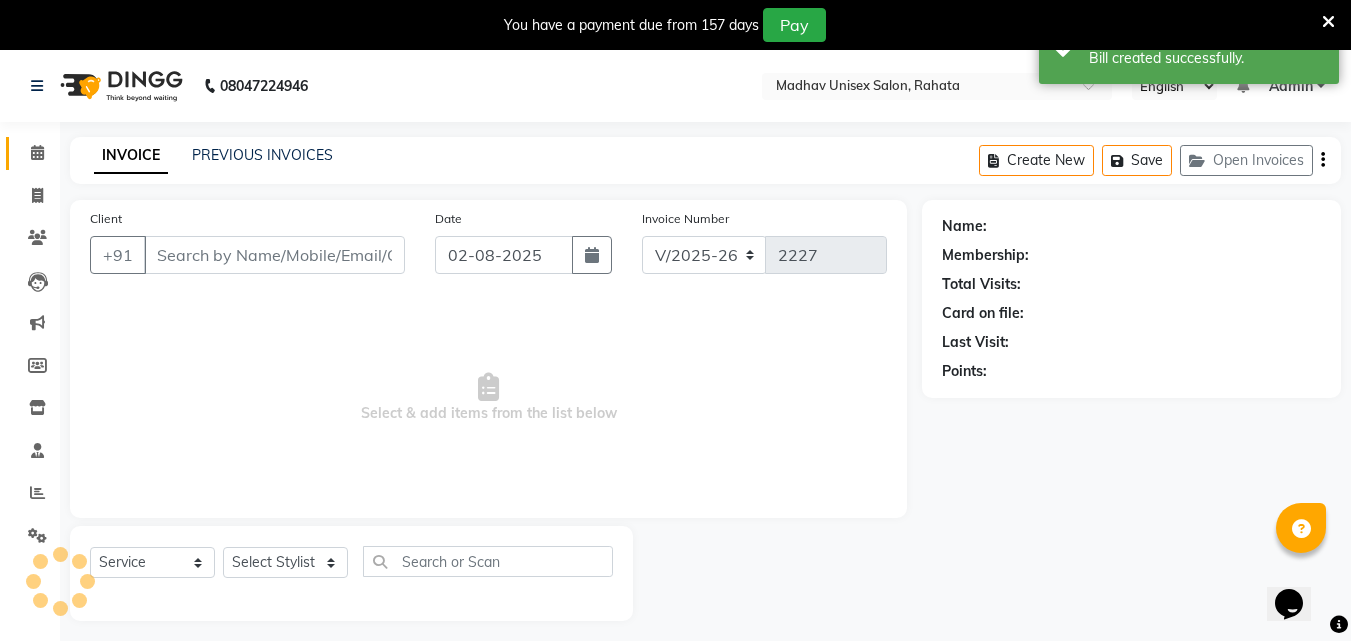 type on "9767545505" 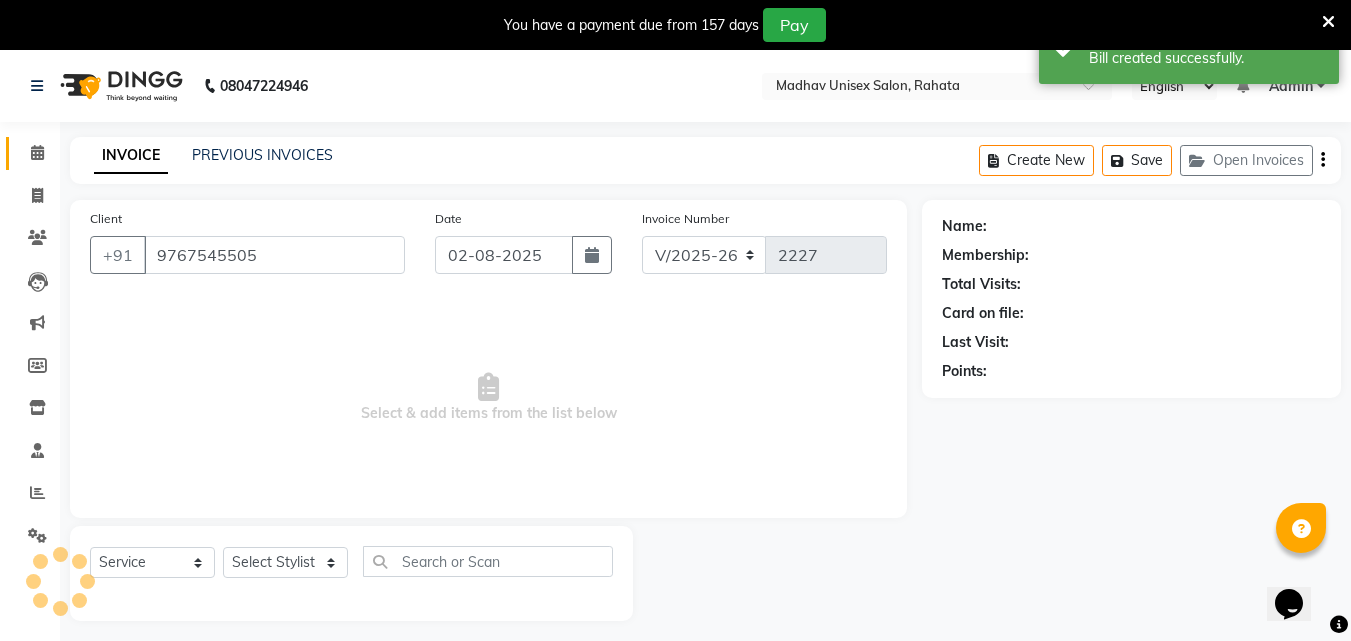 select on "14048" 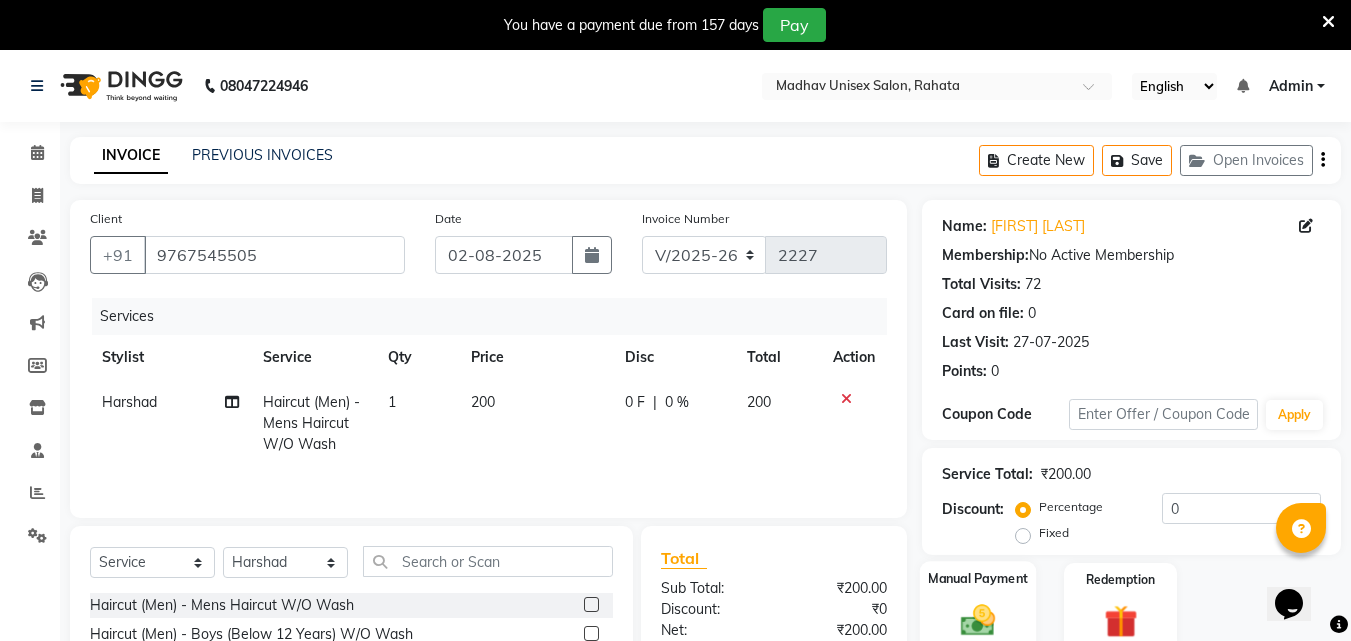 click on "Manual Payment" 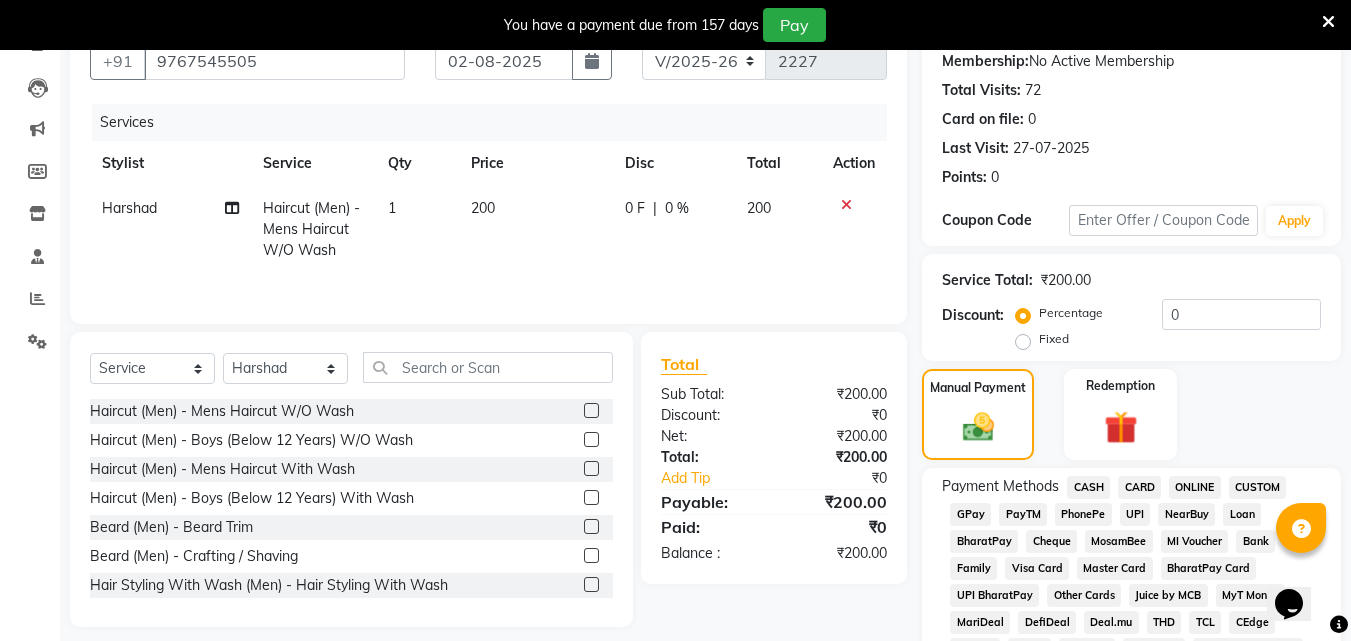 scroll, scrollTop: 195, scrollLeft: 0, axis: vertical 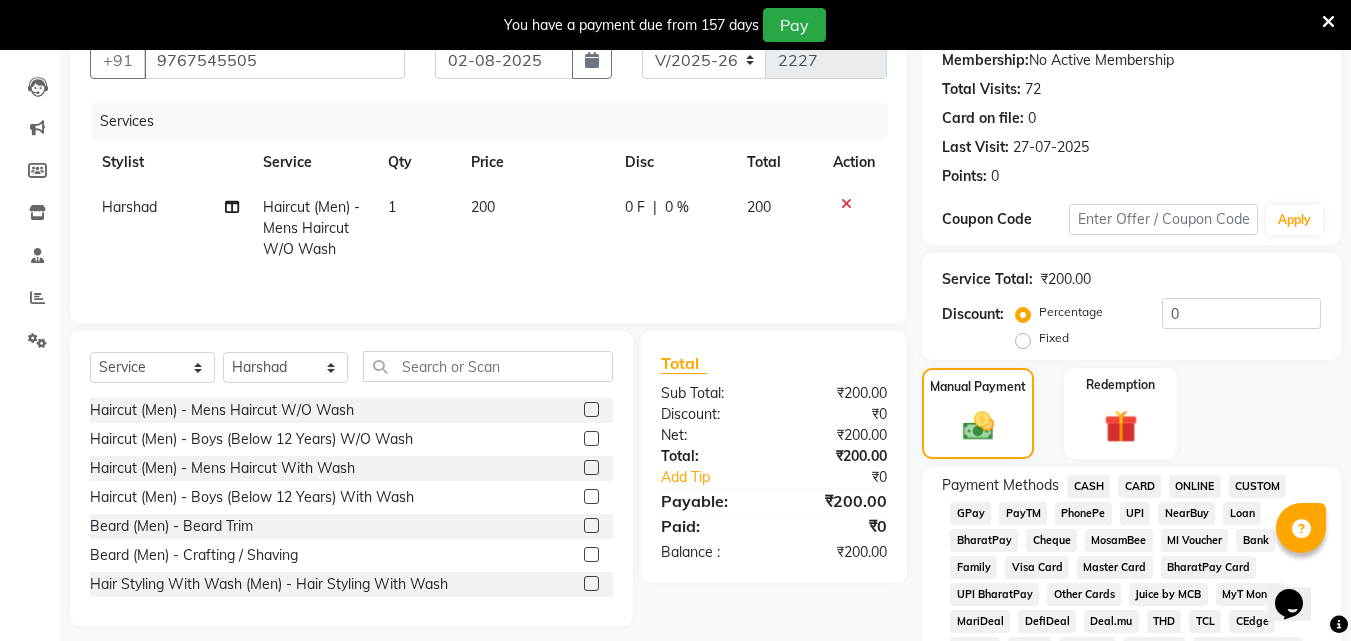 click on "PhonePe" 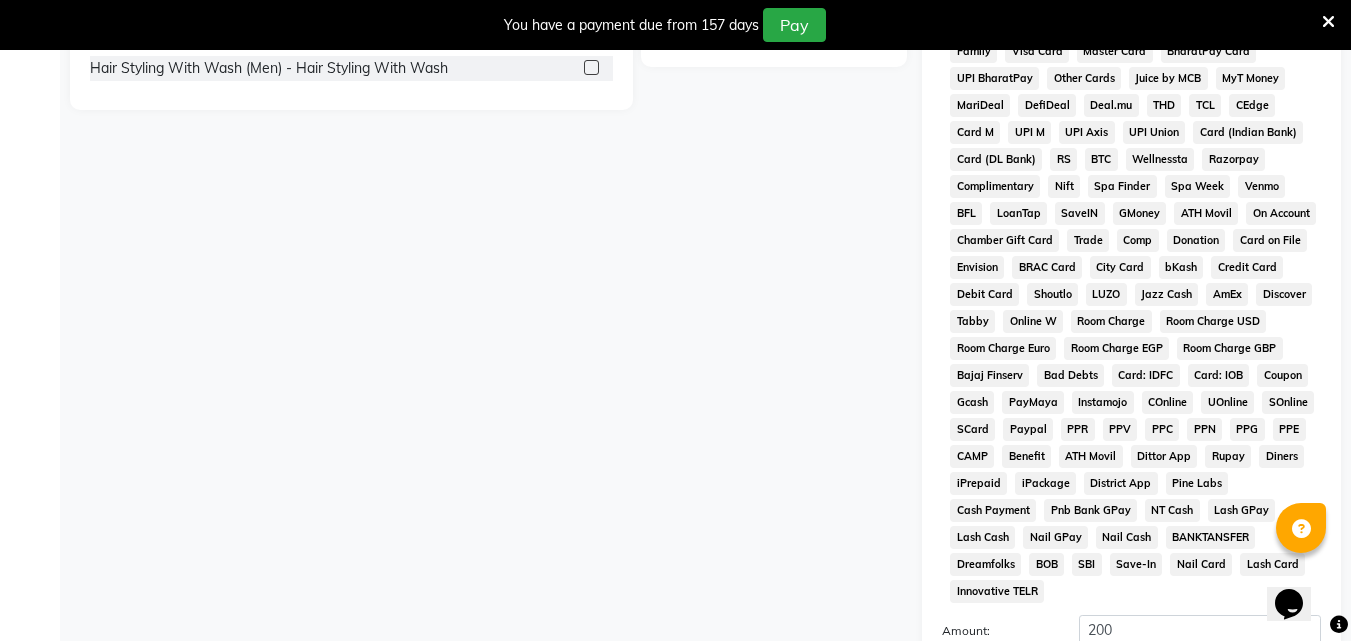 scroll, scrollTop: 875, scrollLeft: 0, axis: vertical 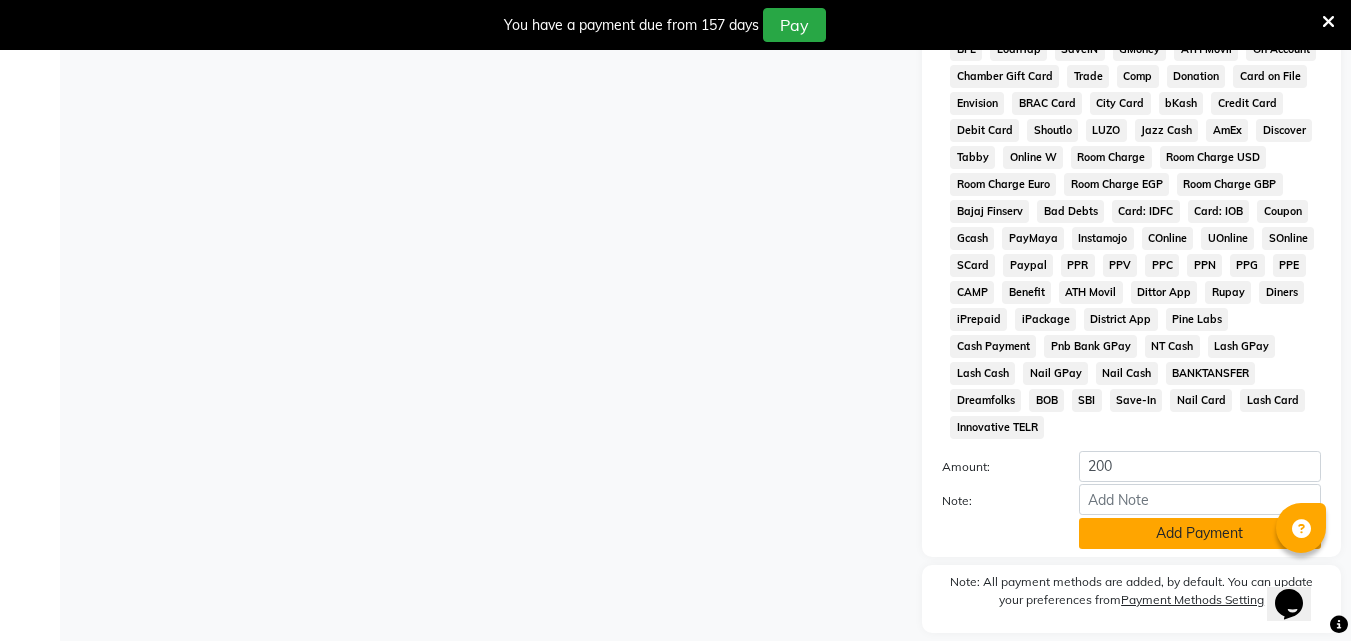 click on "Add Payment" 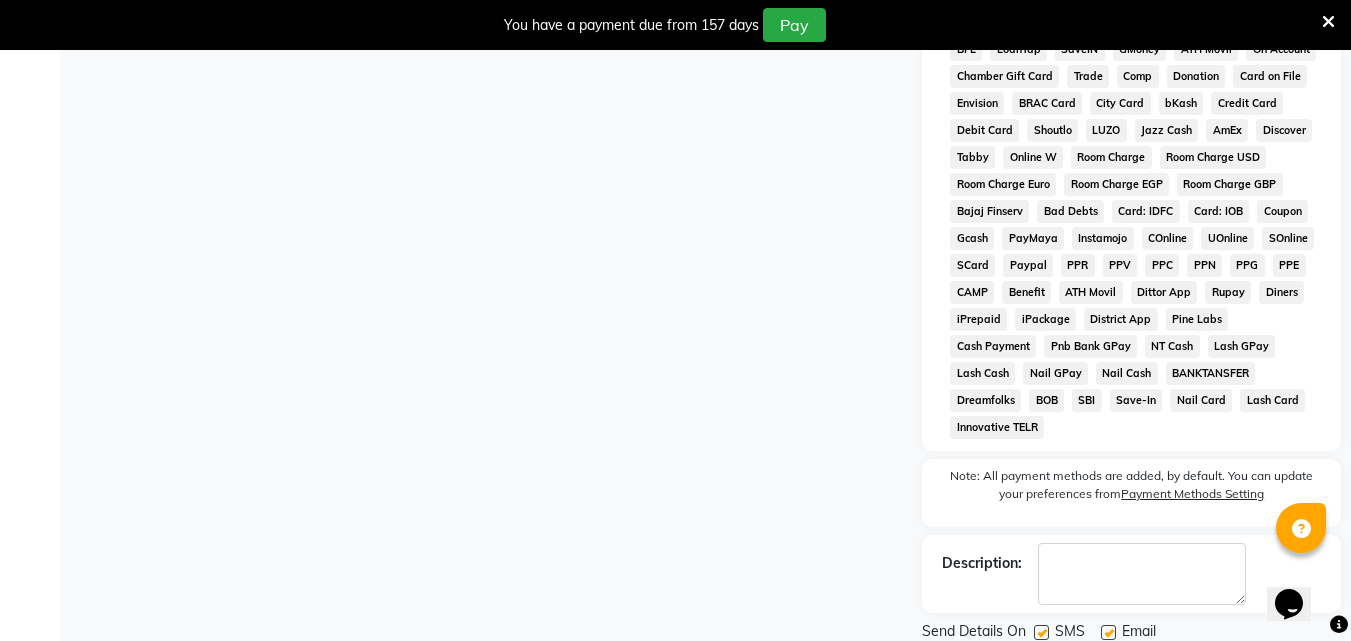click on "Checkout" 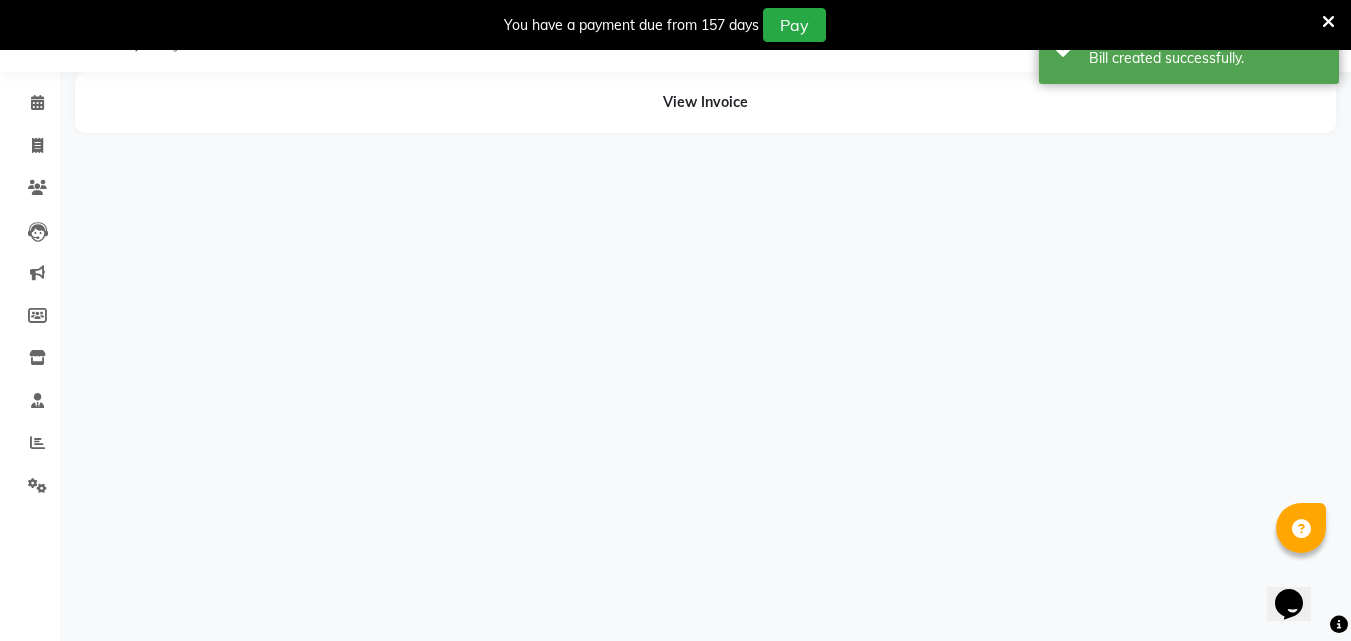 scroll, scrollTop: 0, scrollLeft: 0, axis: both 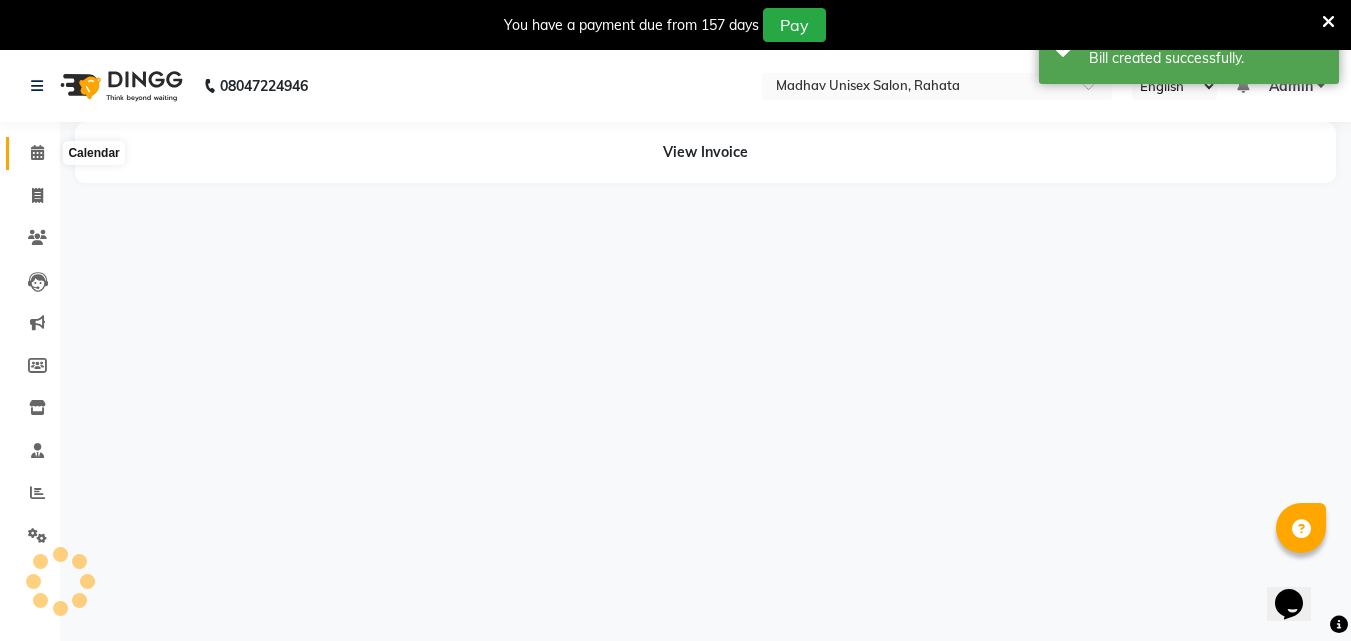 click 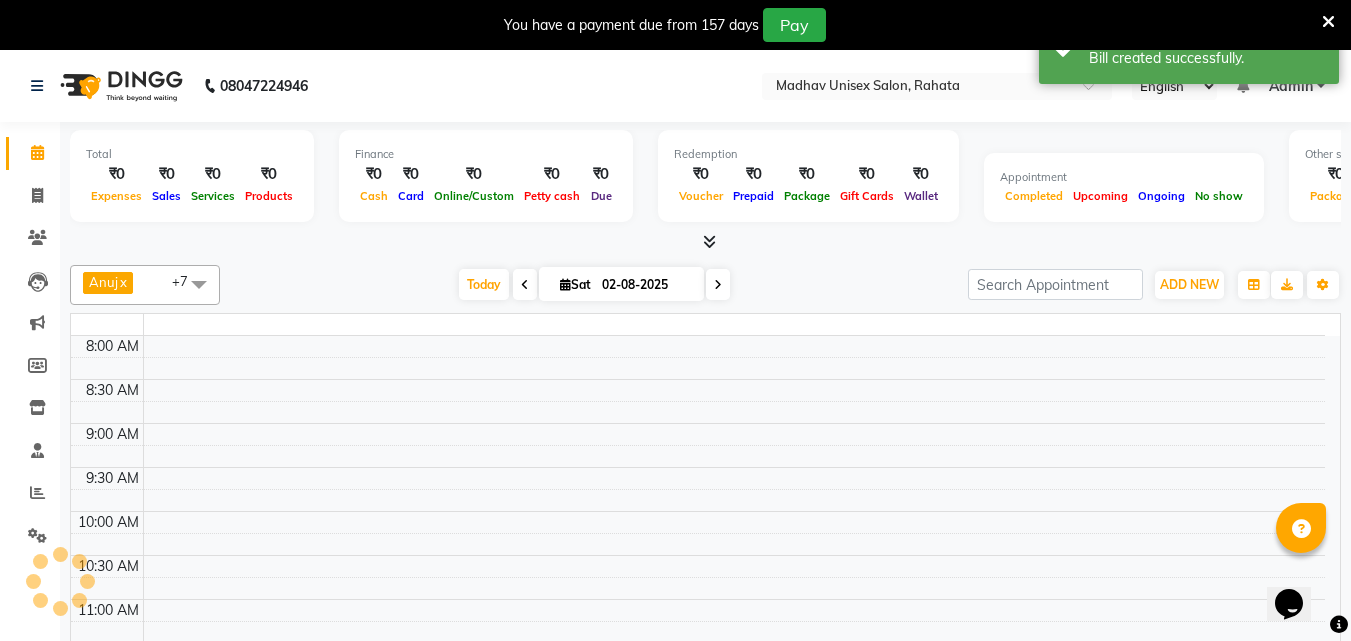 click 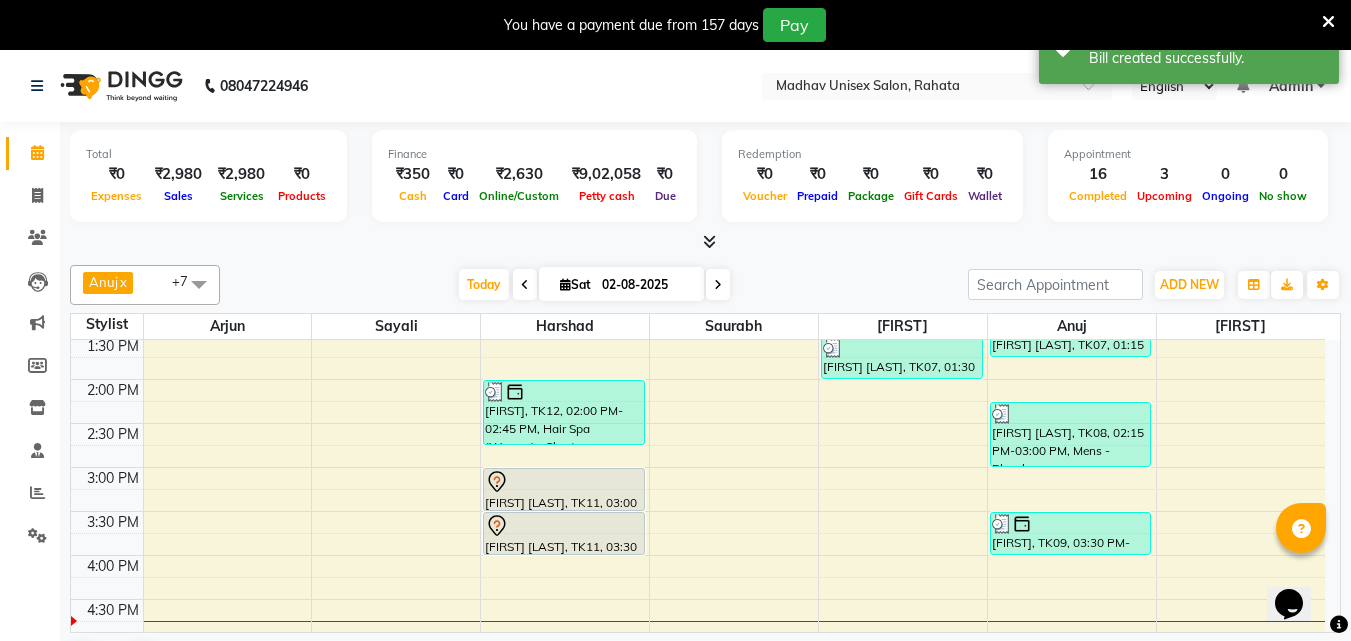 scroll, scrollTop: 491, scrollLeft: 0, axis: vertical 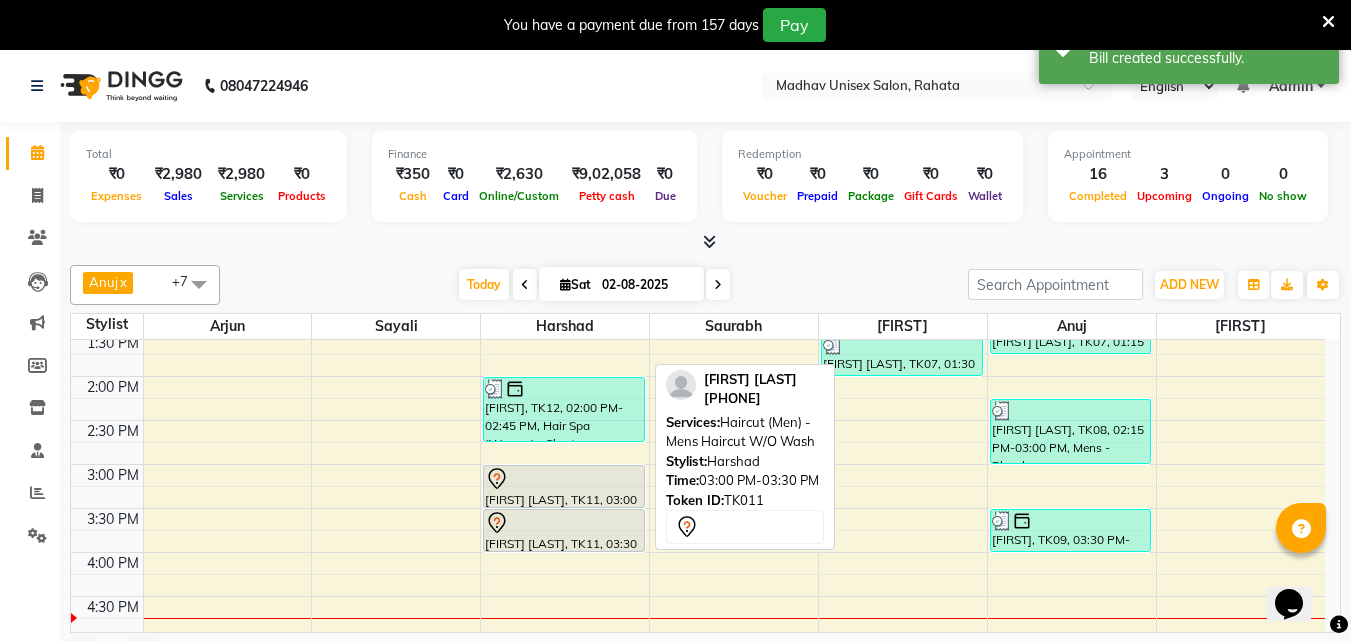 click at bounding box center (564, 479) 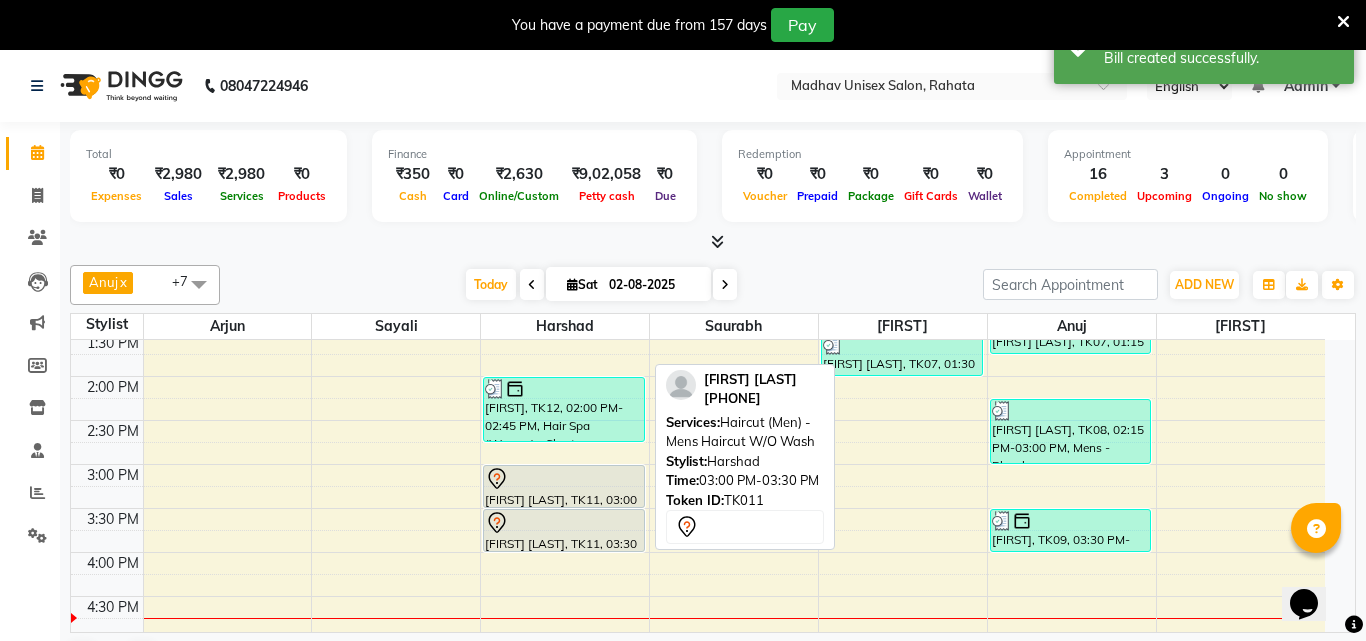 select on "7" 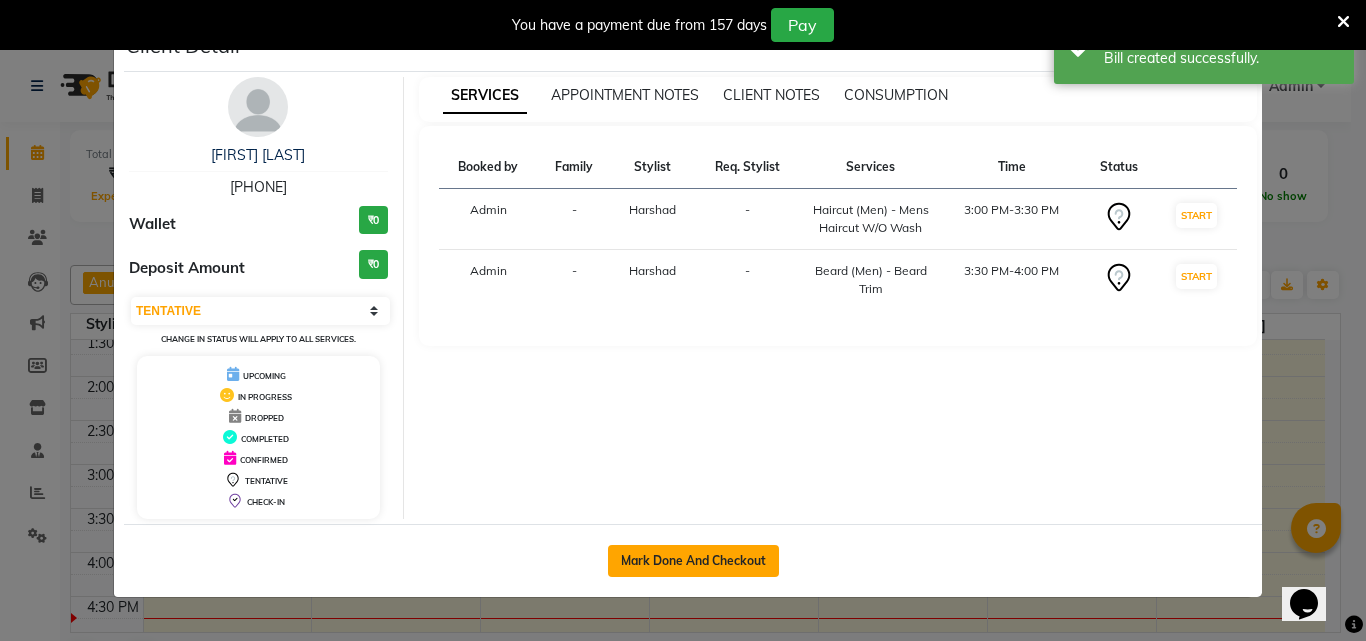 click on "Mark Done And Checkout" 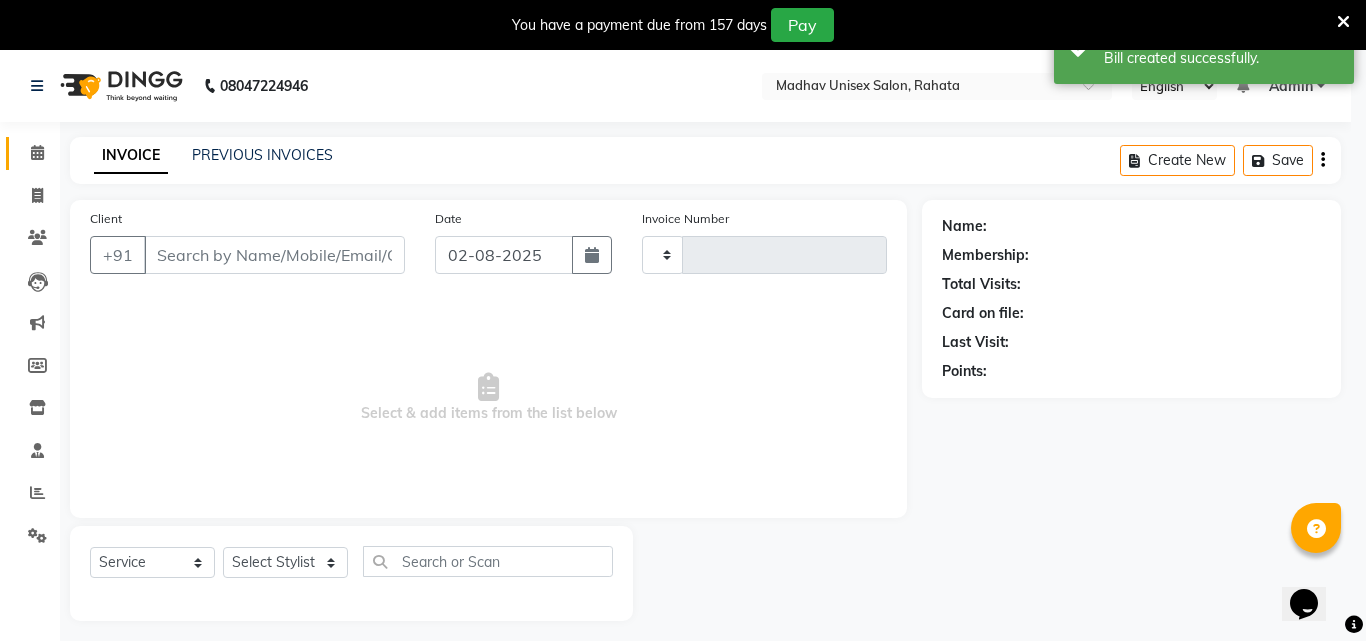 type on "2228" 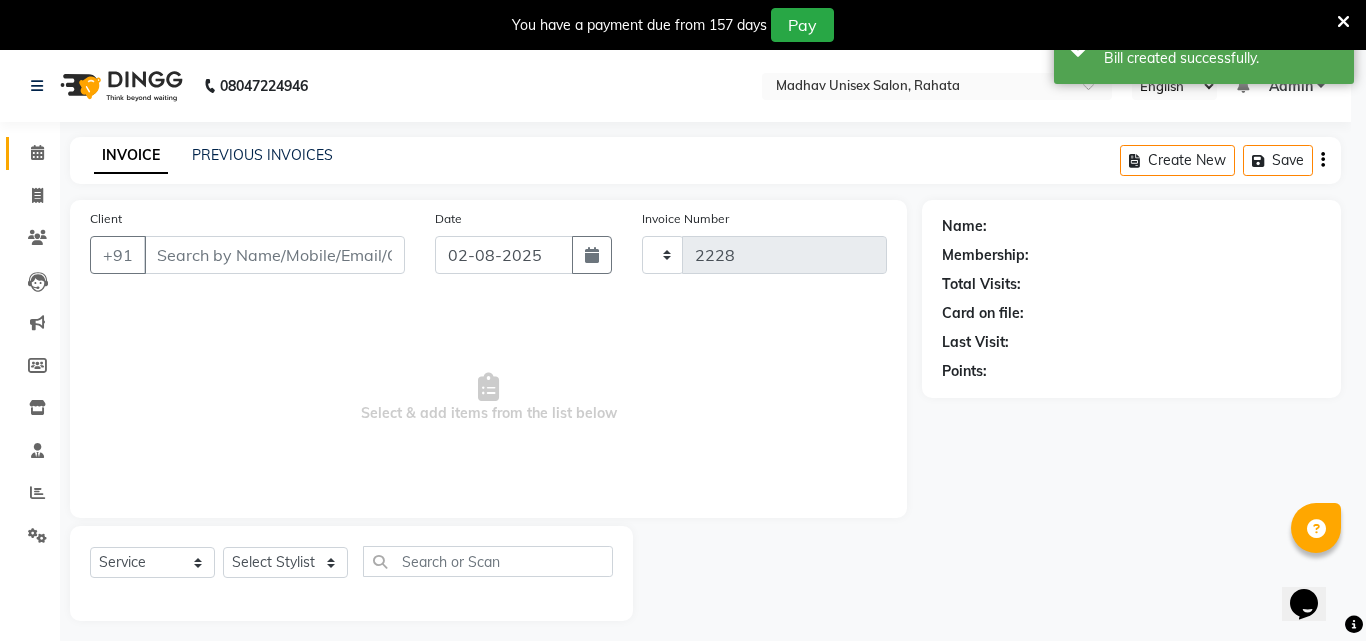 select on "870" 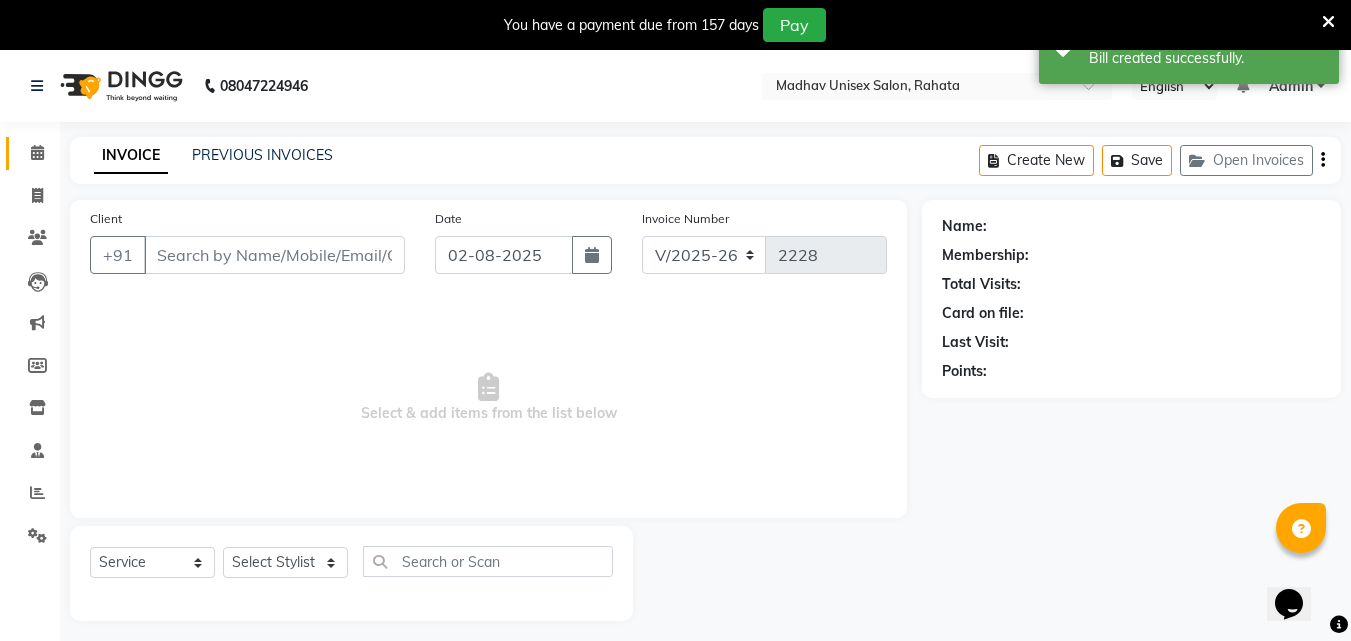 type on "[PHONE]" 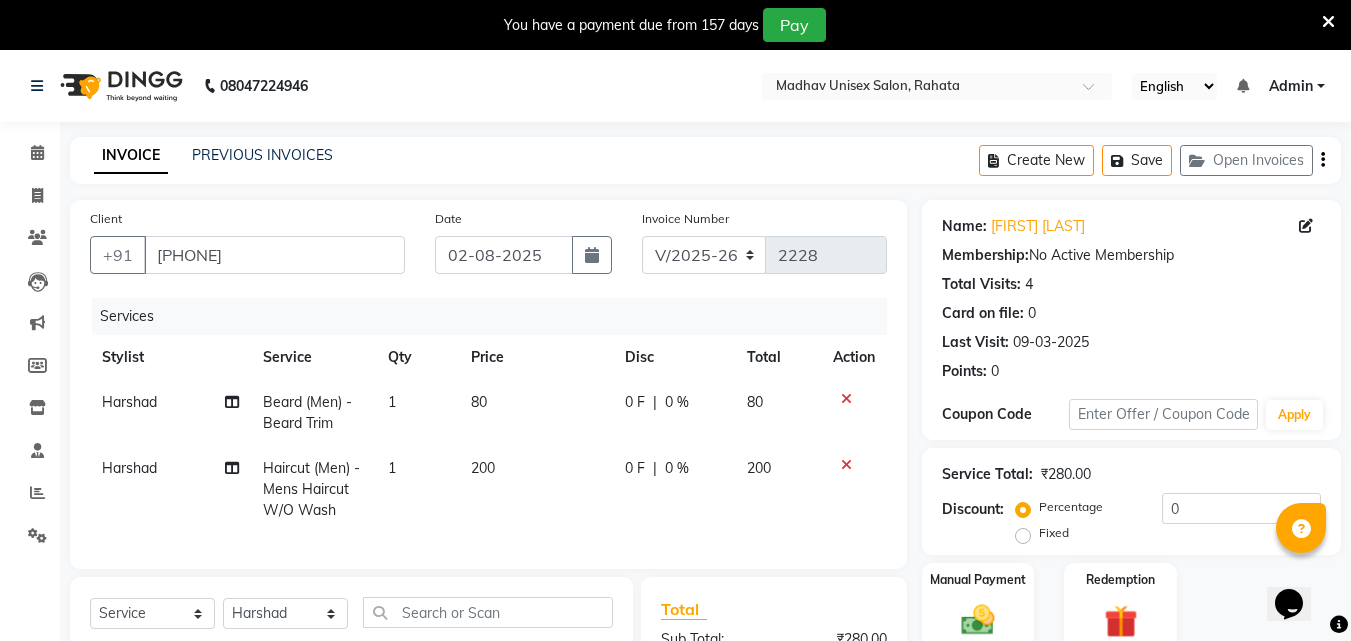 click on "80" 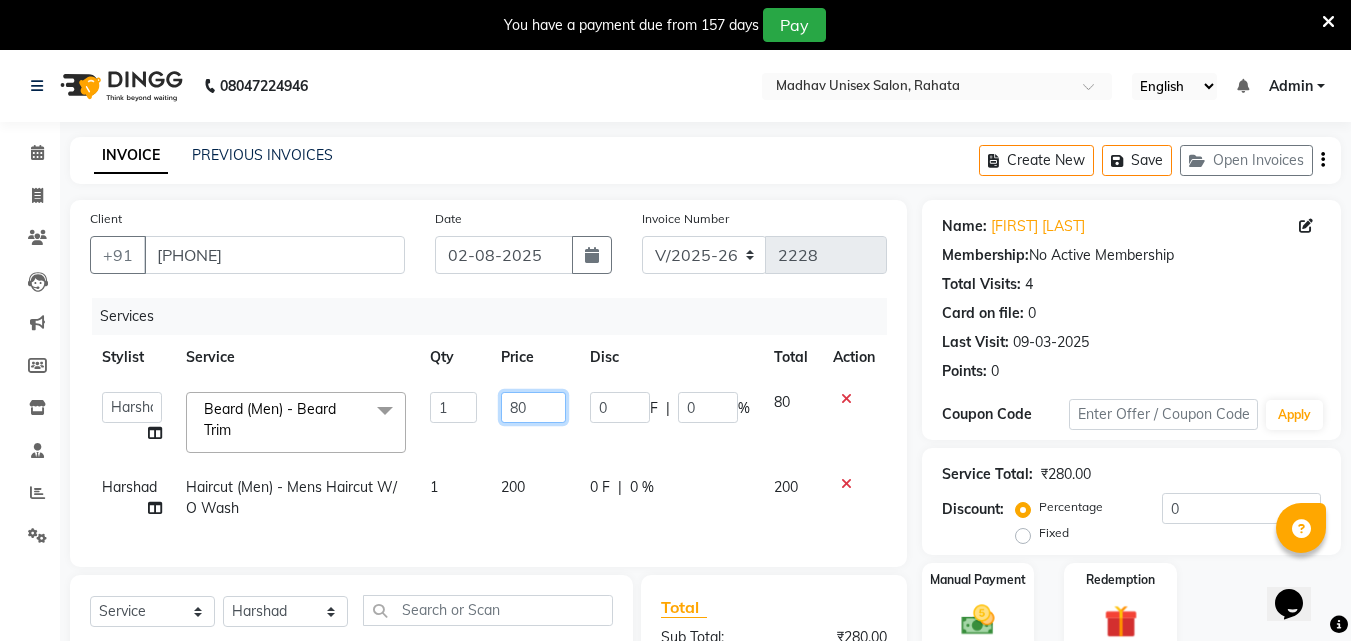 click on "80" 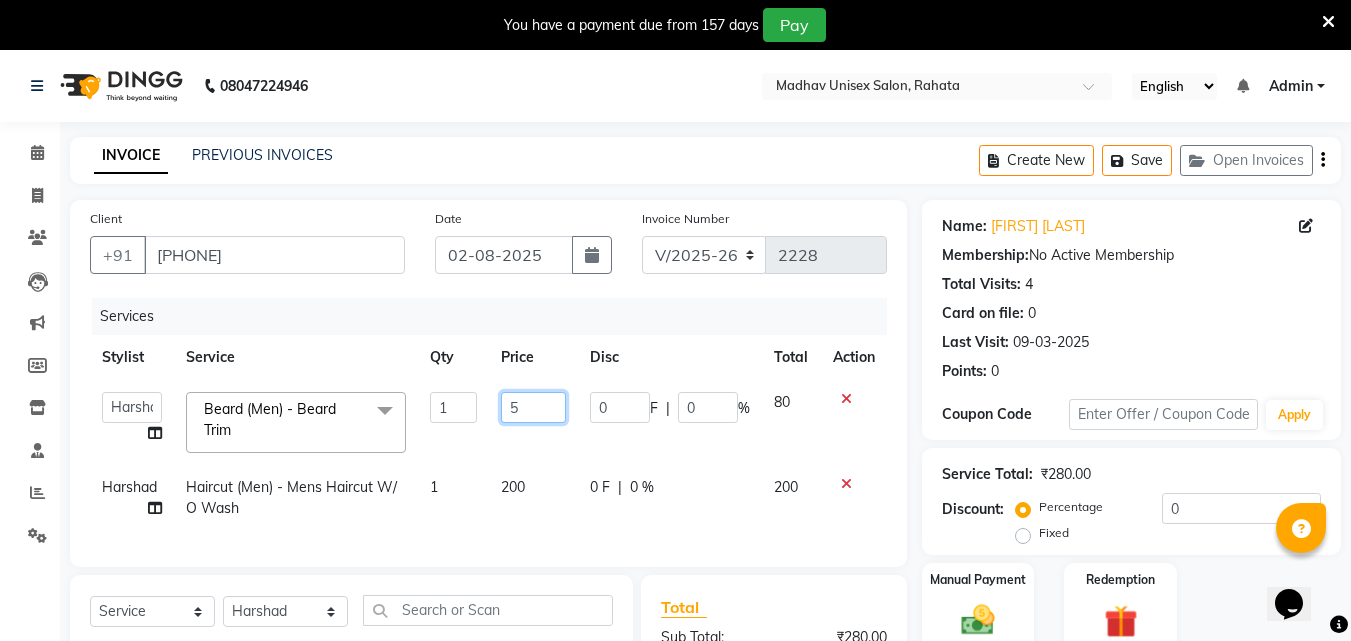 type on "50" 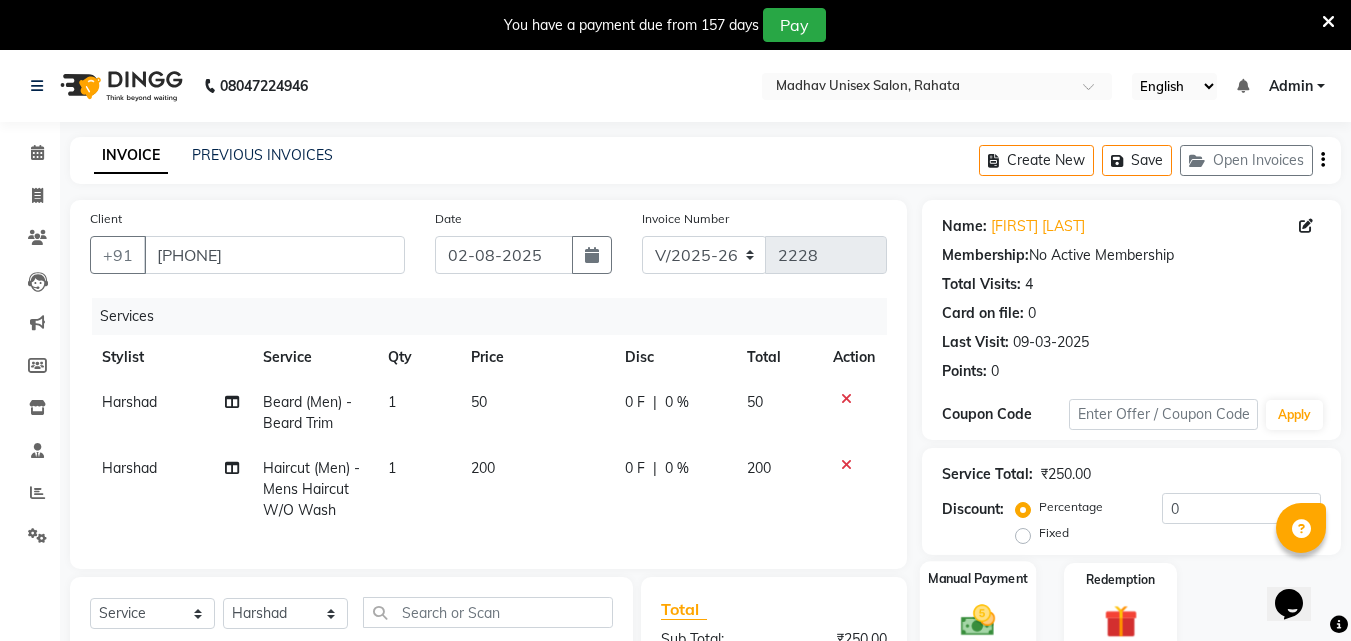 click on "Manual Payment" 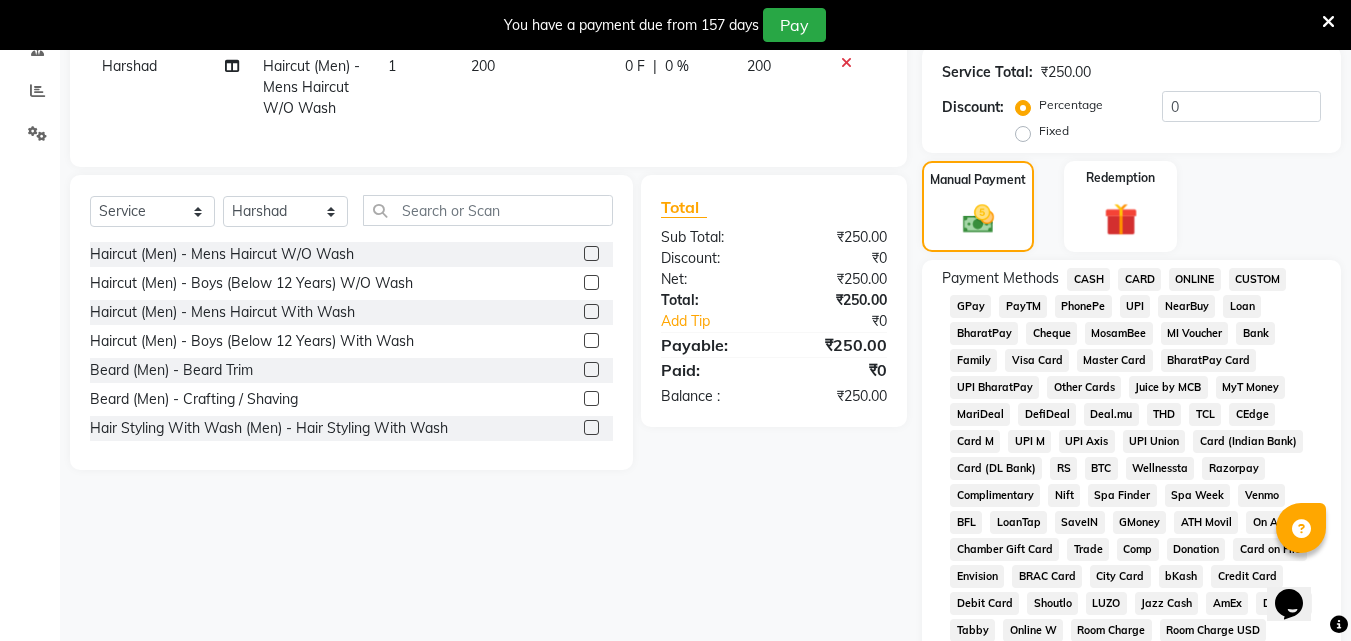scroll, scrollTop: 403, scrollLeft: 0, axis: vertical 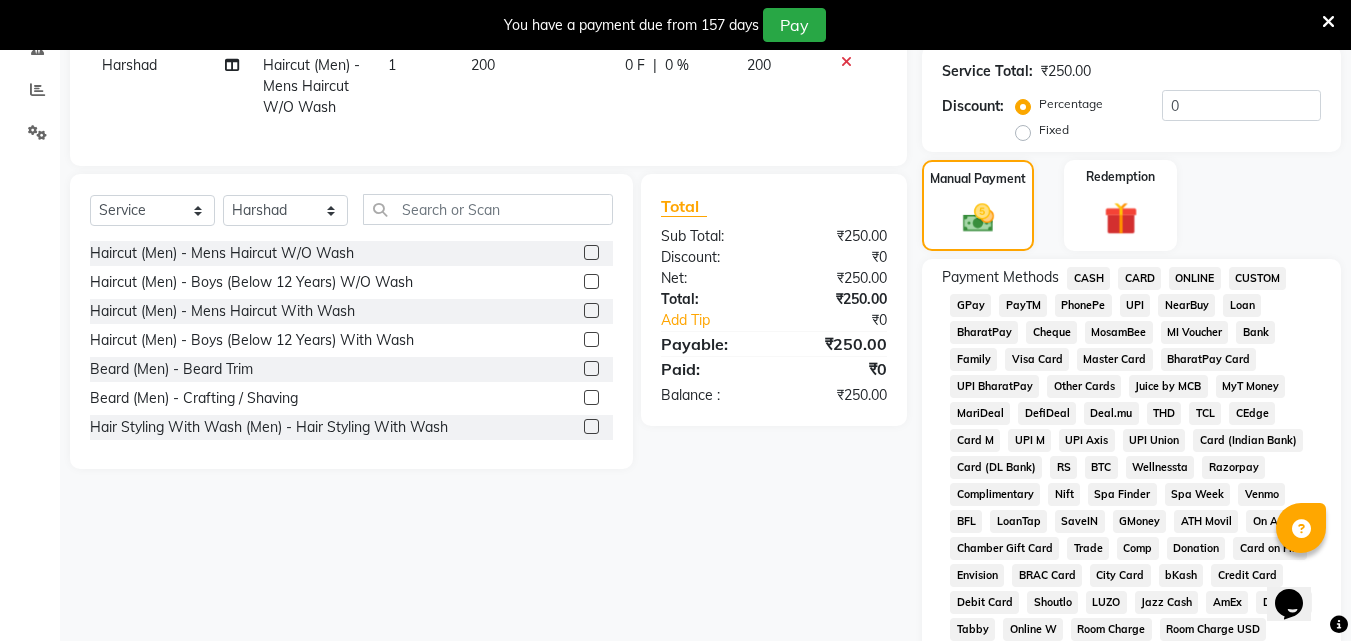 click on "PhonePe" 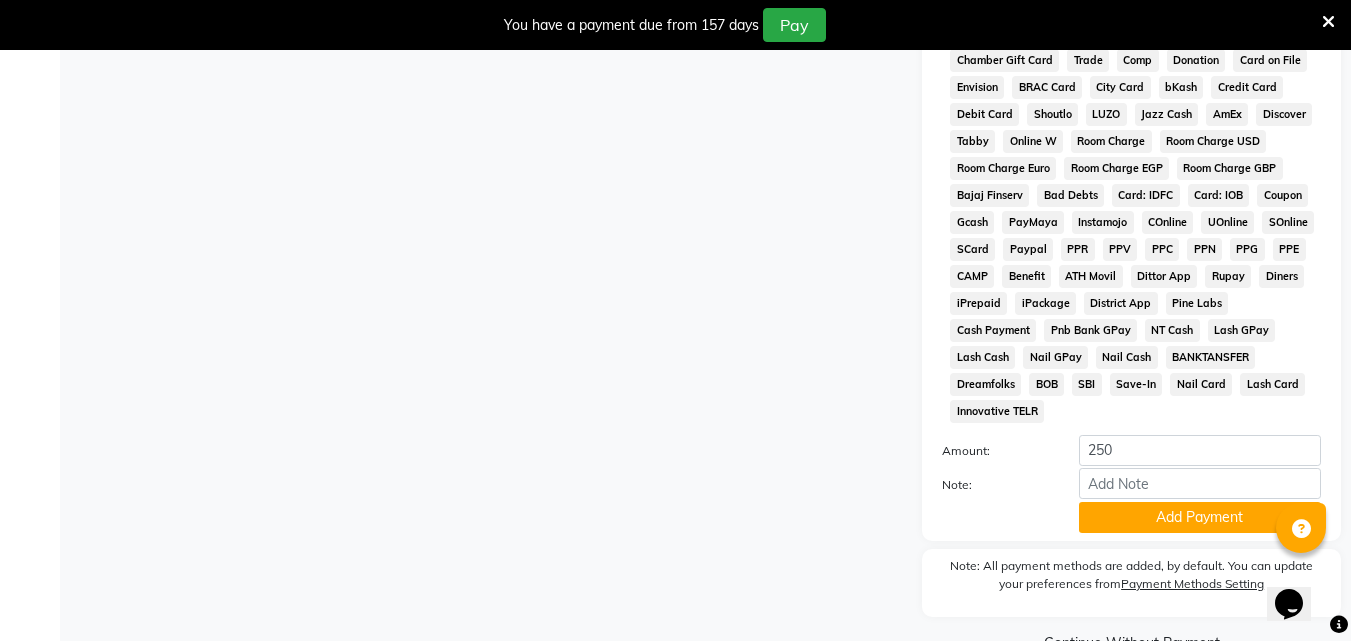 scroll, scrollTop: 892, scrollLeft: 0, axis: vertical 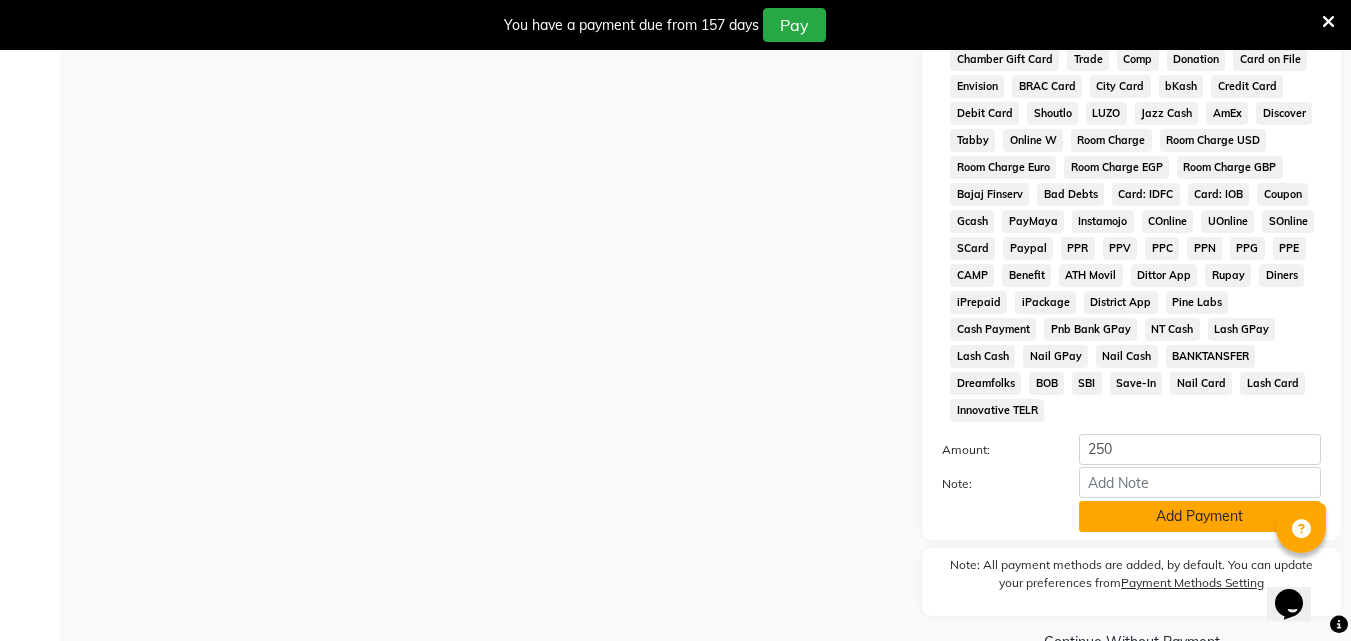 click on "Add Payment" 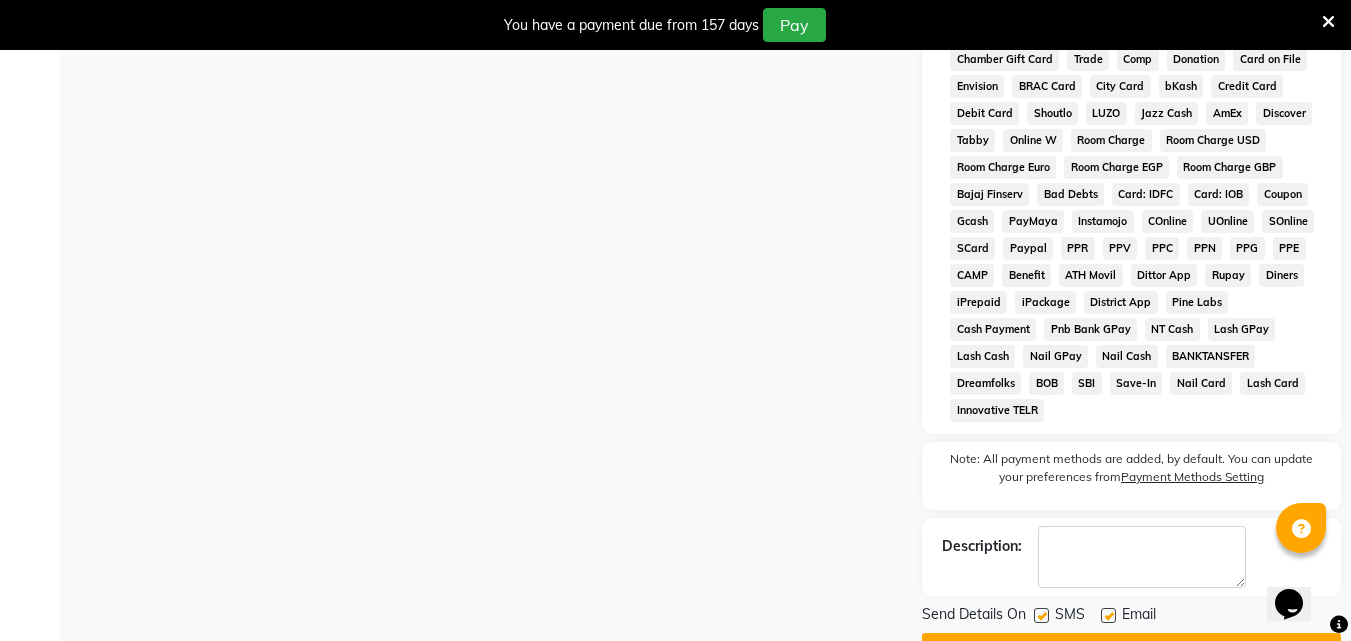 click on "Checkout" 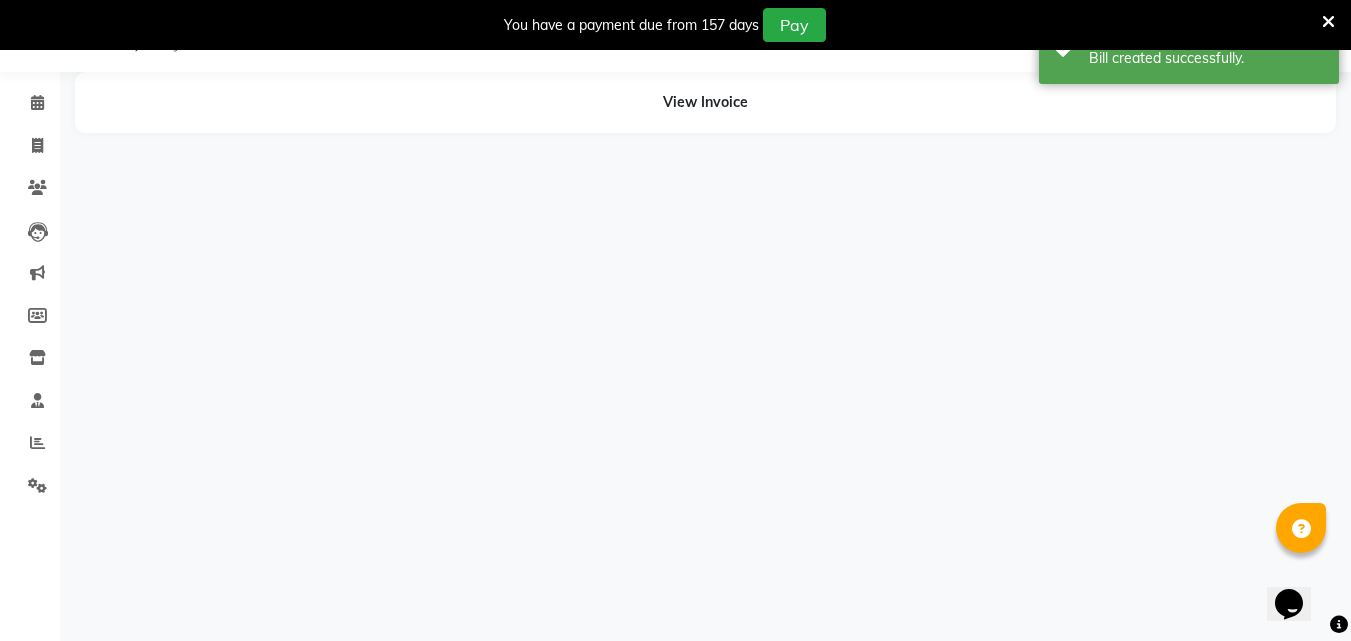scroll, scrollTop: 0, scrollLeft: 0, axis: both 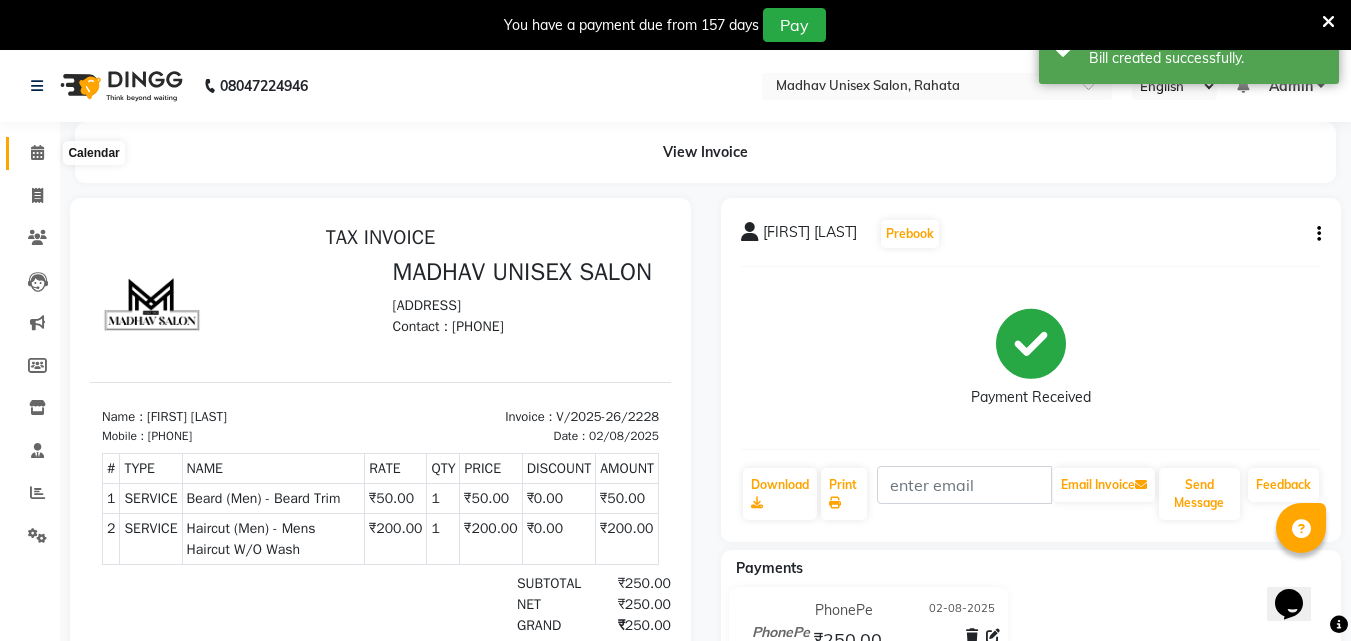 click 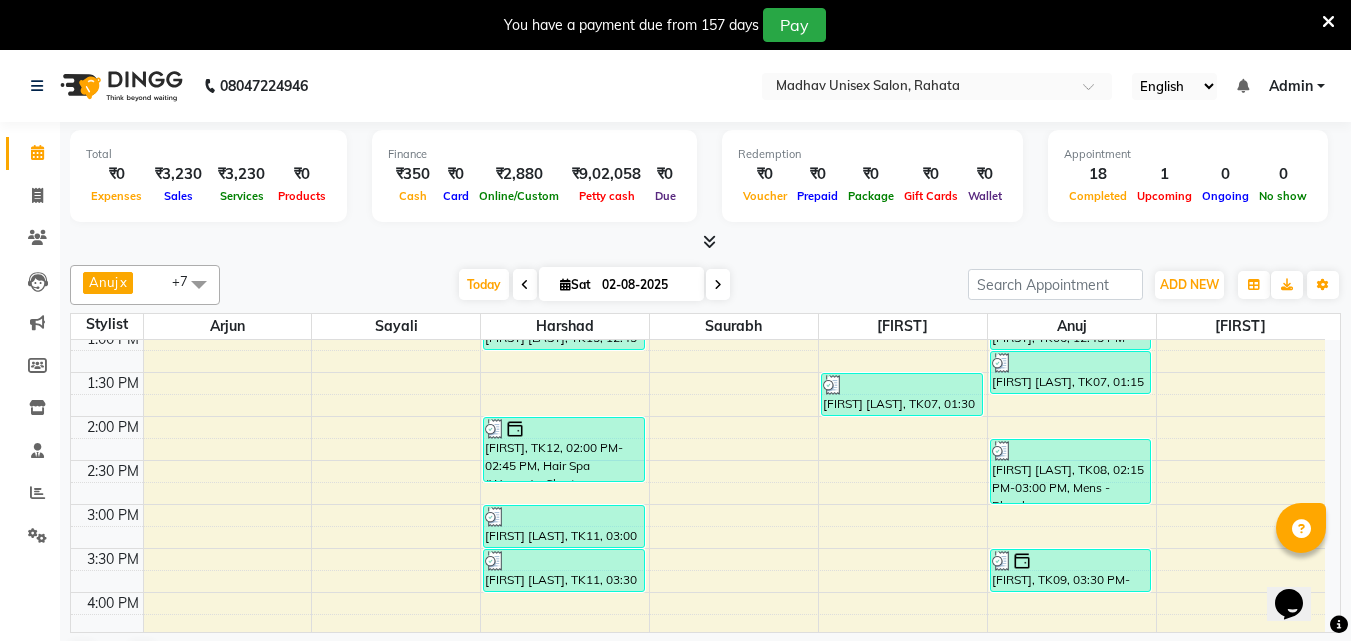 scroll, scrollTop: 628, scrollLeft: 0, axis: vertical 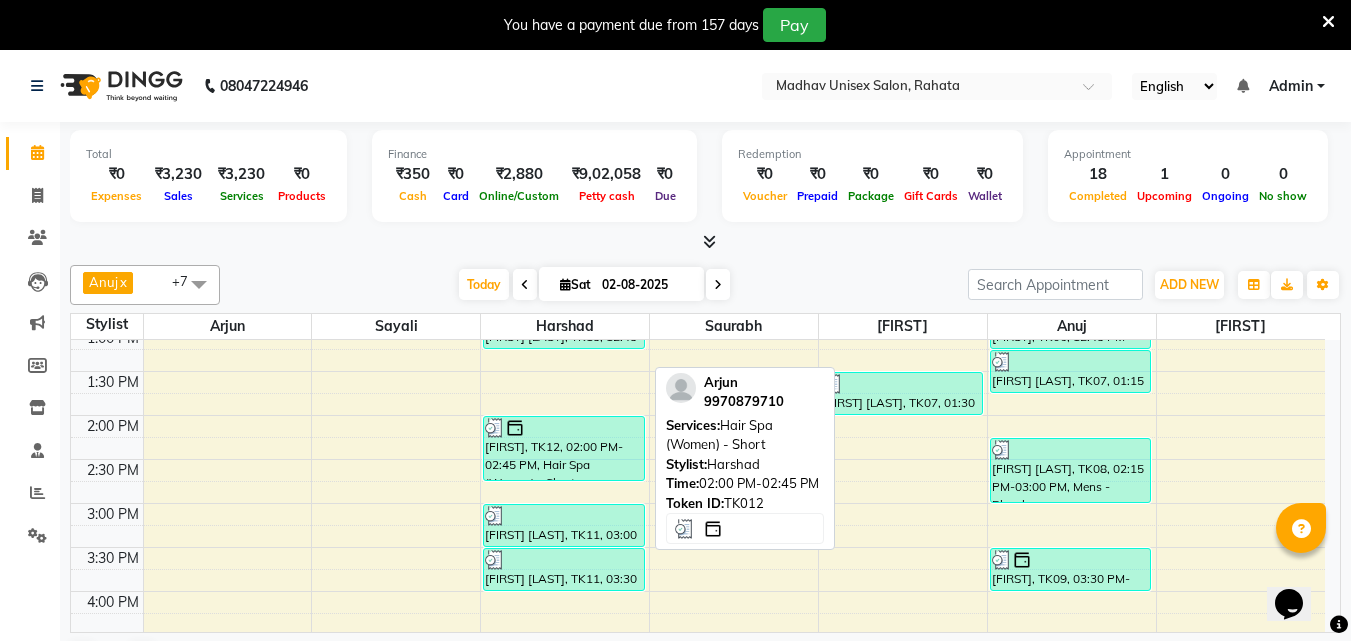 click on "[FIRST], TK12, 02:00 PM-02:45 PM, Hair Spa (Women)  - Short" at bounding box center [564, 448] 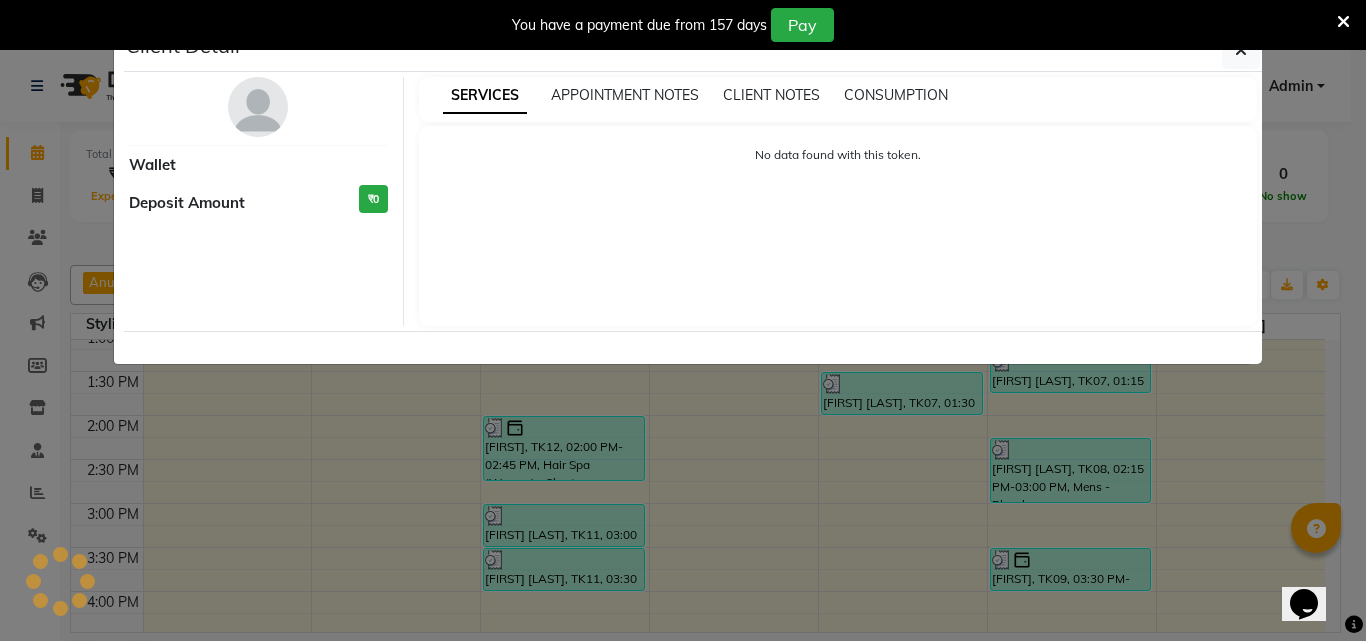 select on "3" 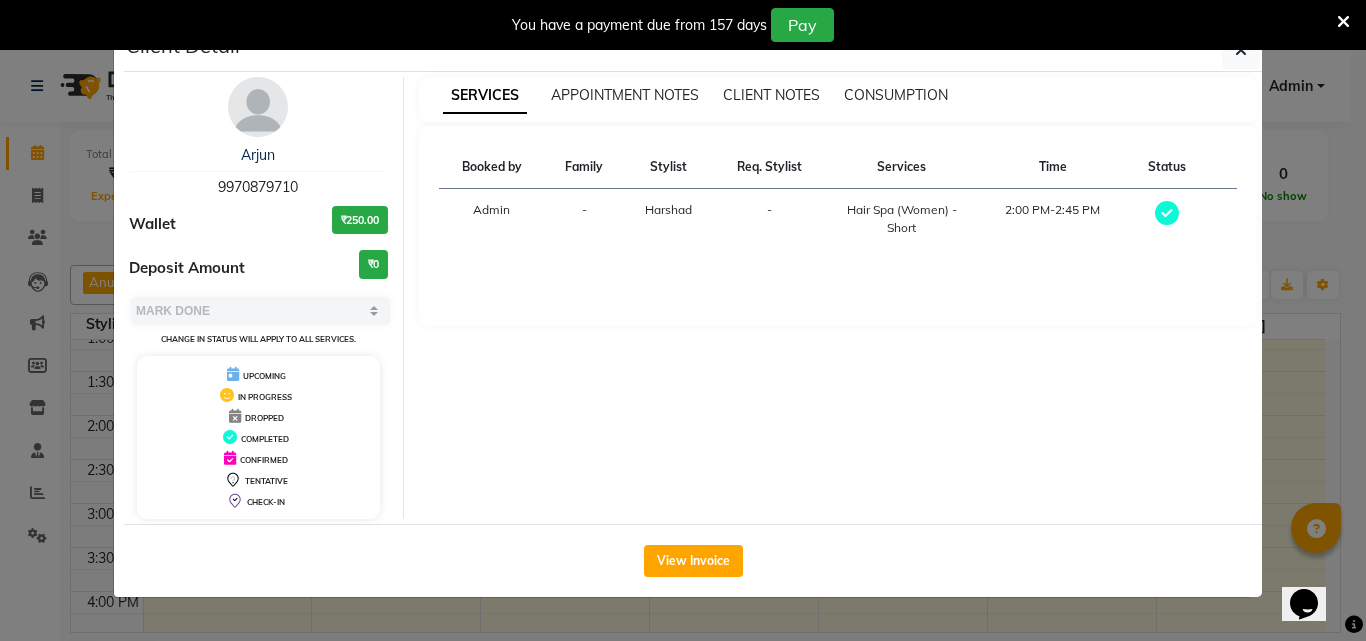 click on "Client Detail" 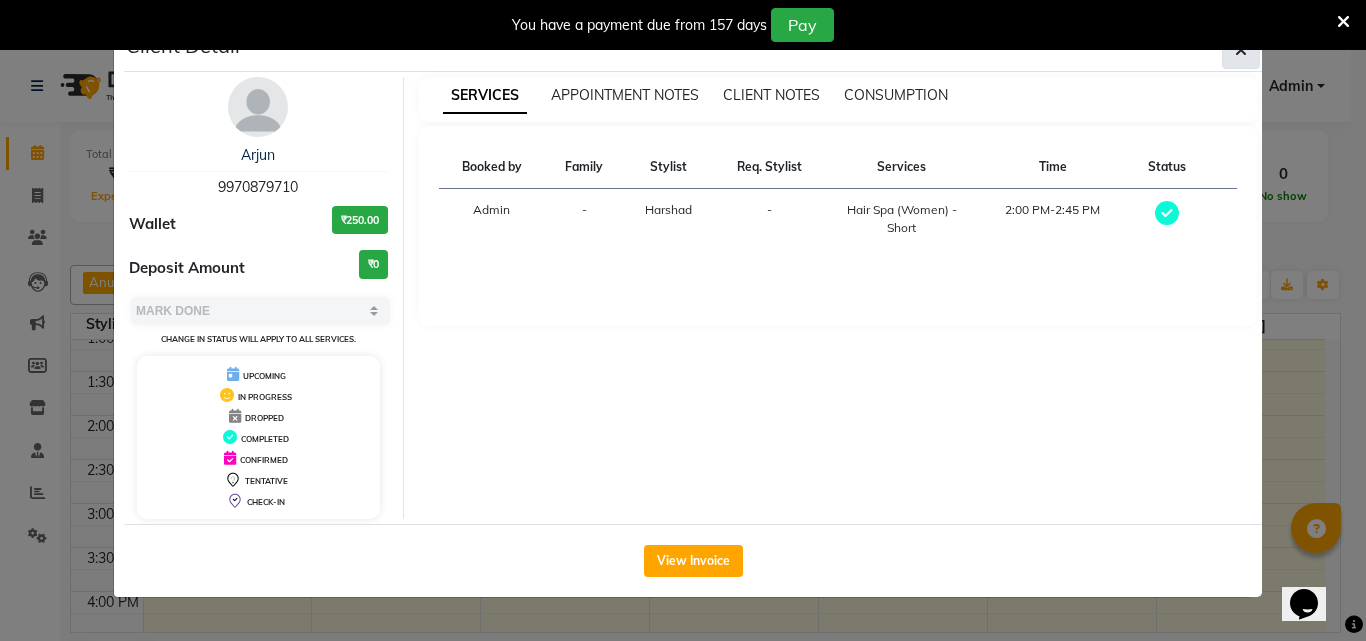 click 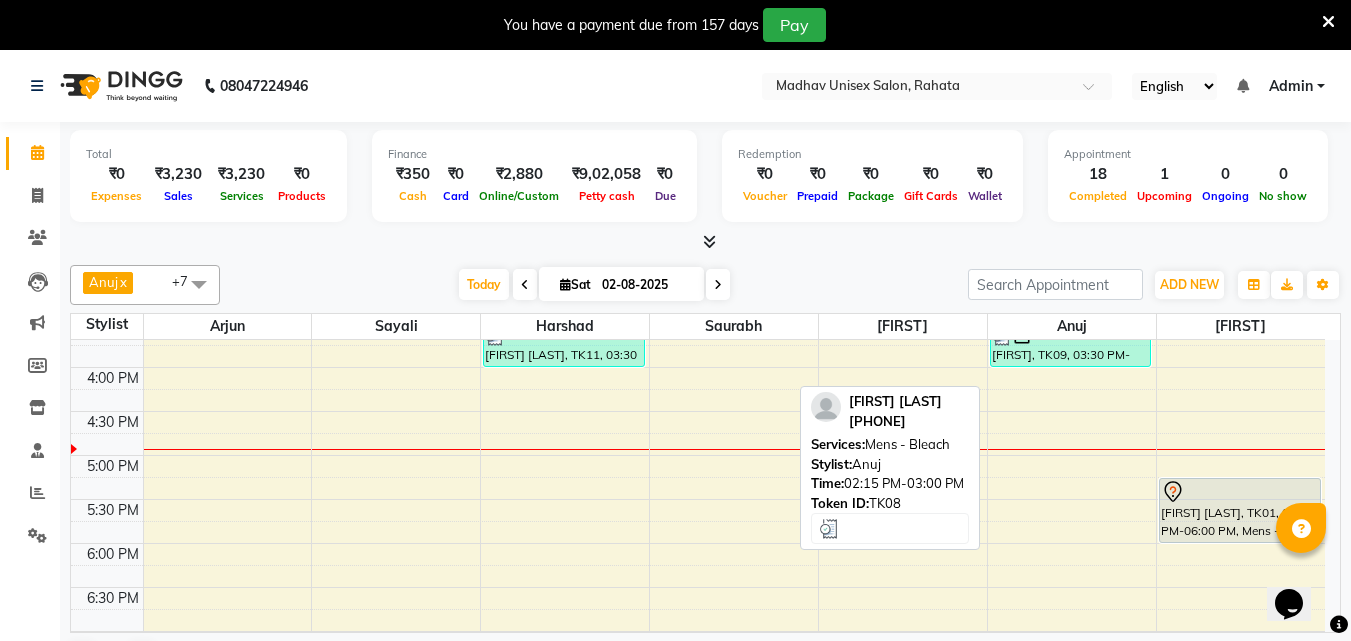 scroll, scrollTop: 853, scrollLeft: 0, axis: vertical 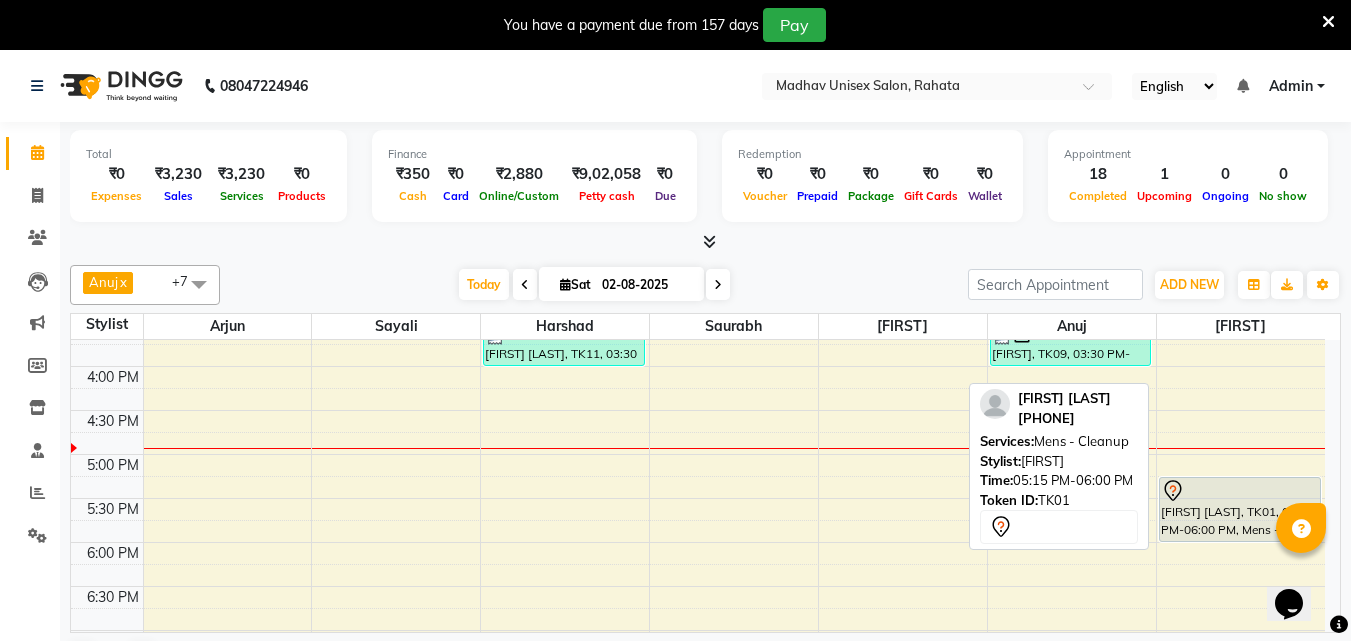 click on "[FIRST] [LAST], TK01, 05:15 PM-06:00 PM, Mens - Cleanup" at bounding box center (1240, 509) 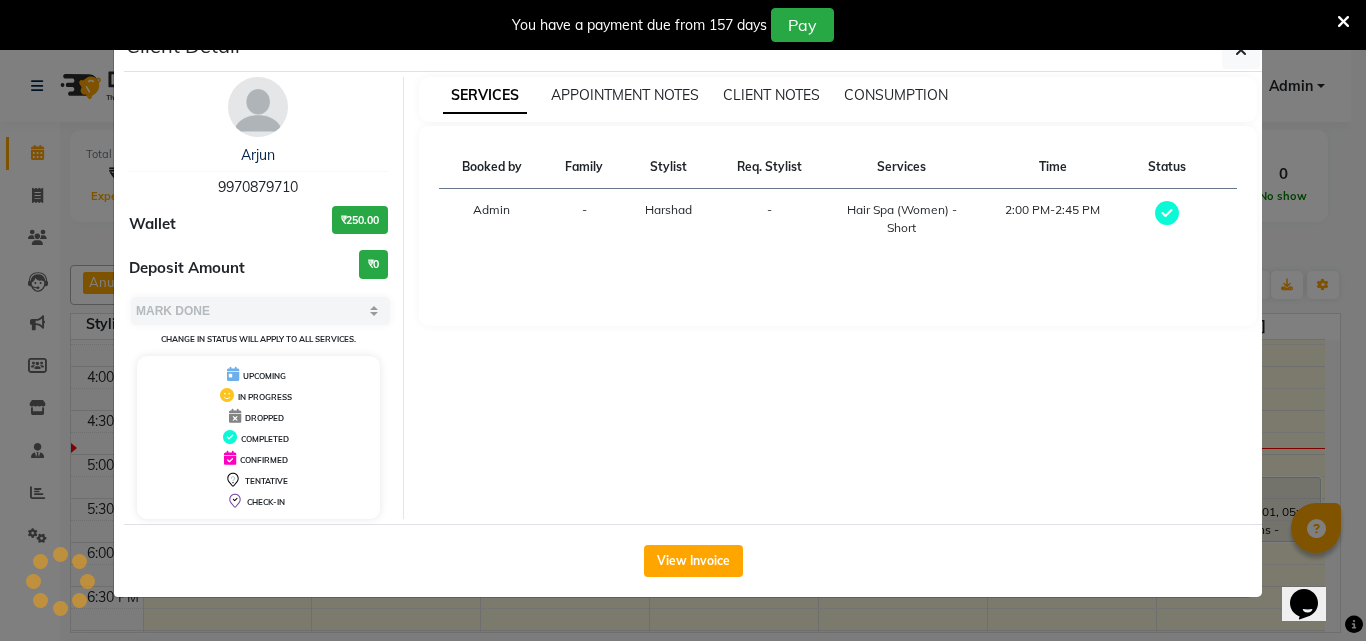 select on "7" 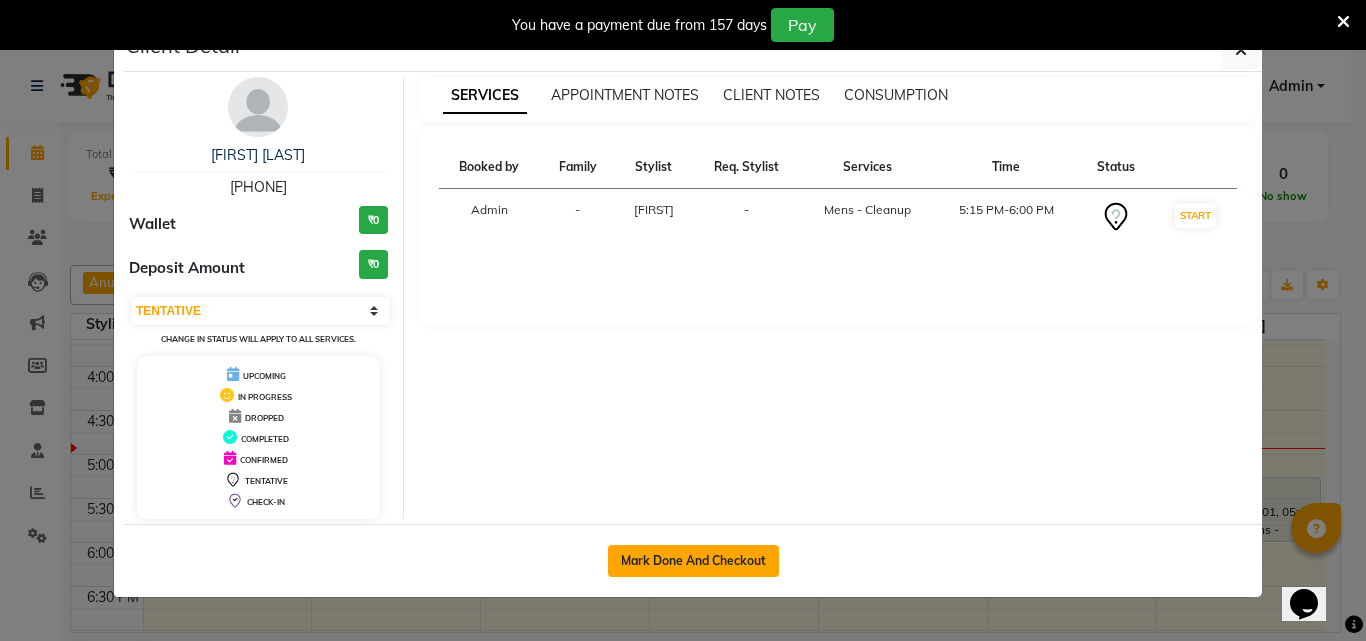 click on "Mark Done And Checkout" 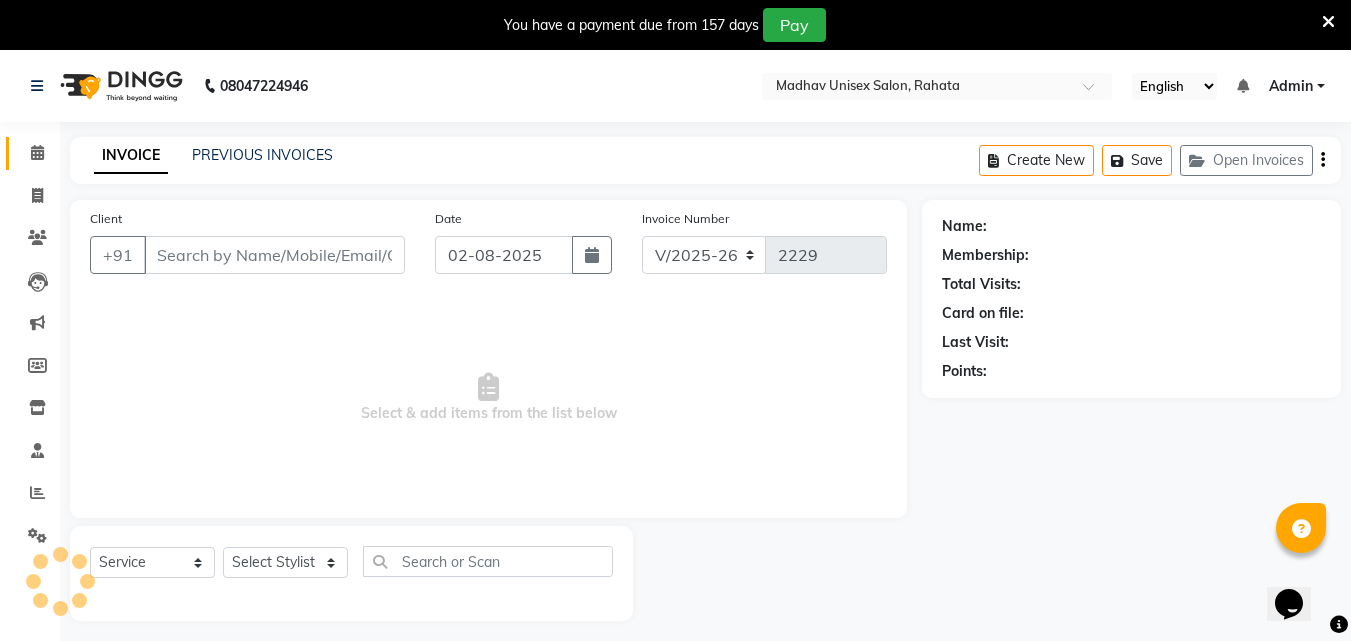 type on "[PHONE]" 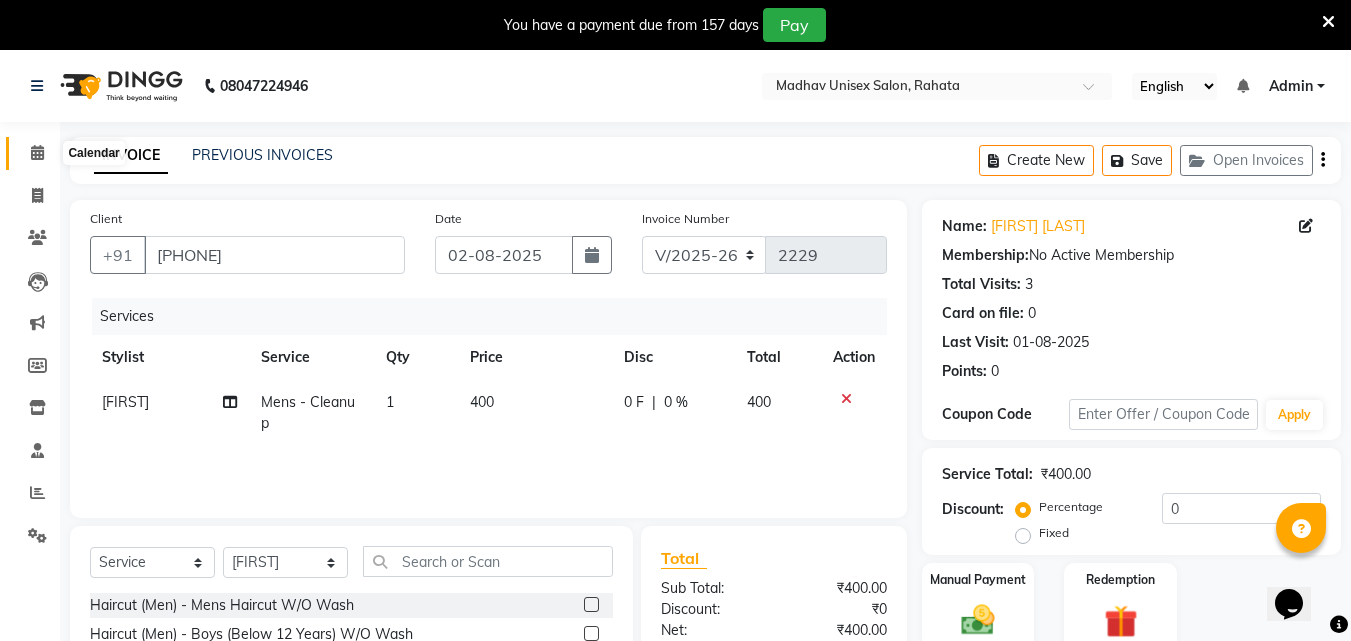 click 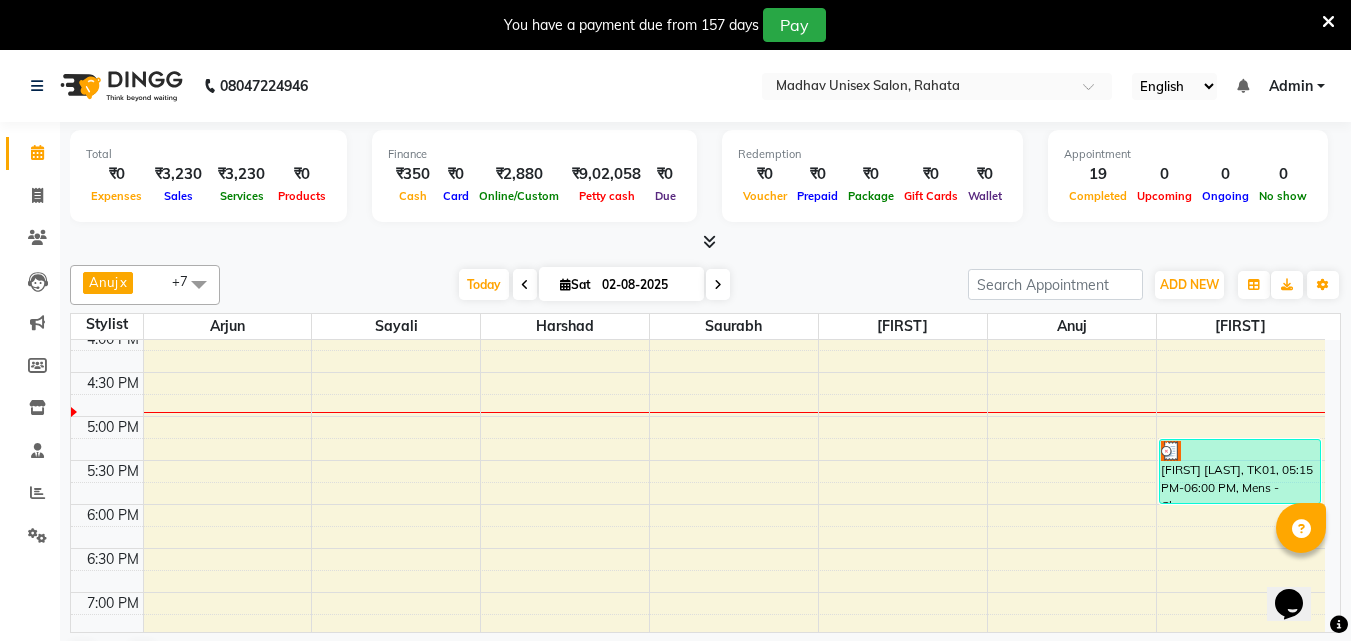 scroll, scrollTop: 889, scrollLeft: 0, axis: vertical 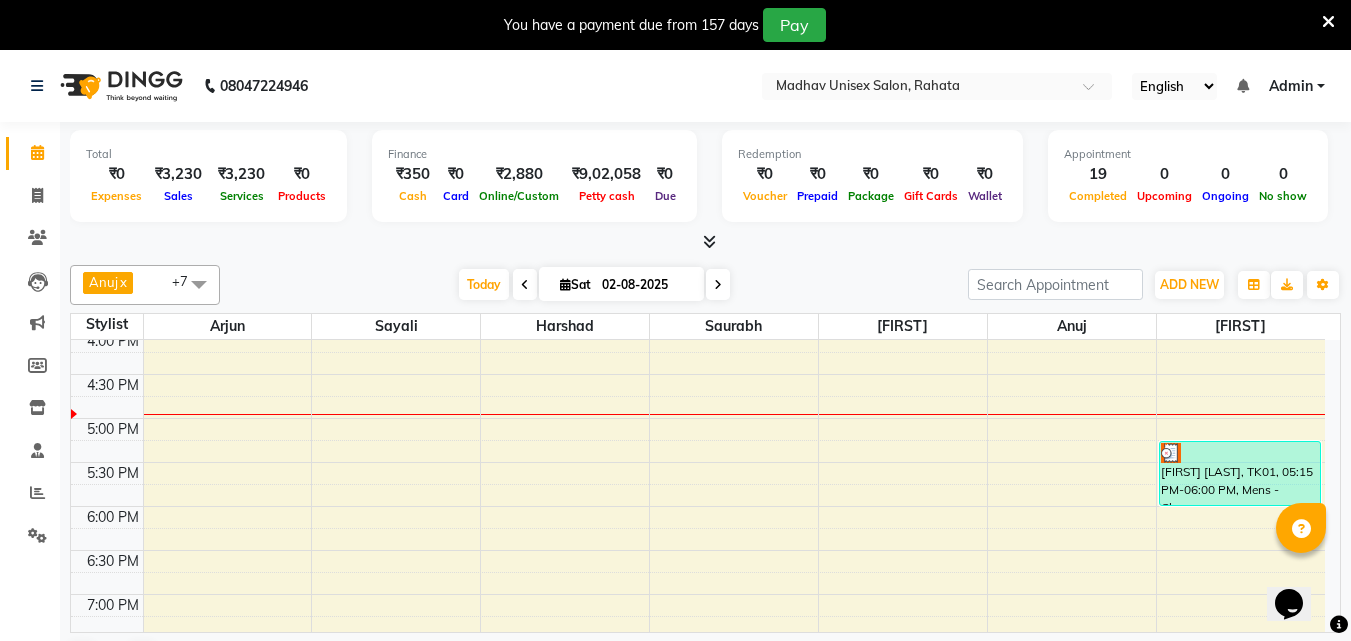 drag, startPoint x: 1250, startPoint y: 481, endPoint x: 1234, endPoint y: 379, distance: 103.24728 